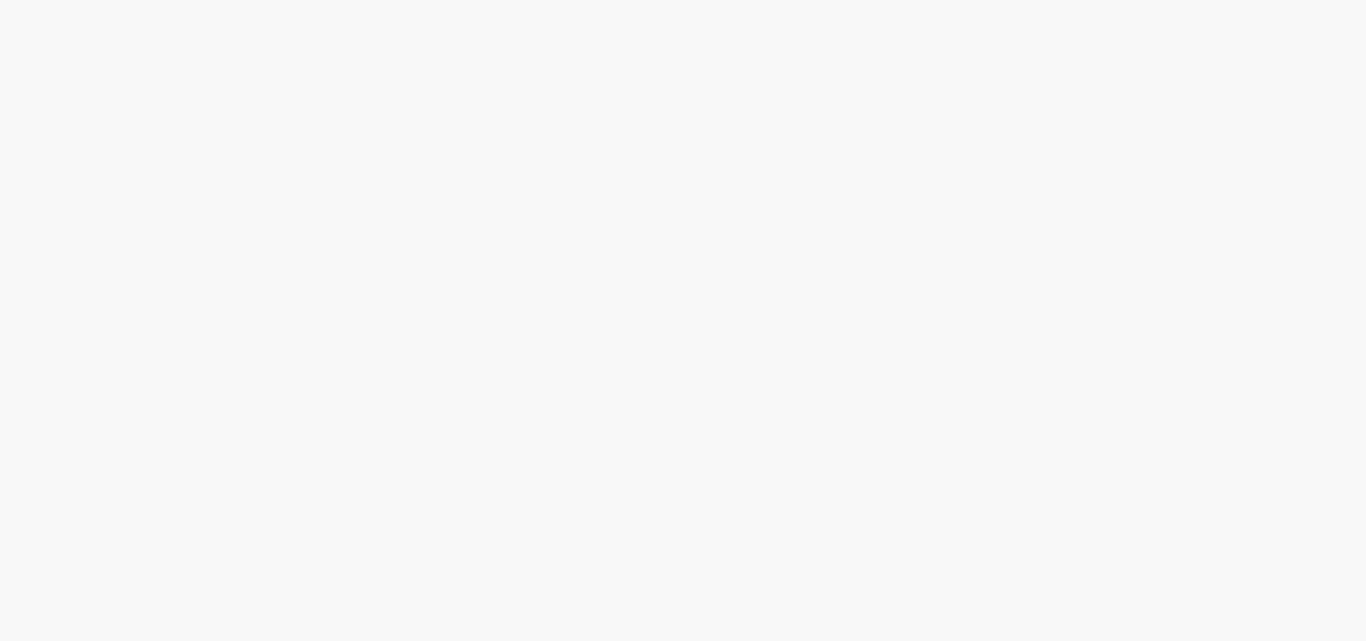 scroll, scrollTop: 0, scrollLeft: 0, axis: both 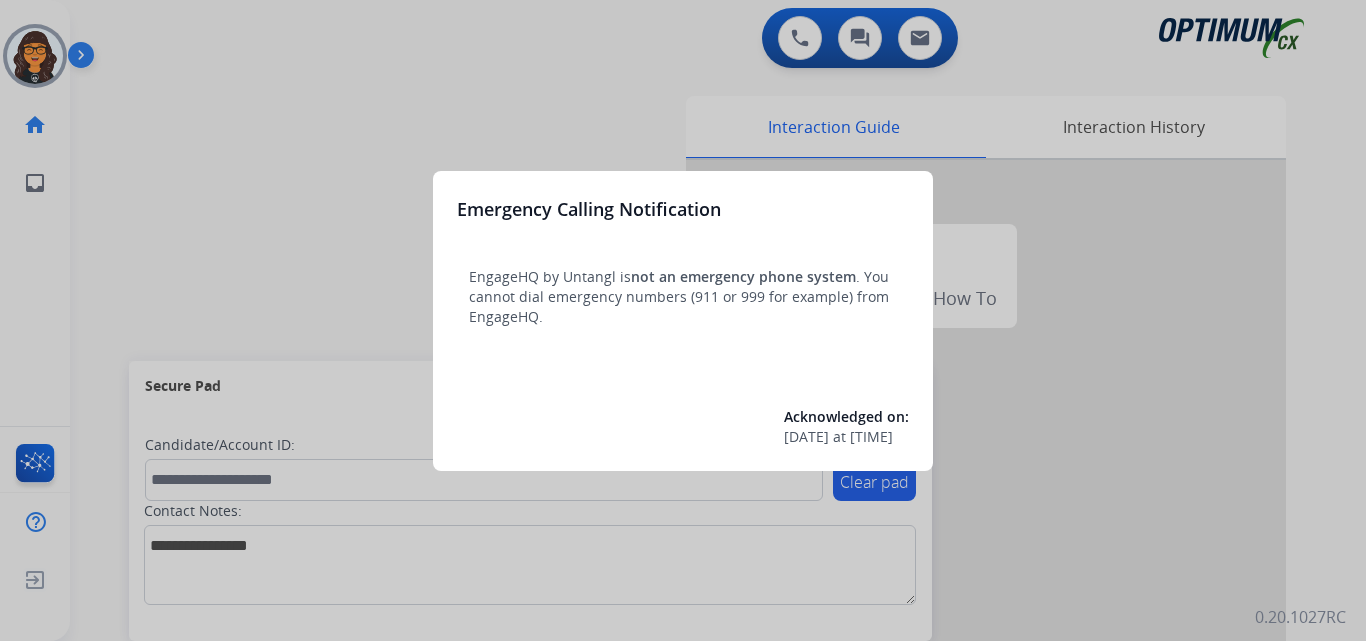 click at bounding box center [683, 320] 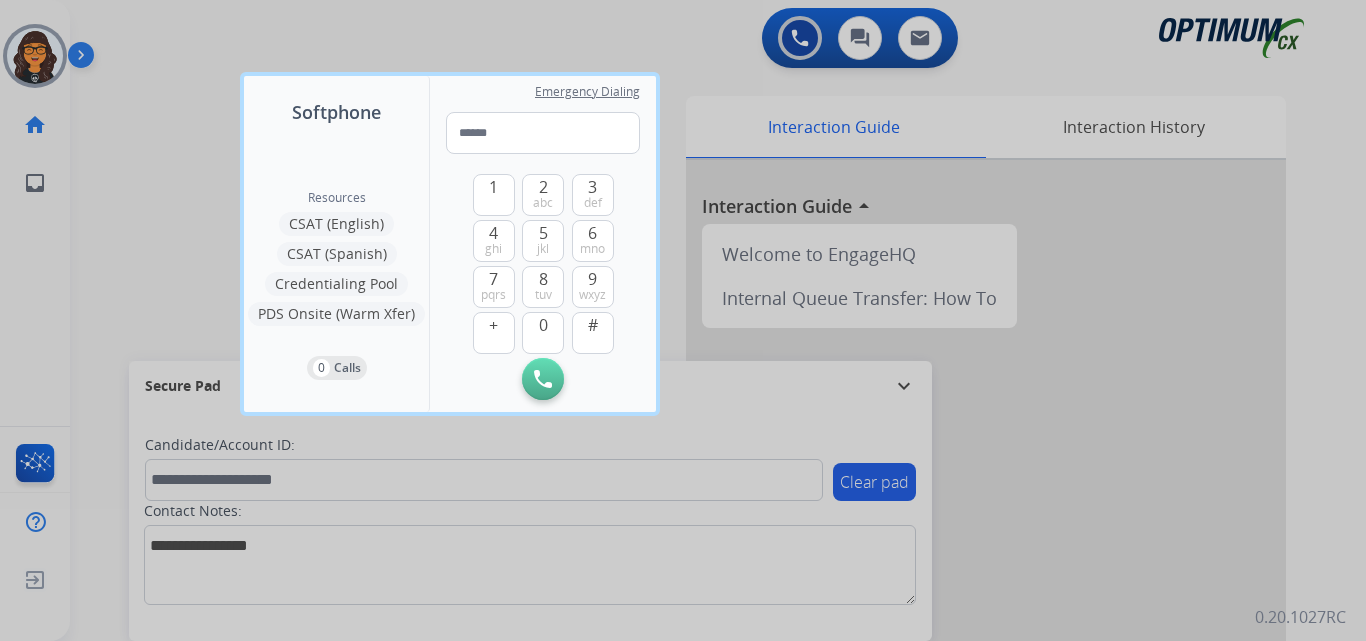 click at bounding box center (683, 320) 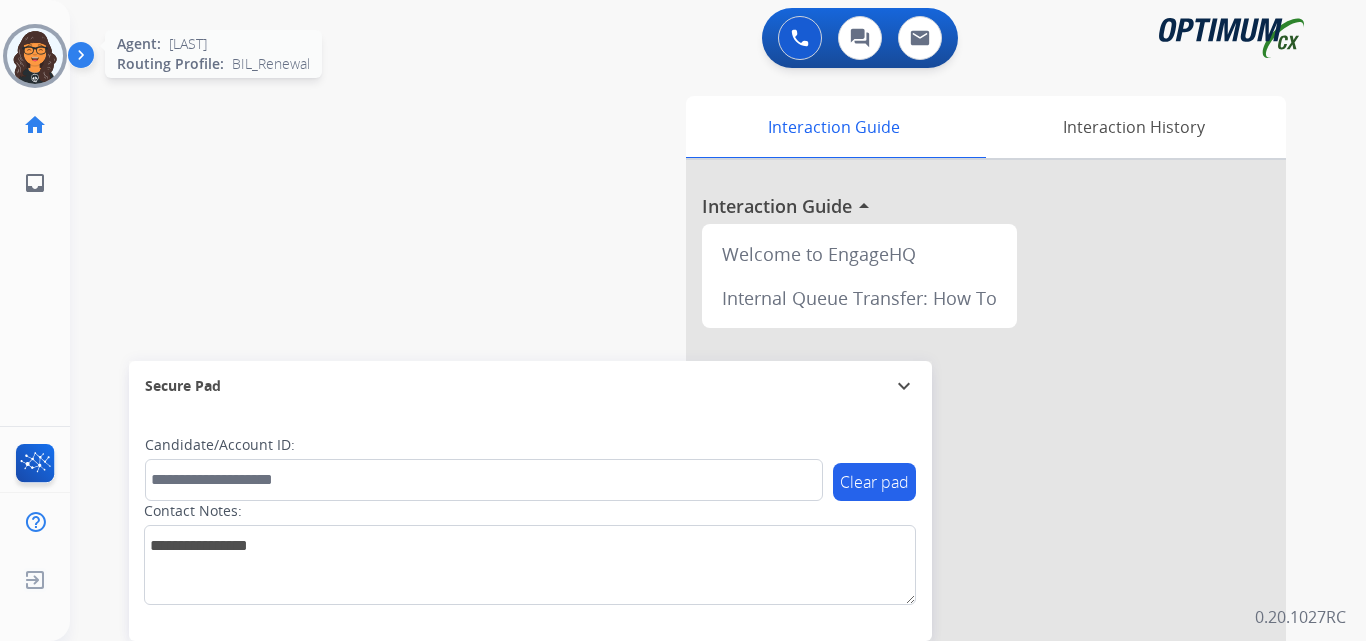click at bounding box center (35, 56) 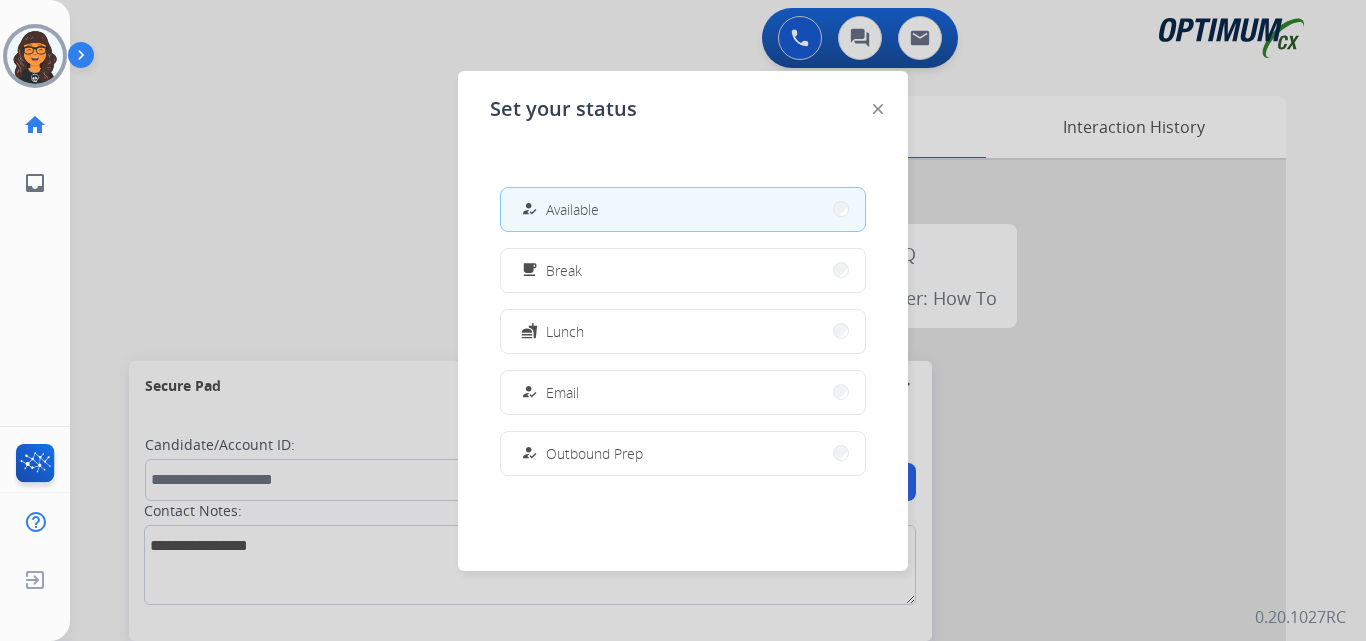 click 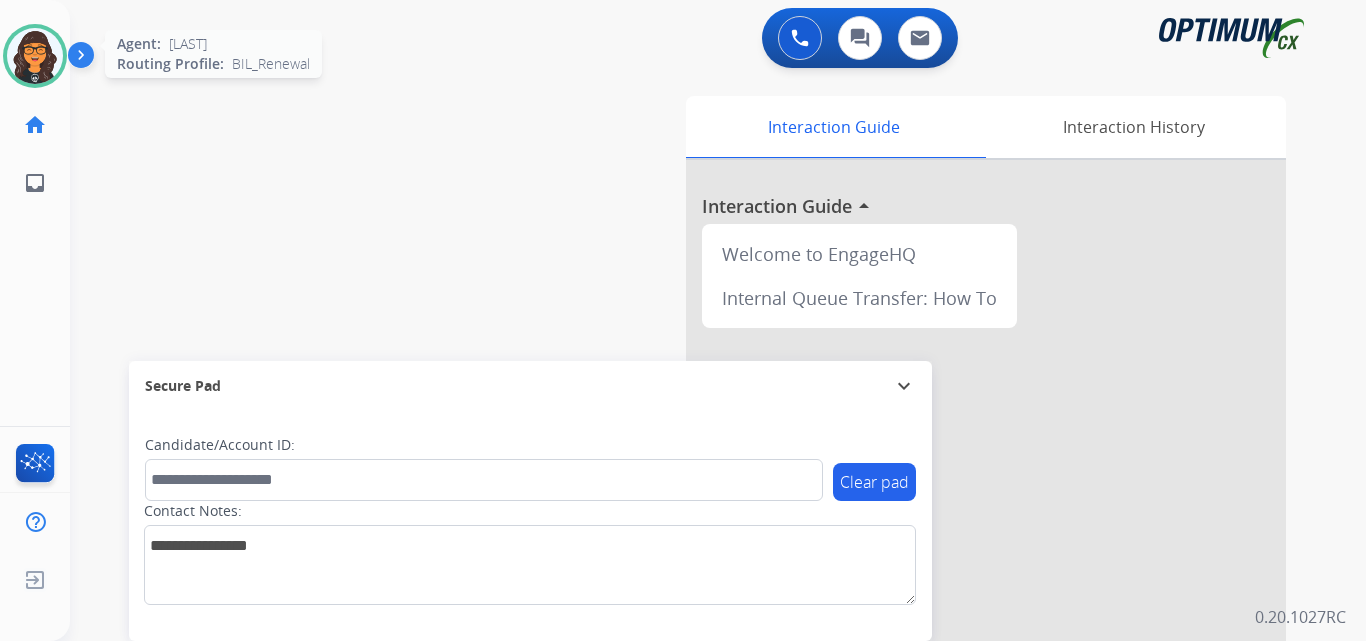 click at bounding box center [35, 56] 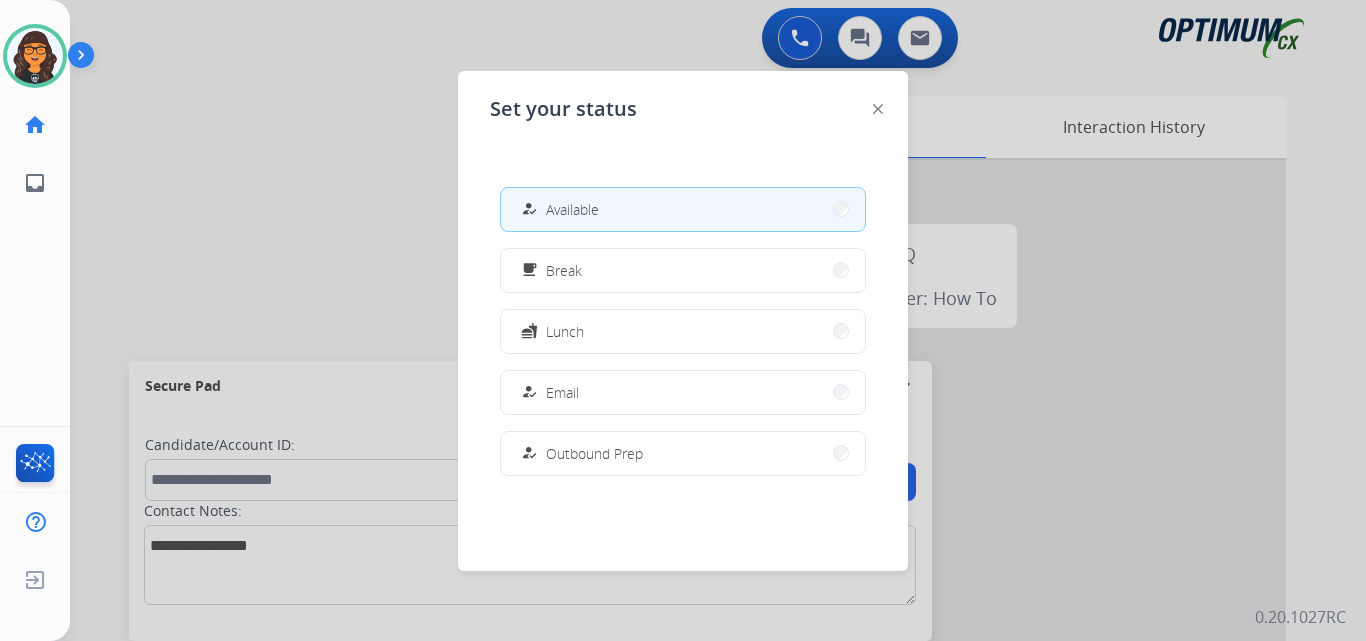 click 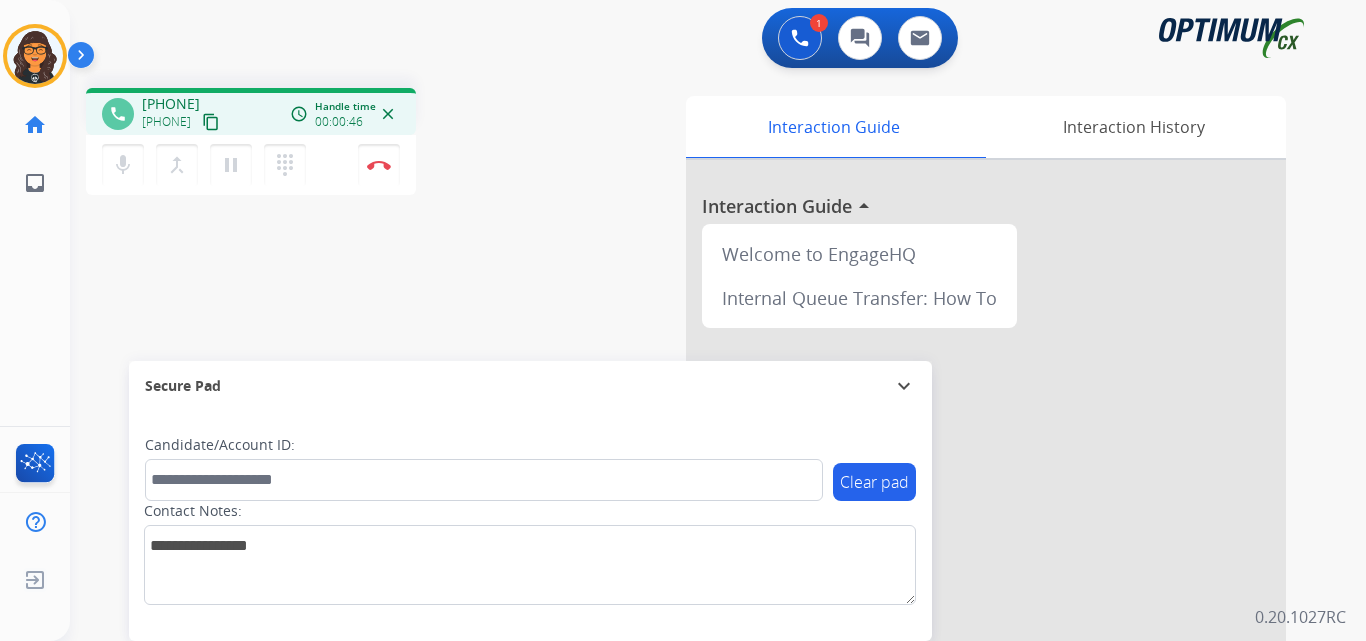click on "content_copy" at bounding box center (211, 122) 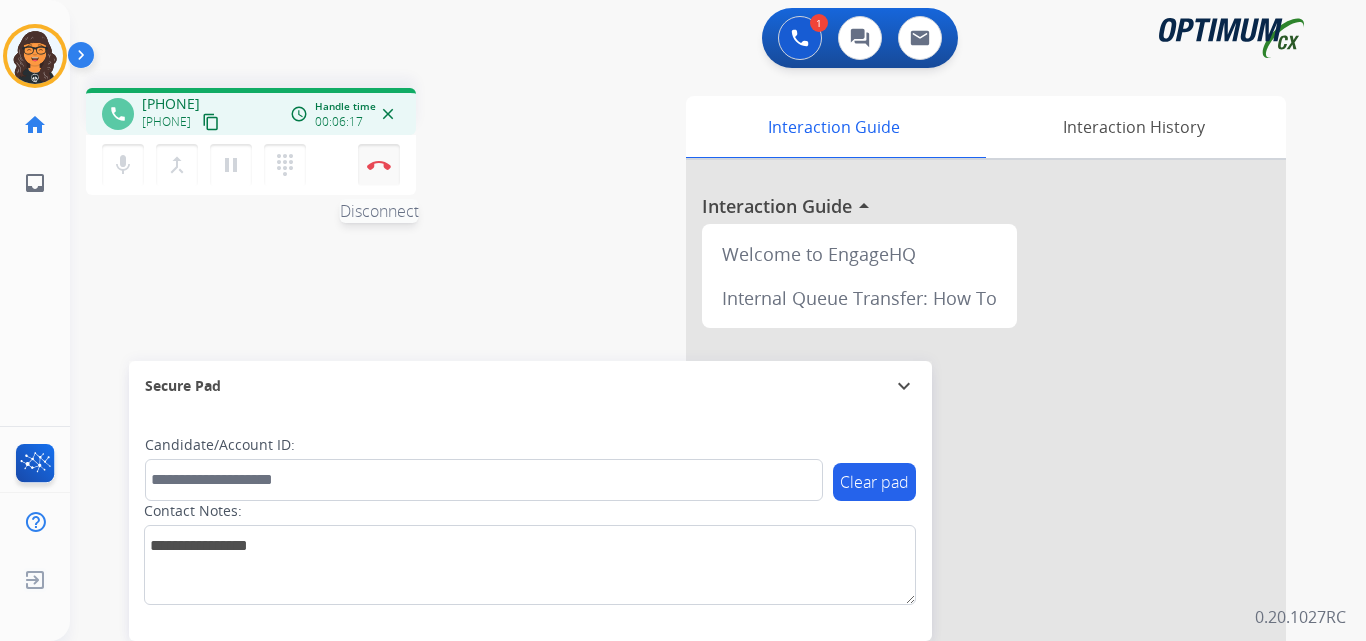 click on "Disconnect" at bounding box center (379, 165) 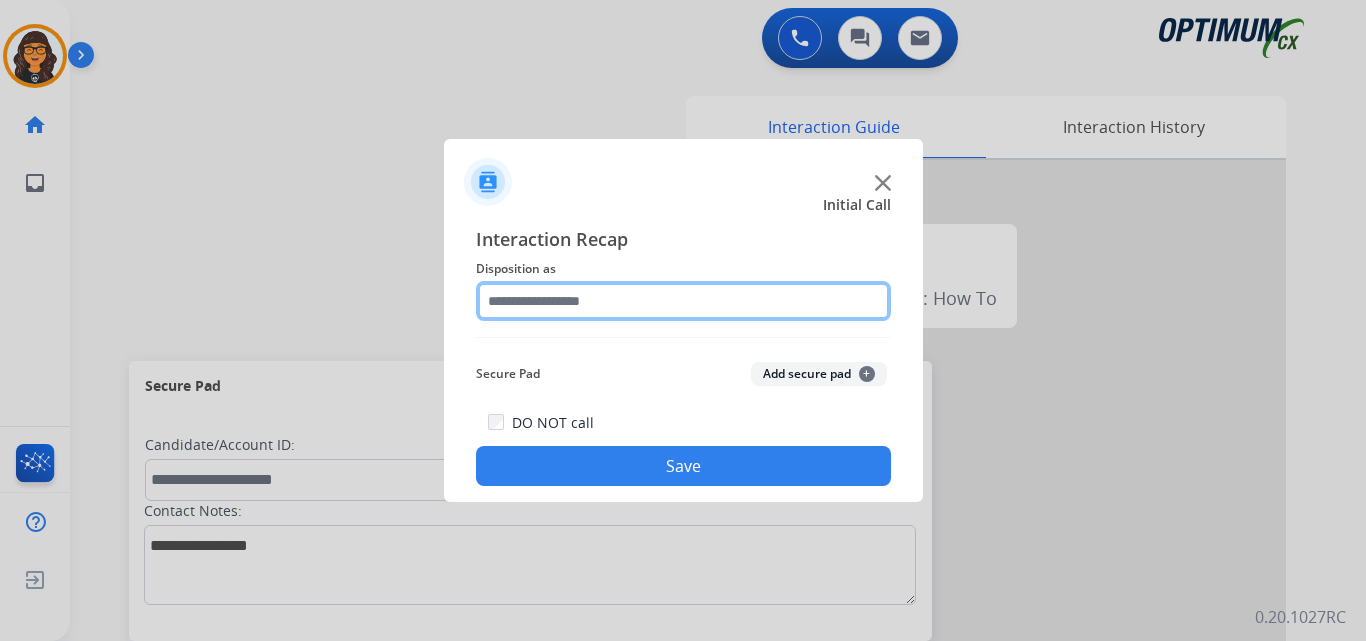 click 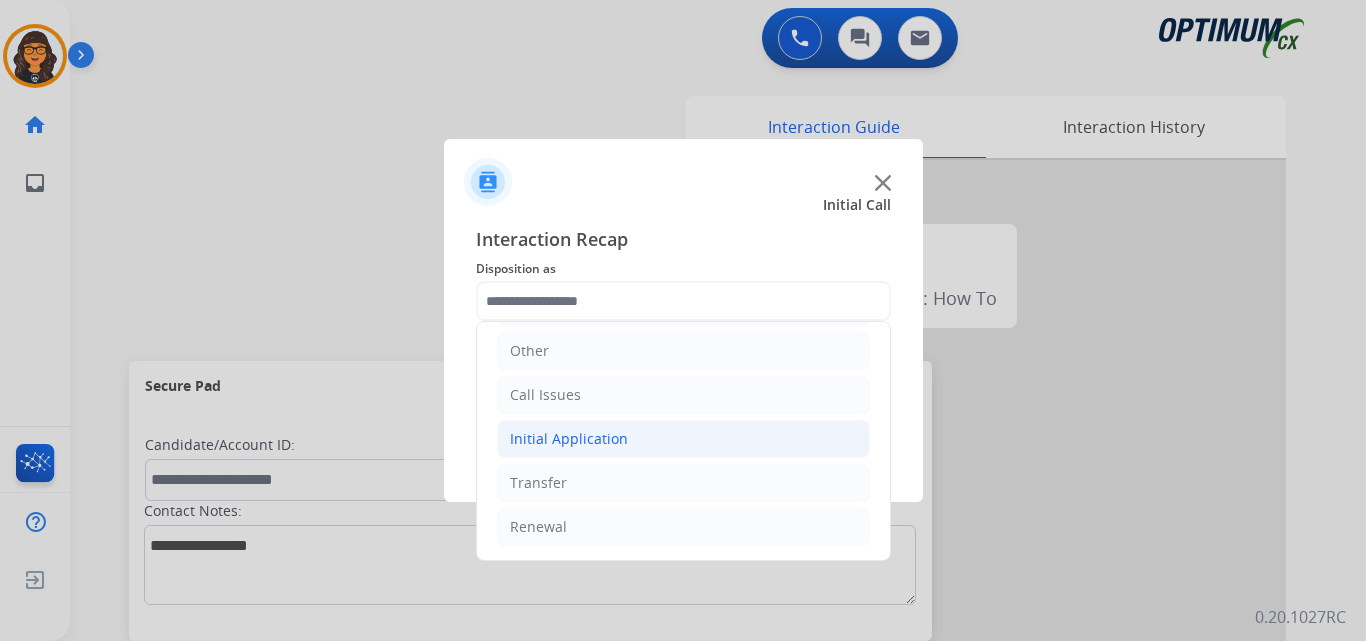 click on "Initial Application" 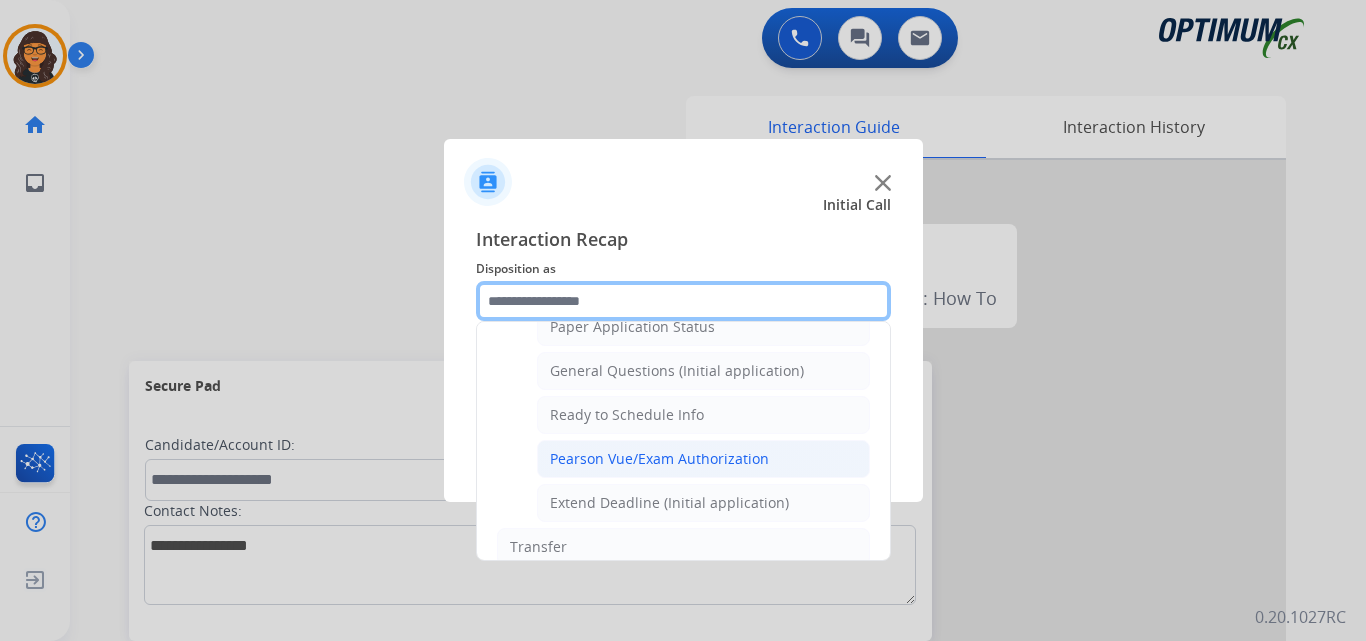 scroll, scrollTop: 1112, scrollLeft: 0, axis: vertical 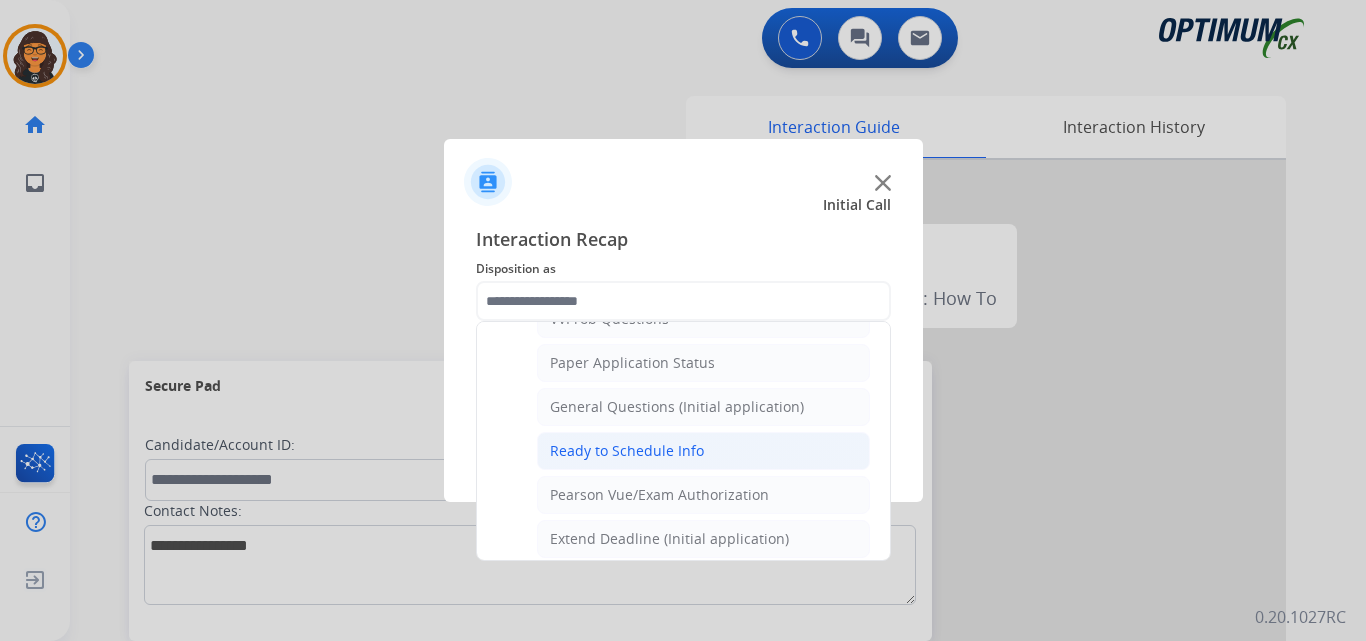click on "Ready to Schedule Info" 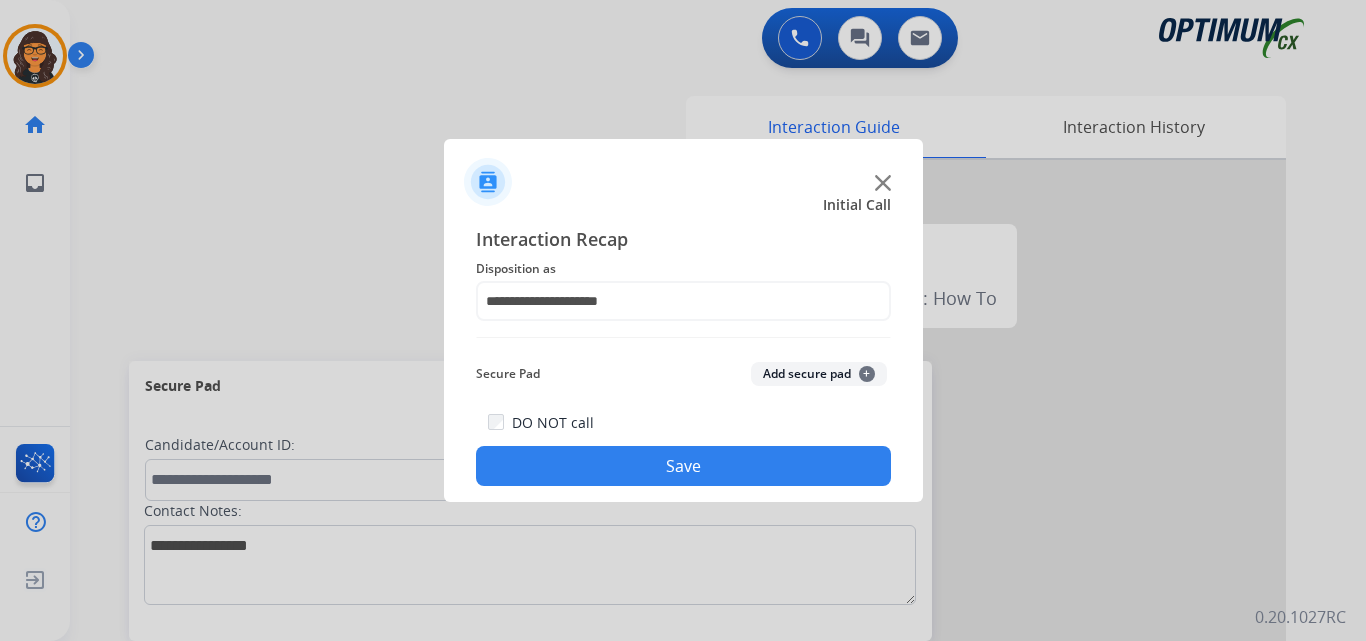 click on "Save" 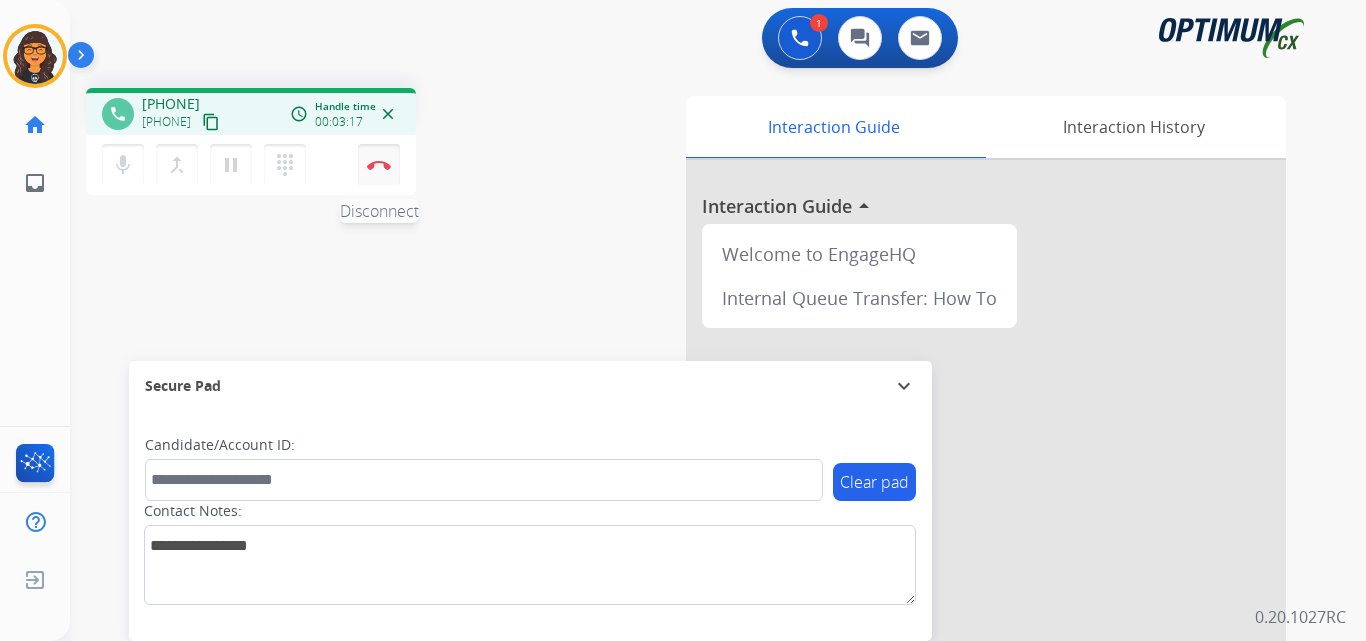 click on "Disconnect" at bounding box center [379, 165] 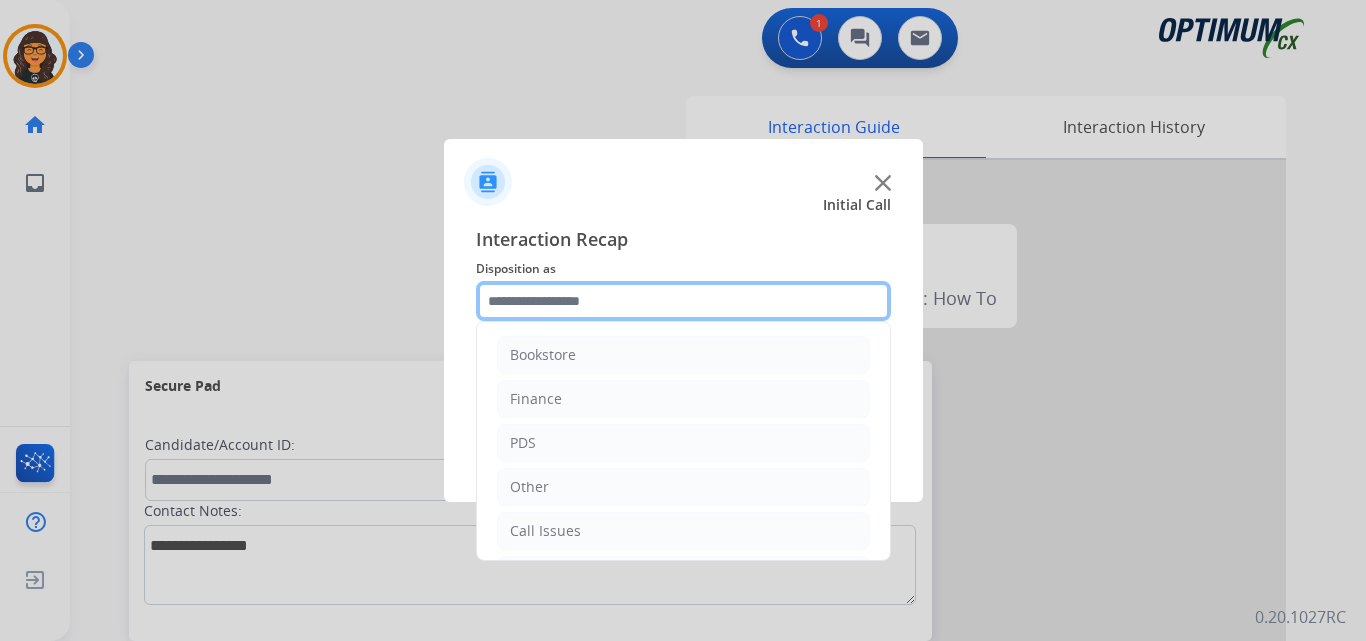 click 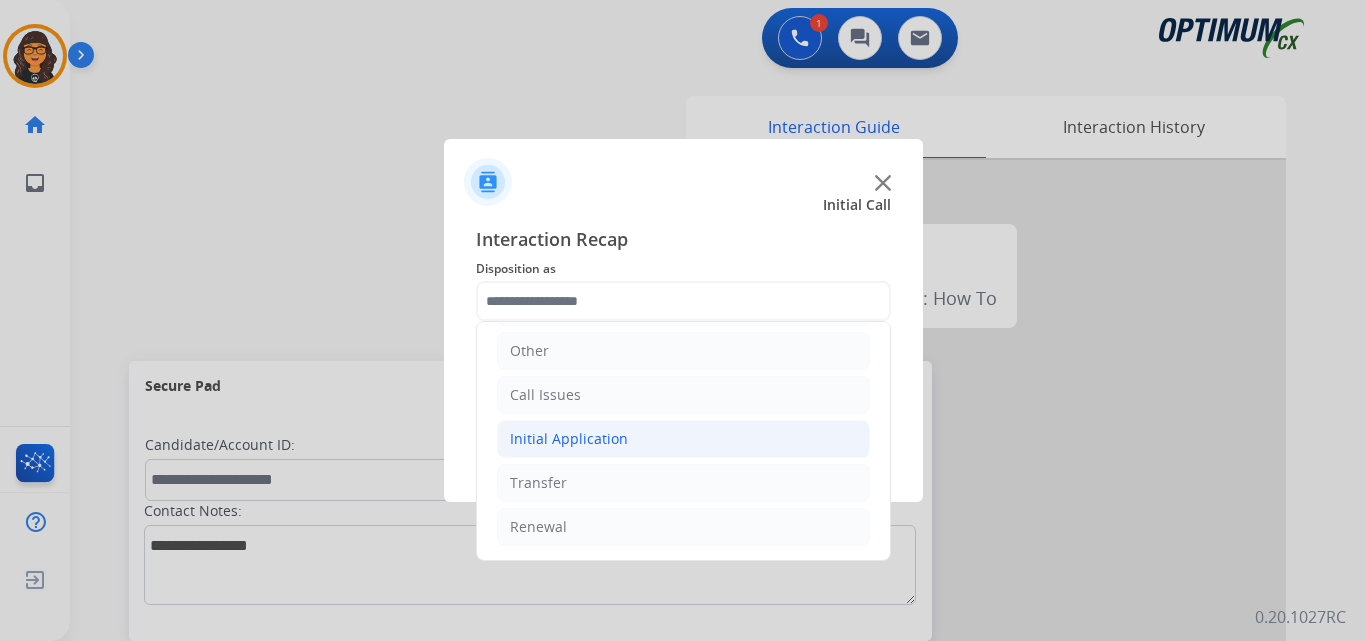 click on "Initial Application" 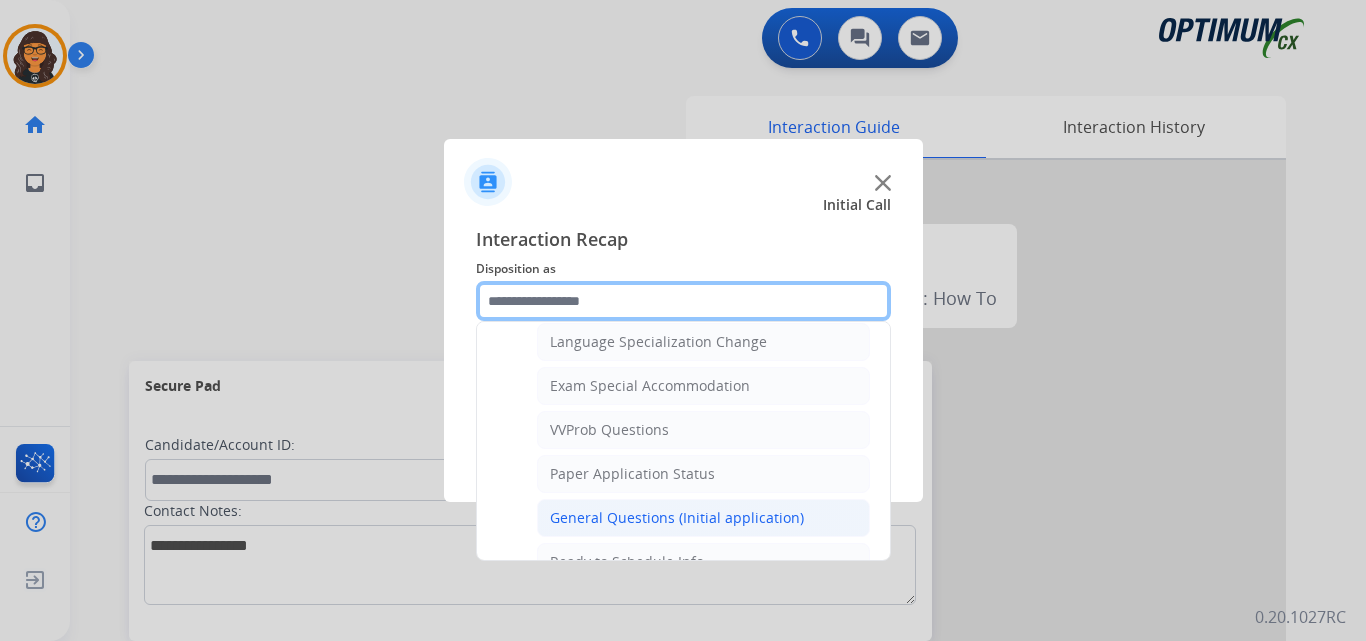 scroll, scrollTop: 1036, scrollLeft: 0, axis: vertical 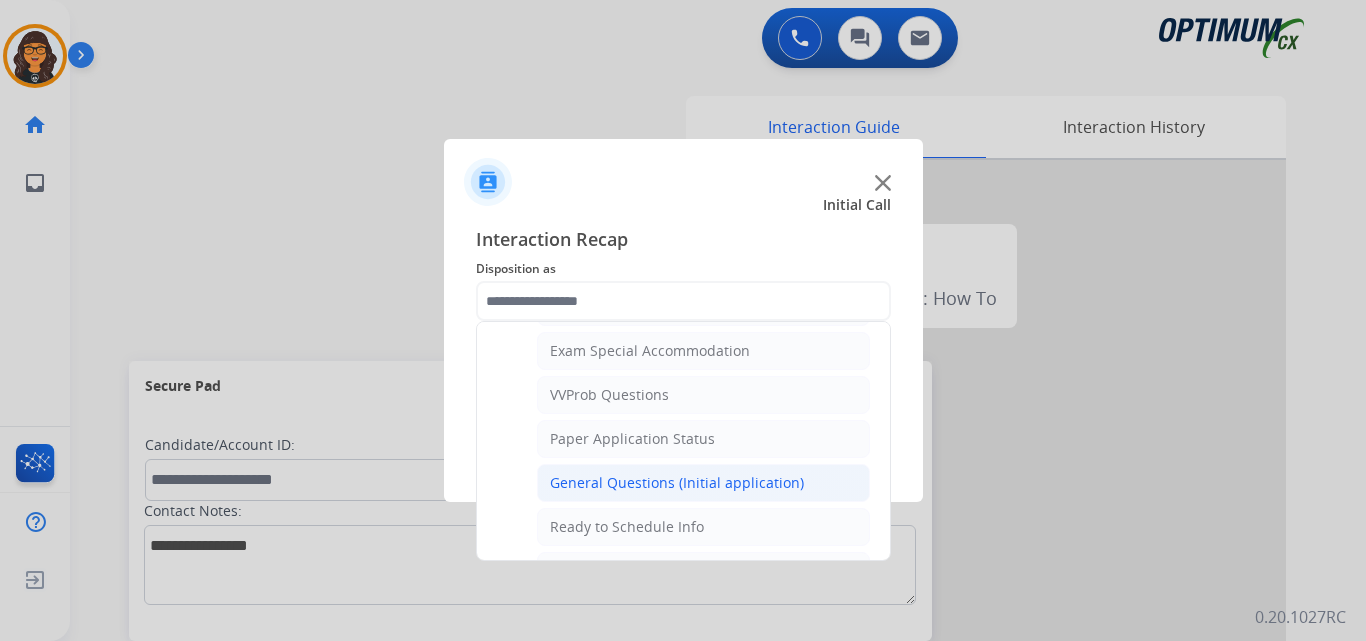 click on "General Questions (Initial application)" 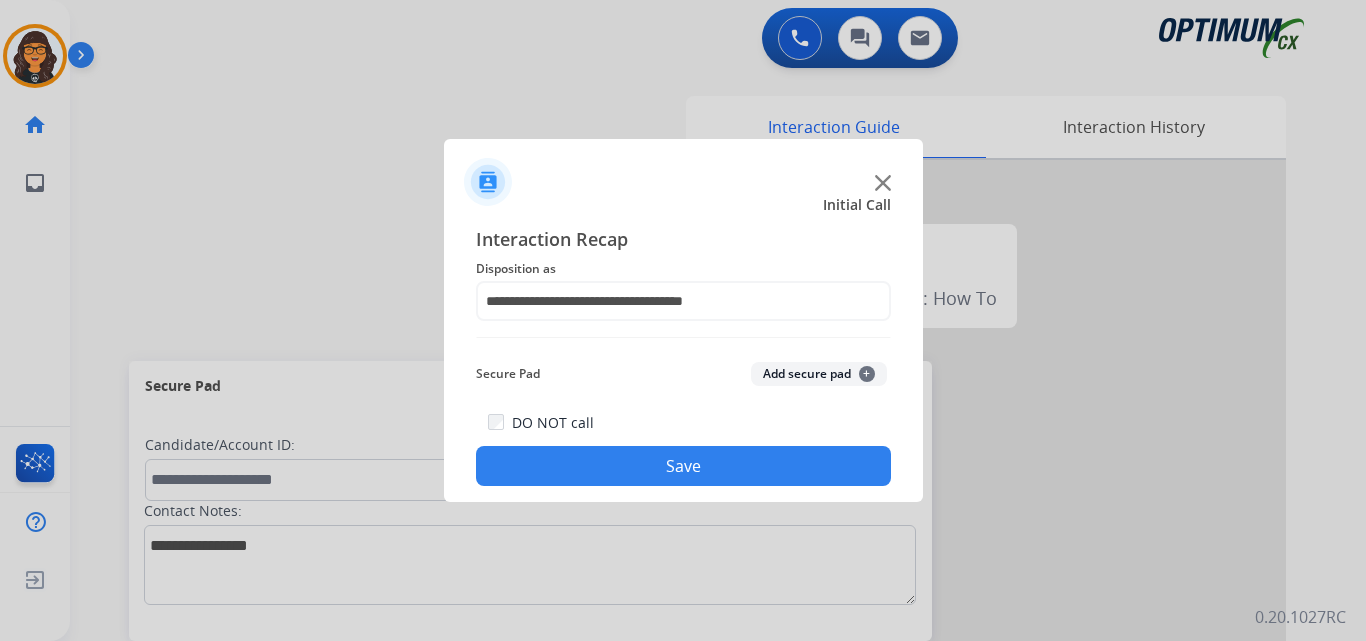 click on "Save" 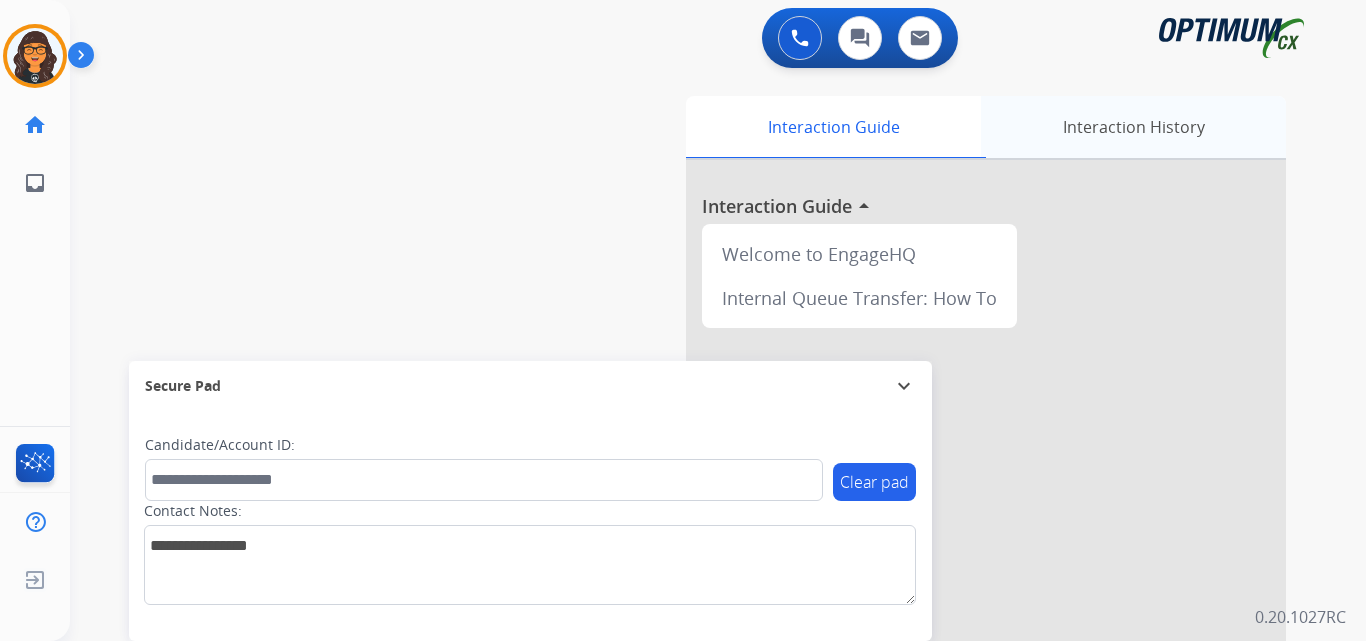 click on "Interaction History" at bounding box center (1133, 127) 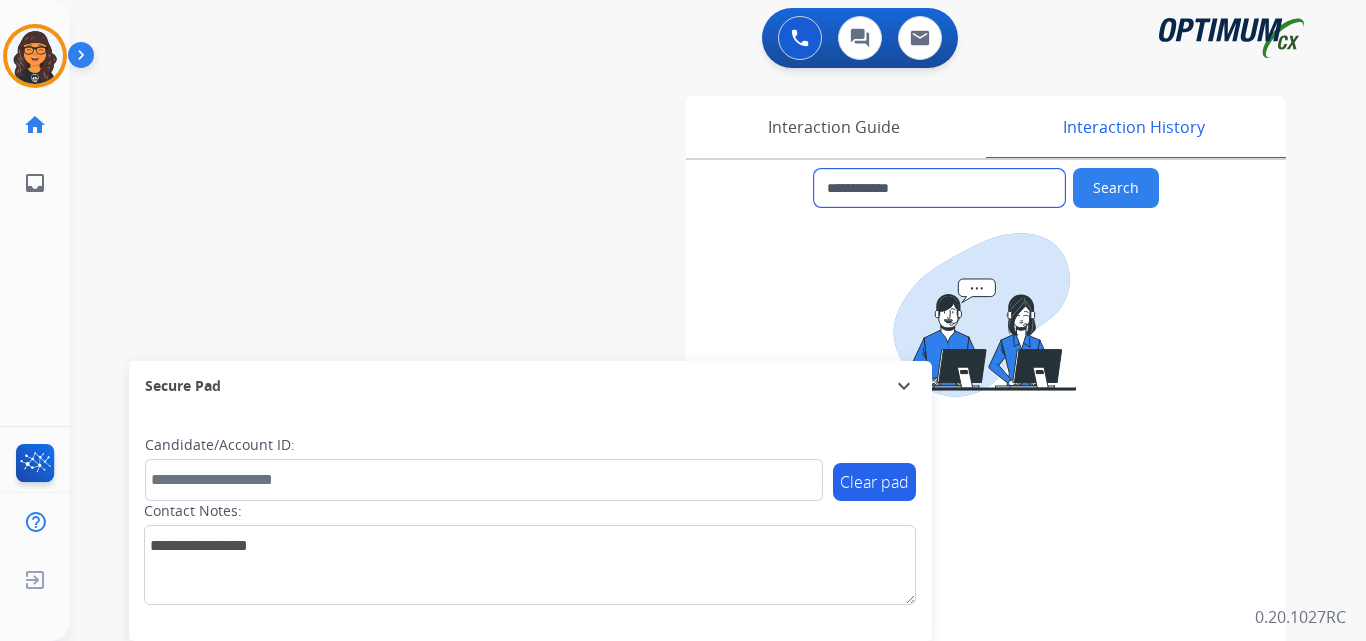 drag, startPoint x: 946, startPoint y: 187, endPoint x: 840, endPoint y: 194, distance: 106.23088 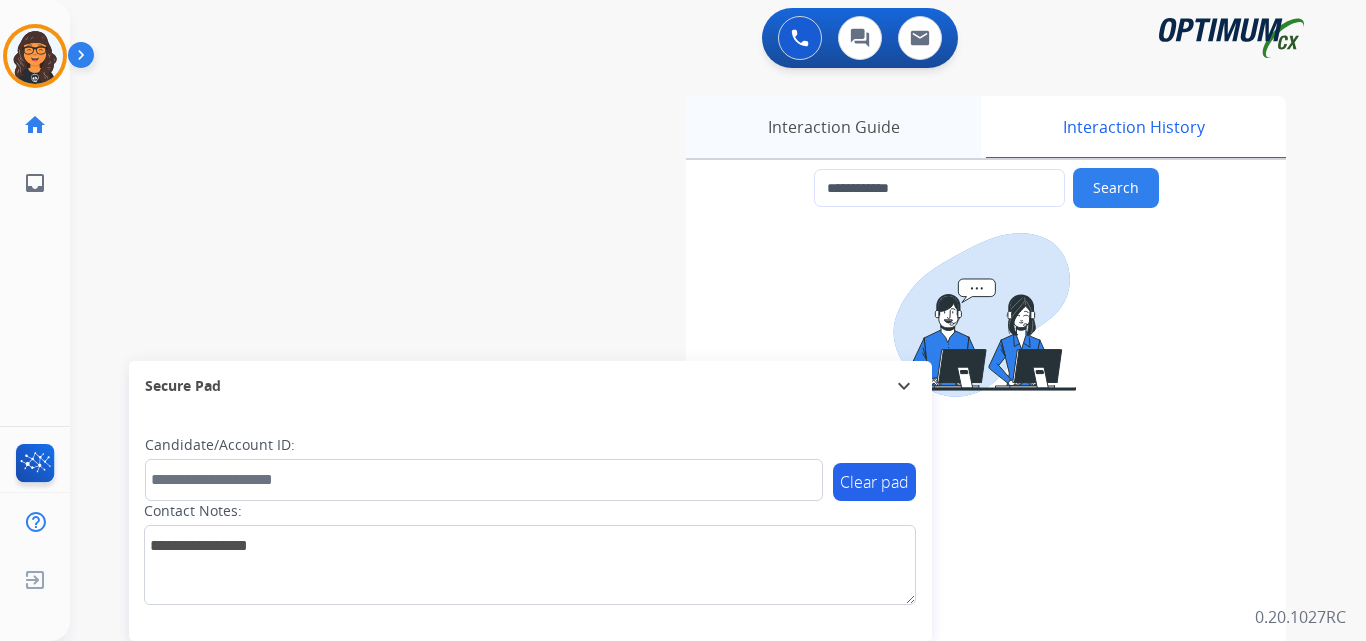 click on "Interaction Guide" at bounding box center (833, 127) 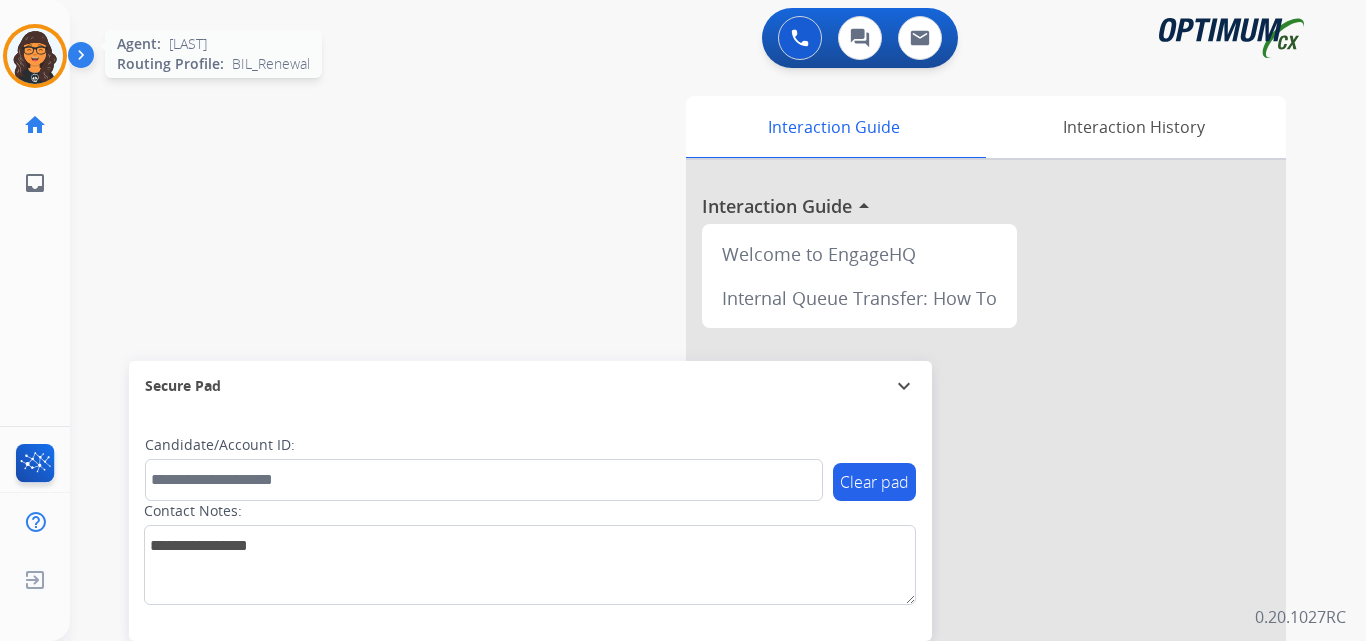click at bounding box center [35, 56] 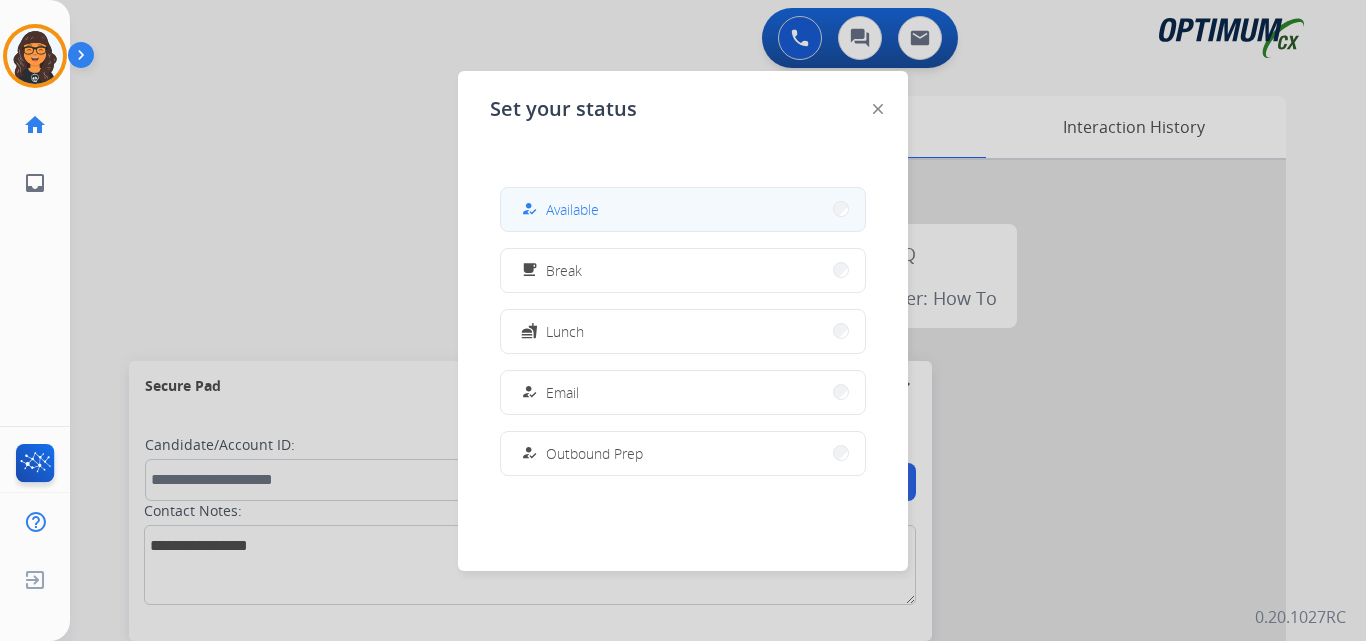 click on "how_to_reg" at bounding box center (531, 209) 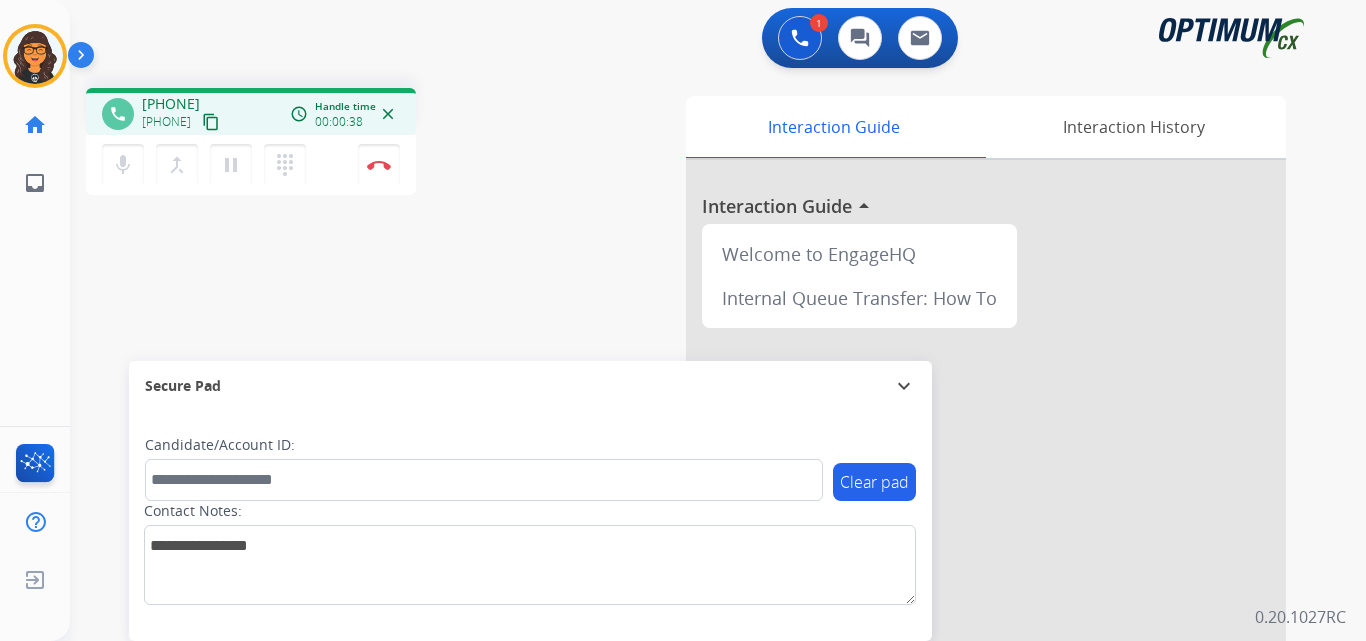 click on "content_copy" at bounding box center (211, 122) 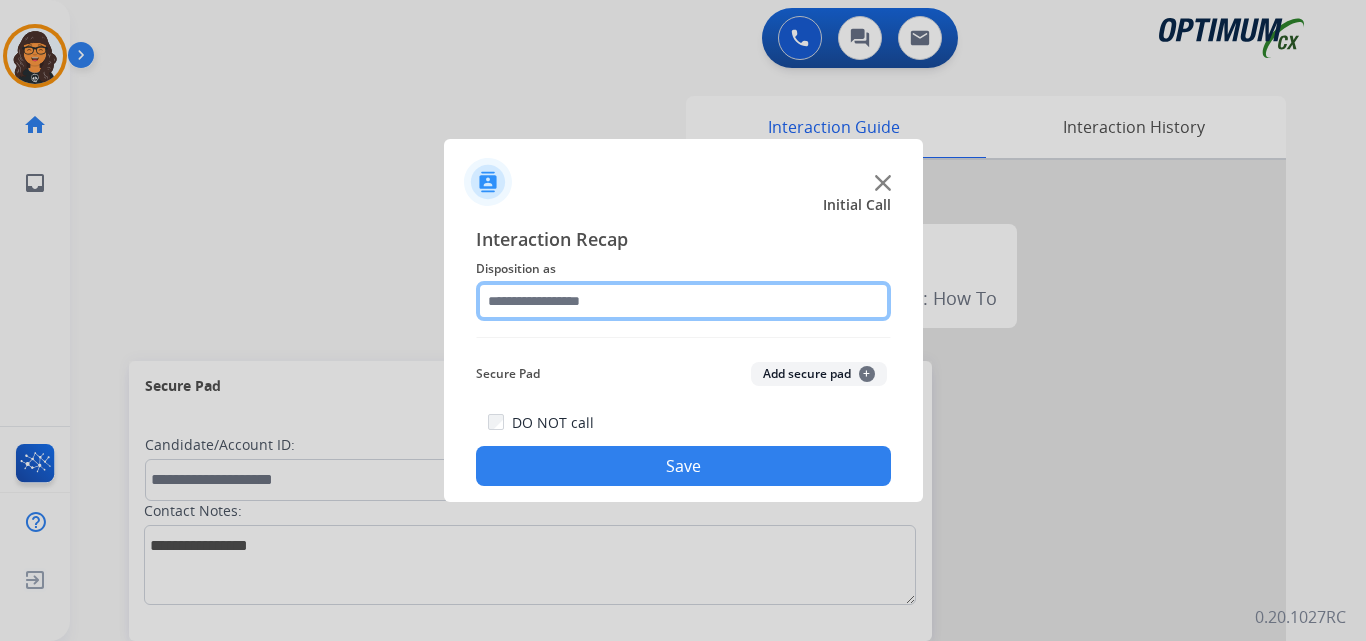 click 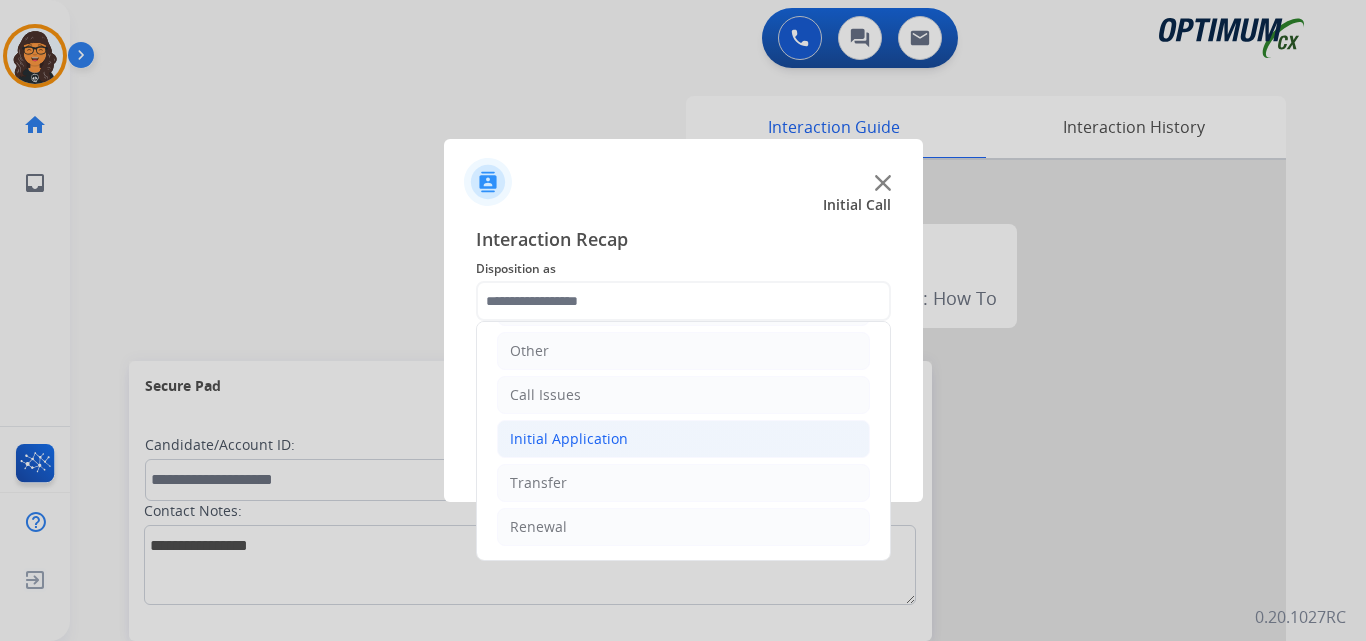 click on "Initial Application" 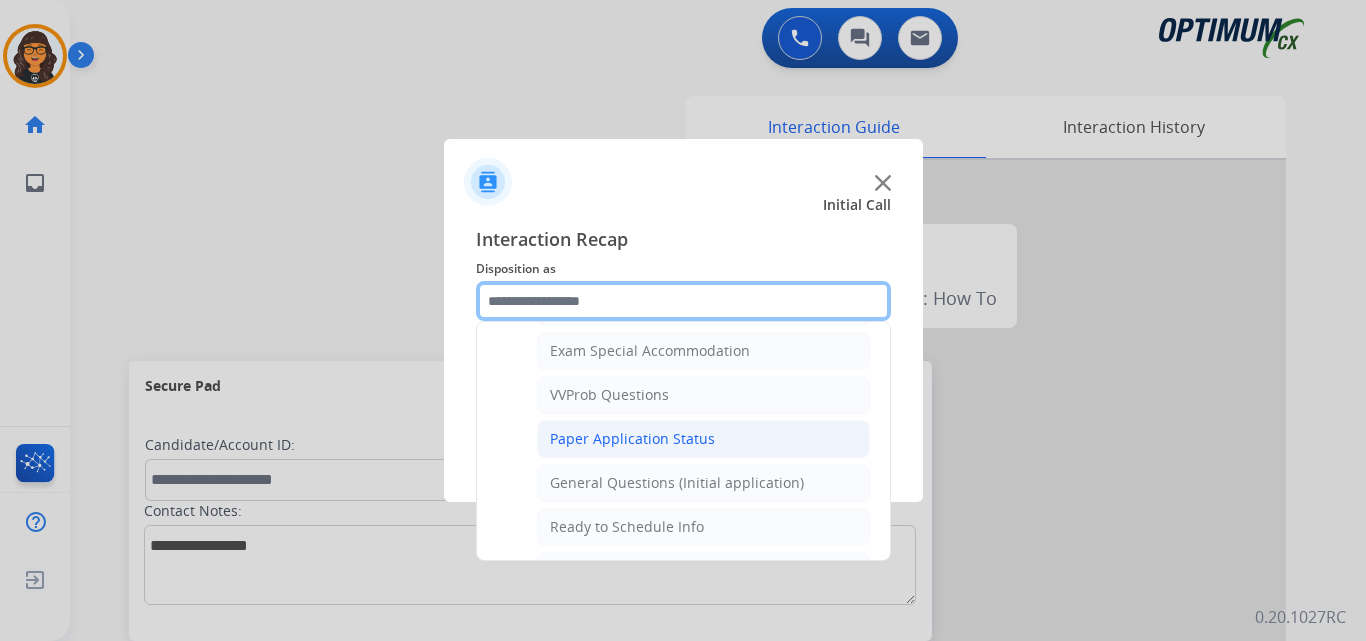 scroll, scrollTop: 1136, scrollLeft: 0, axis: vertical 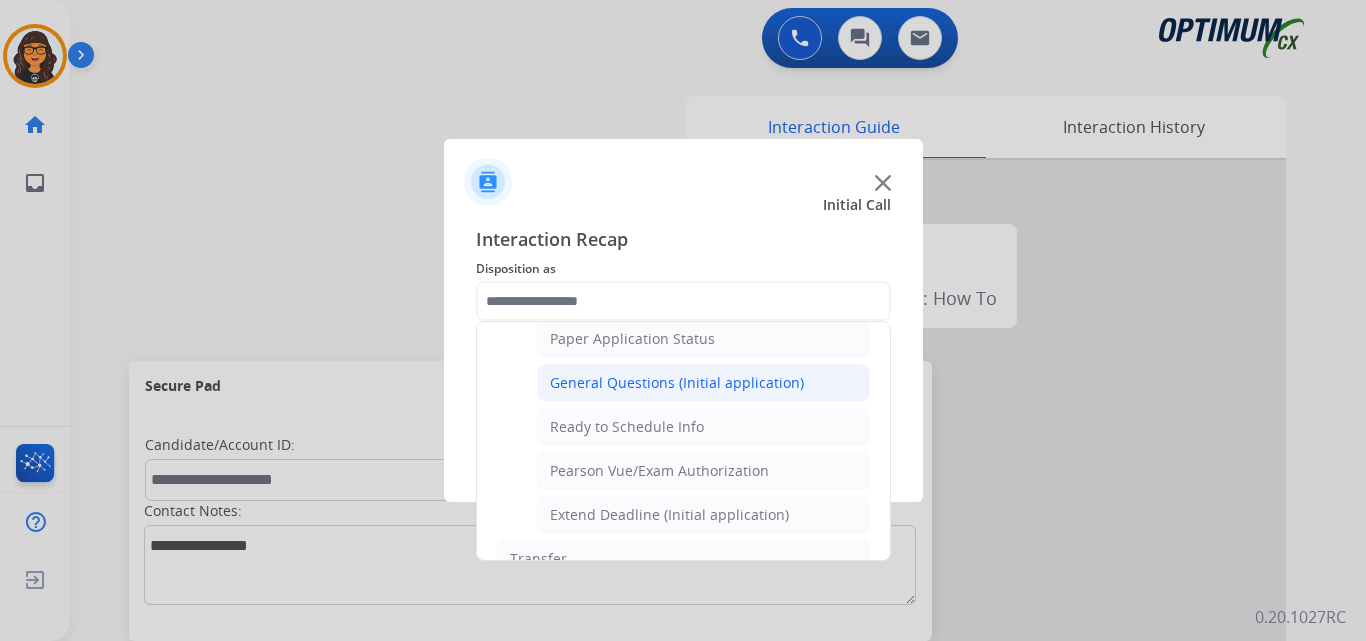 click on "General Questions (Initial application)" 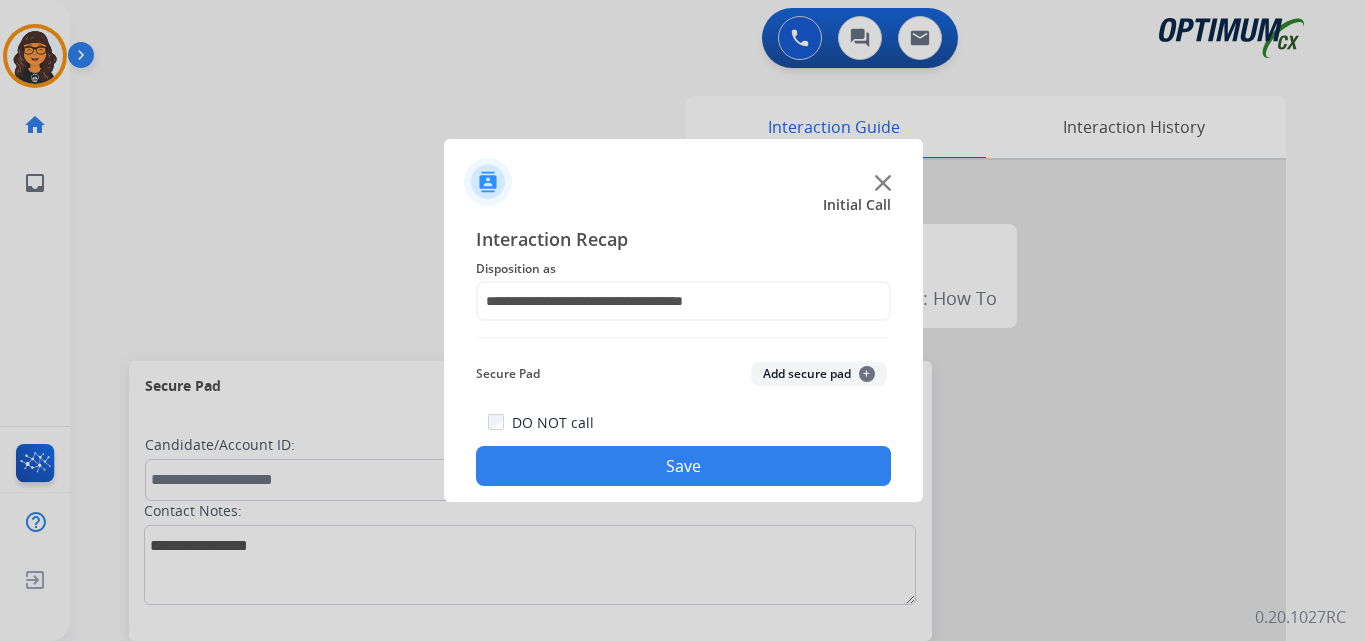 click on "Save" 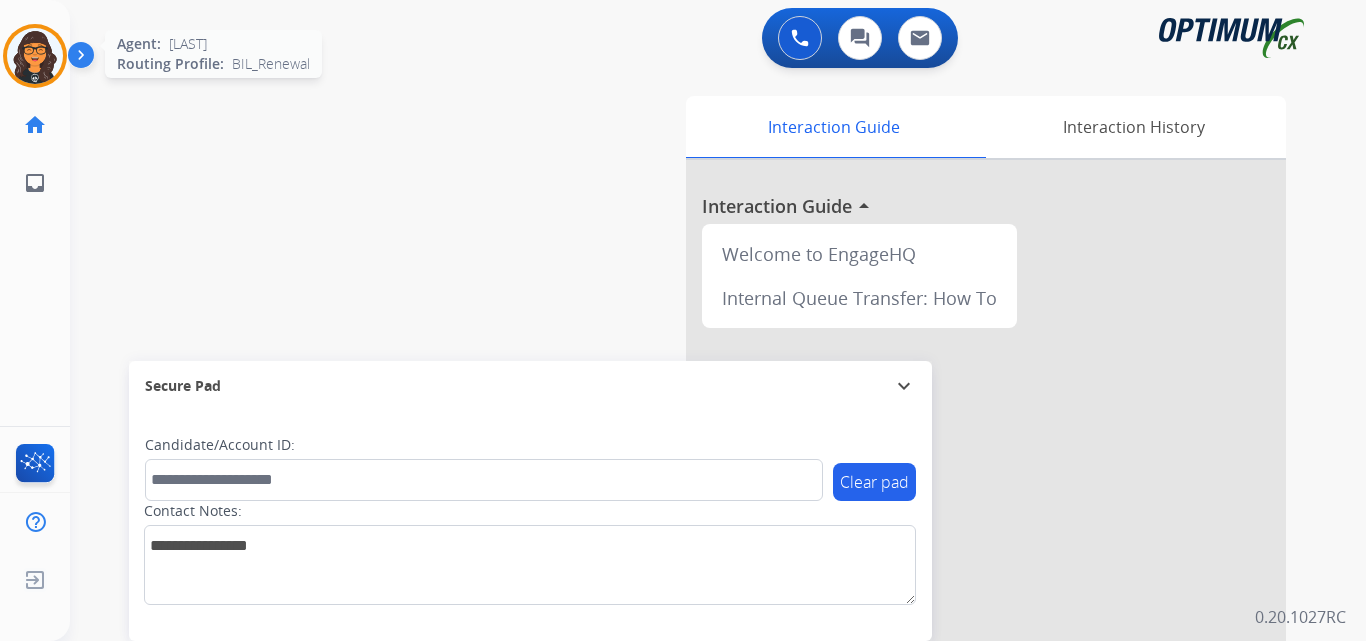 click at bounding box center (35, 56) 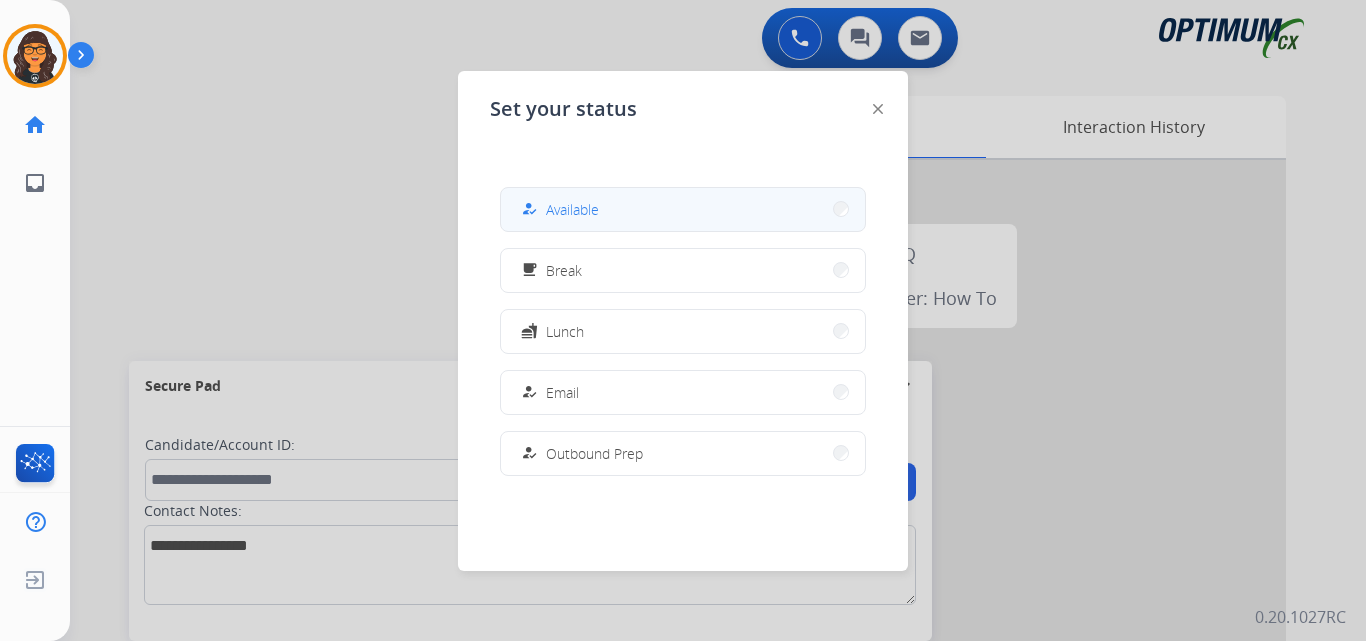 click on "how_to_reg Available" at bounding box center [683, 209] 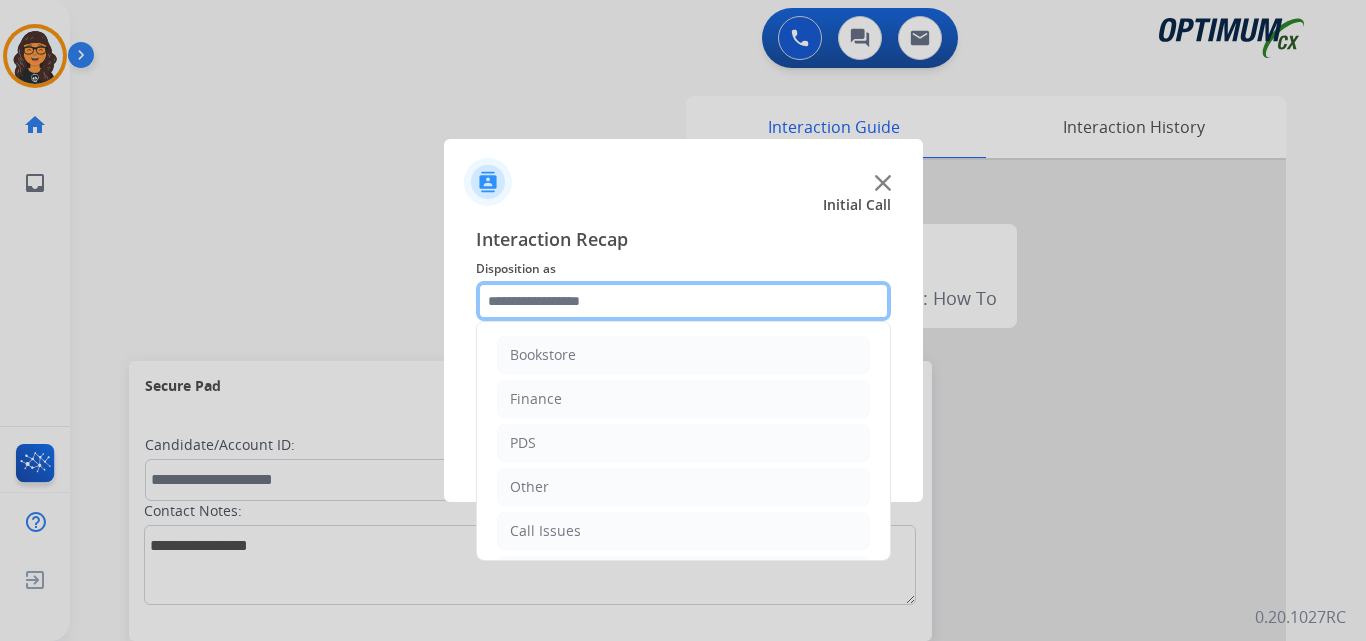 click 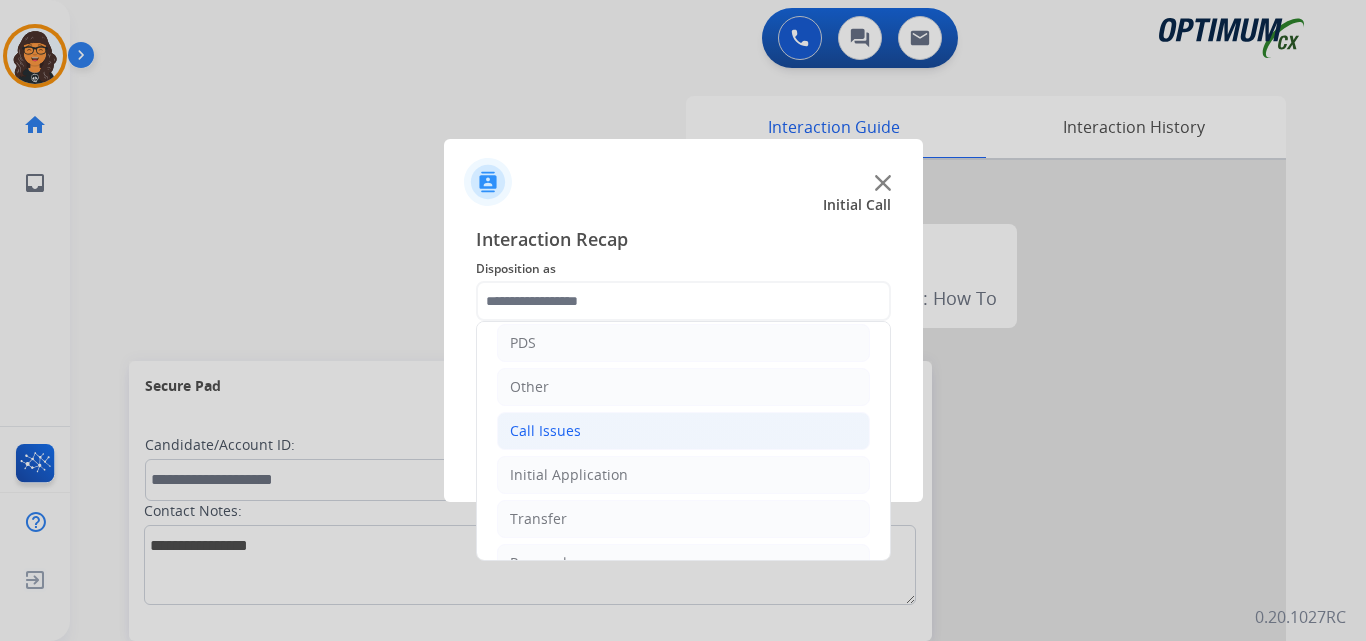 click on "Call Issues" 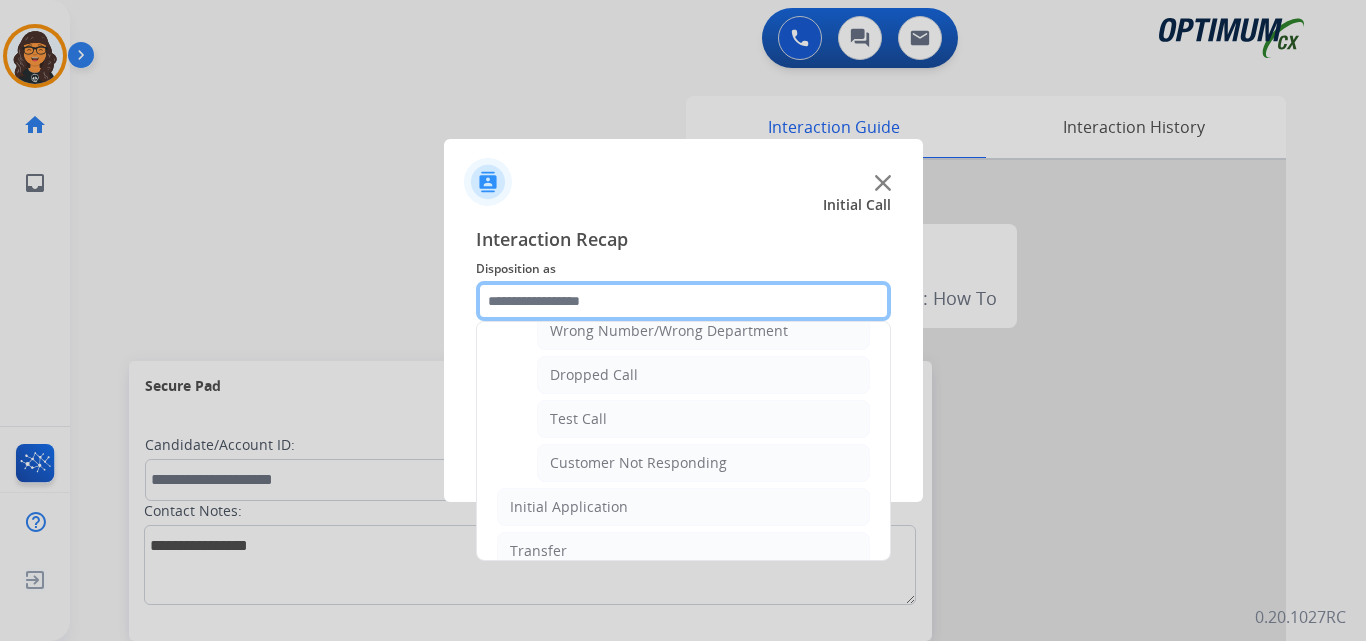 scroll, scrollTop: 300, scrollLeft: 0, axis: vertical 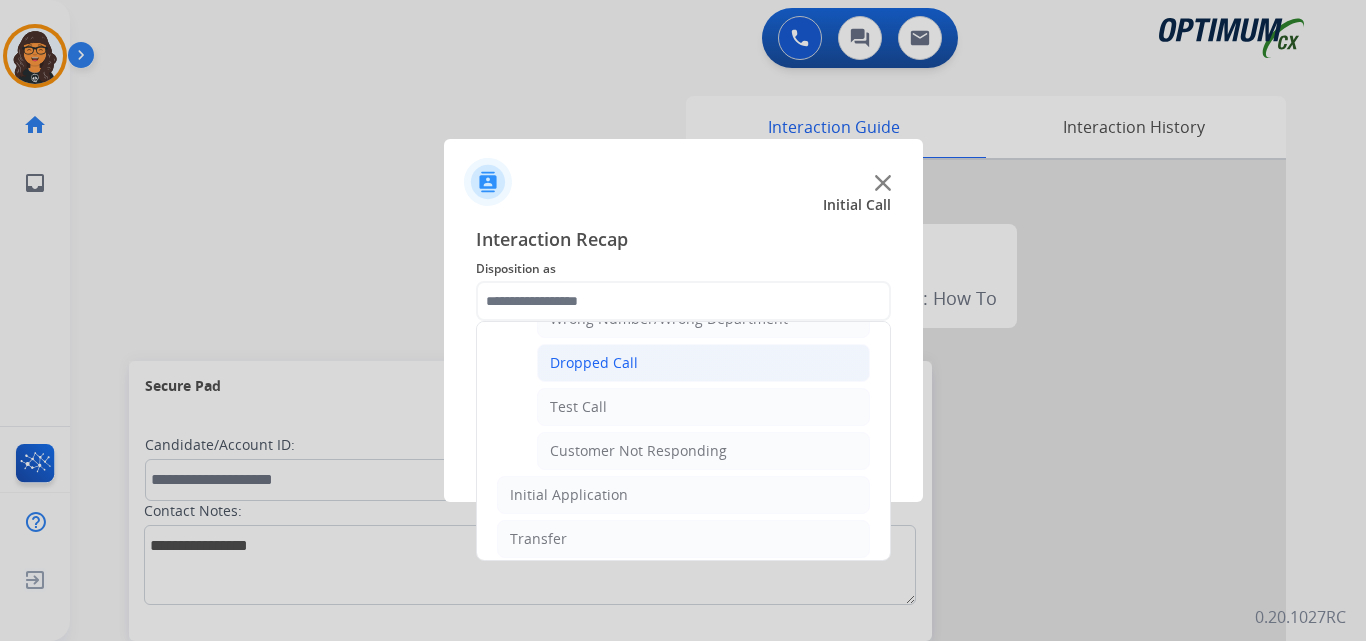 click on "Dropped Call" 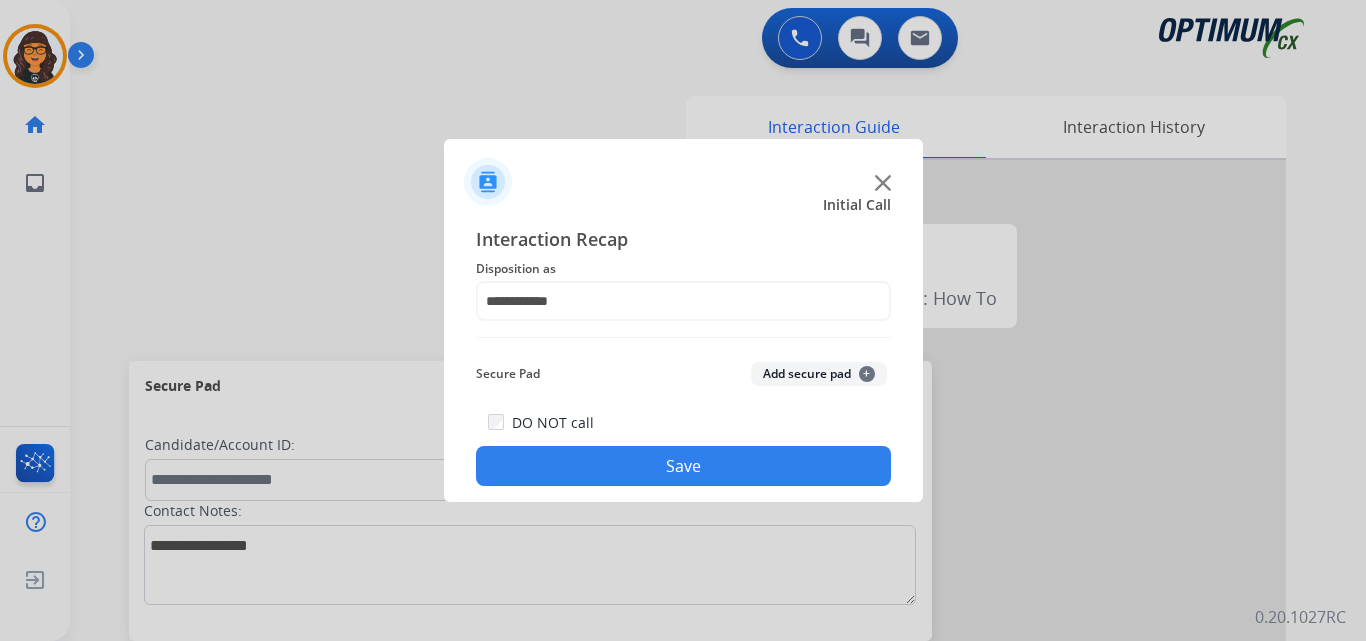 drag, startPoint x: 595, startPoint y: 474, endPoint x: 504, endPoint y: 439, distance: 97.49872 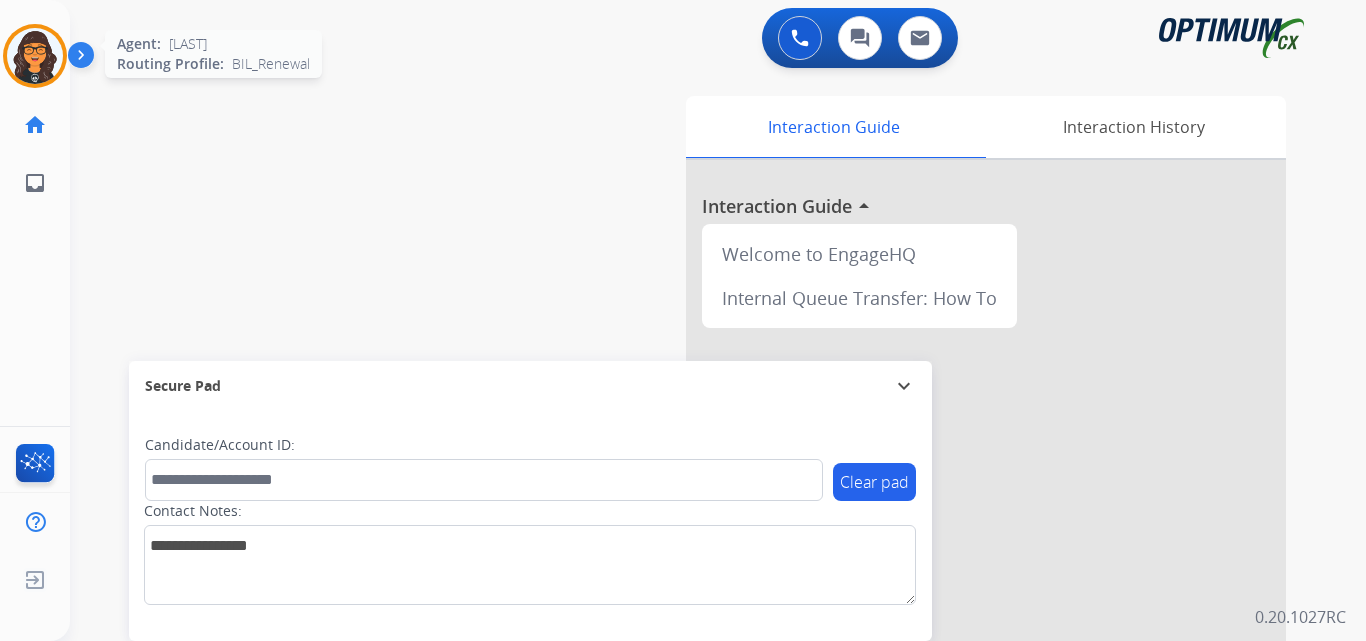 click at bounding box center [35, 56] 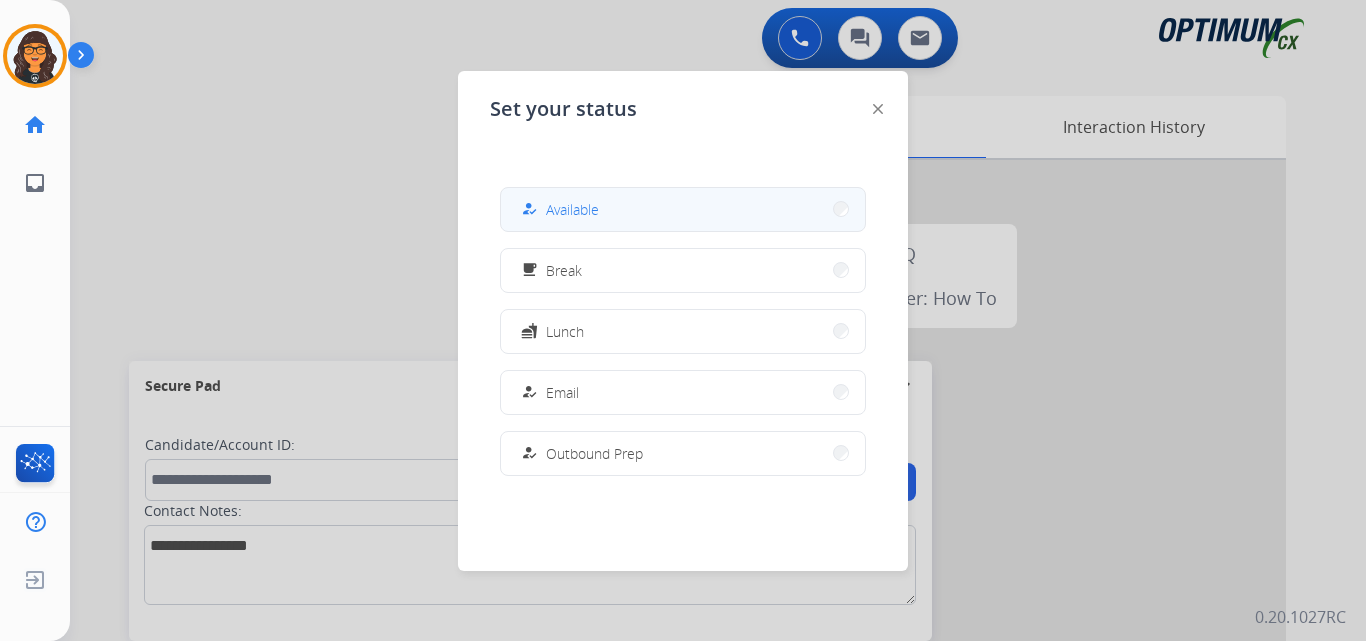 click on "how_to_reg Available" at bounding box center [683, 209] 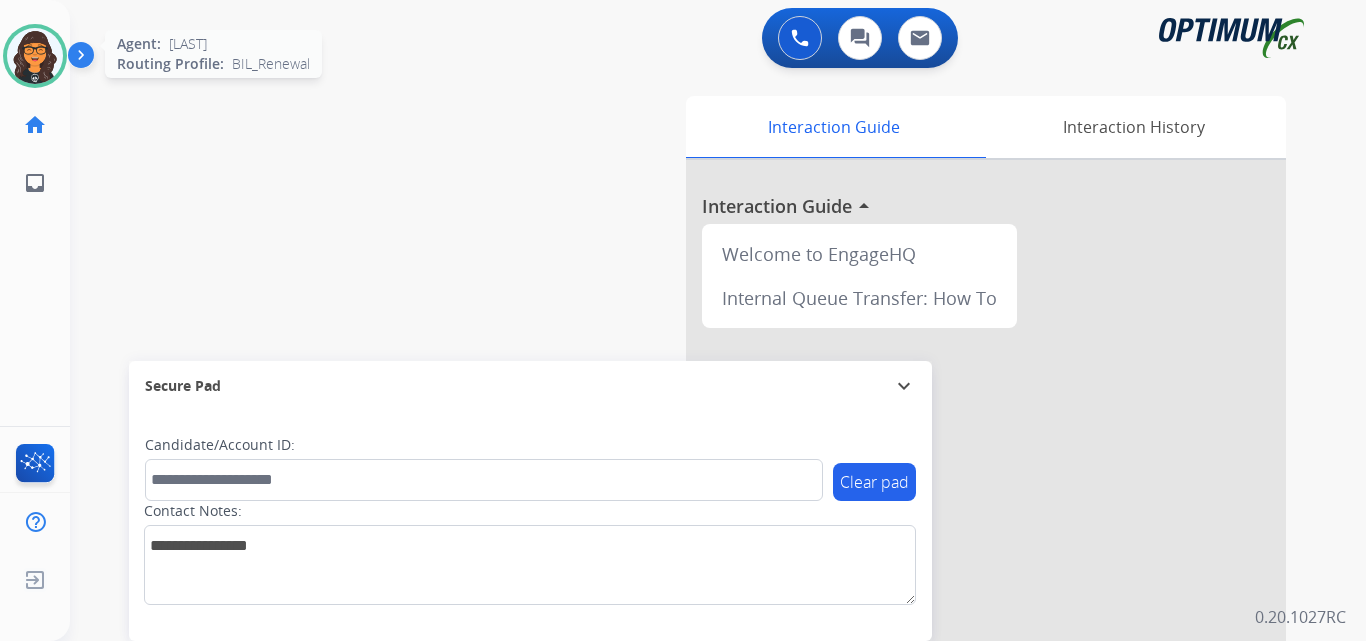 click at bounding box center [35, 56] 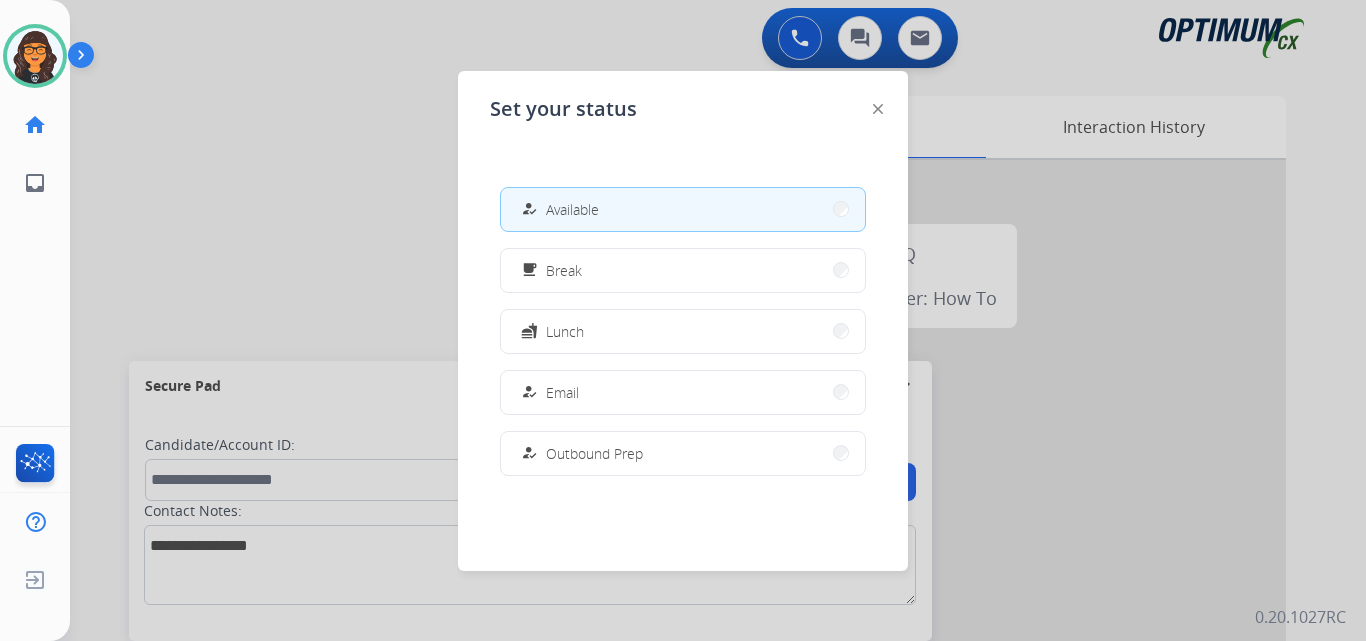 click on "free_breakfast Break" at bounding box center [683, 270] 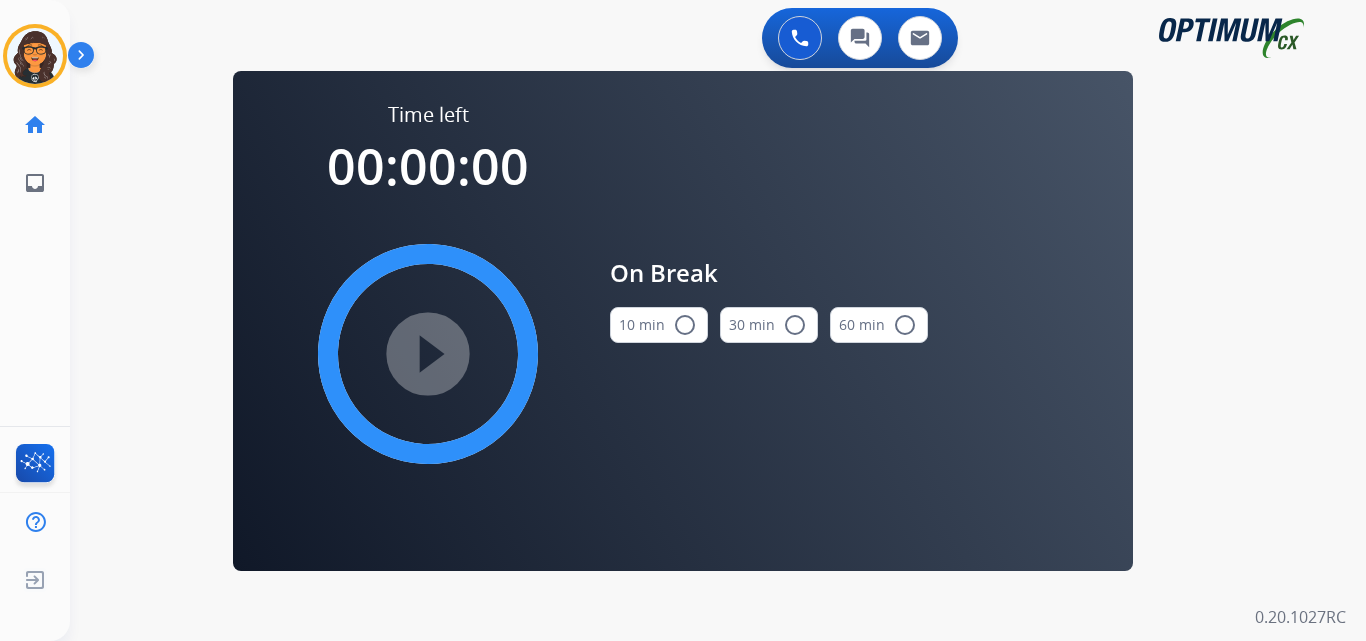 click on "radio_button_unchecked" at bounding box center (685, 325) 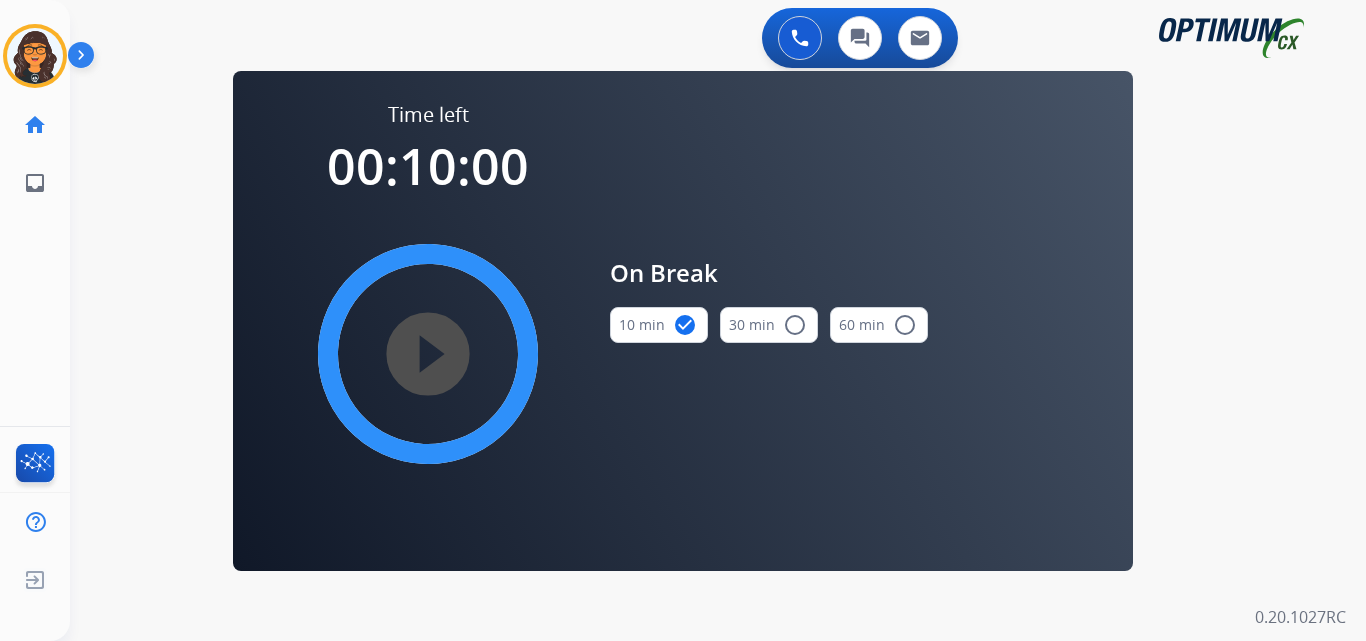 click on "play_circle_filled" at bounding box center [428, 354] 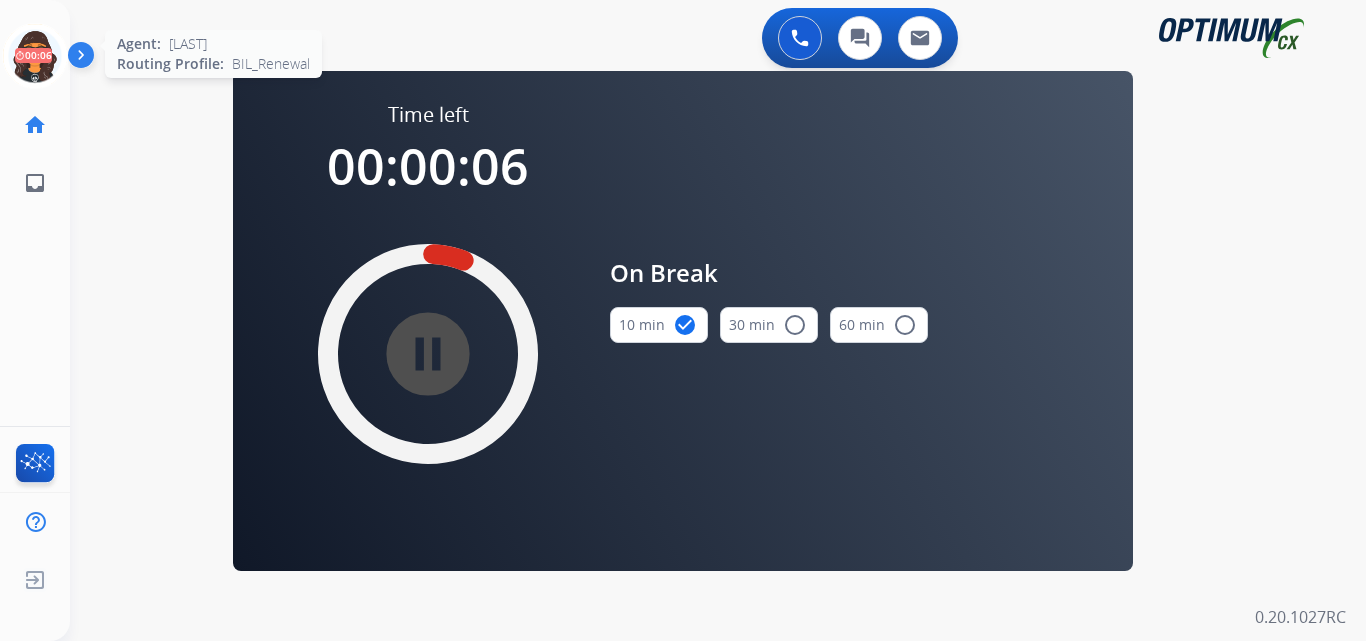 drag, startPoint x: 36, startPoint y: 59, endPoint x: 63, endPoint y: 74, distance: 30.88689 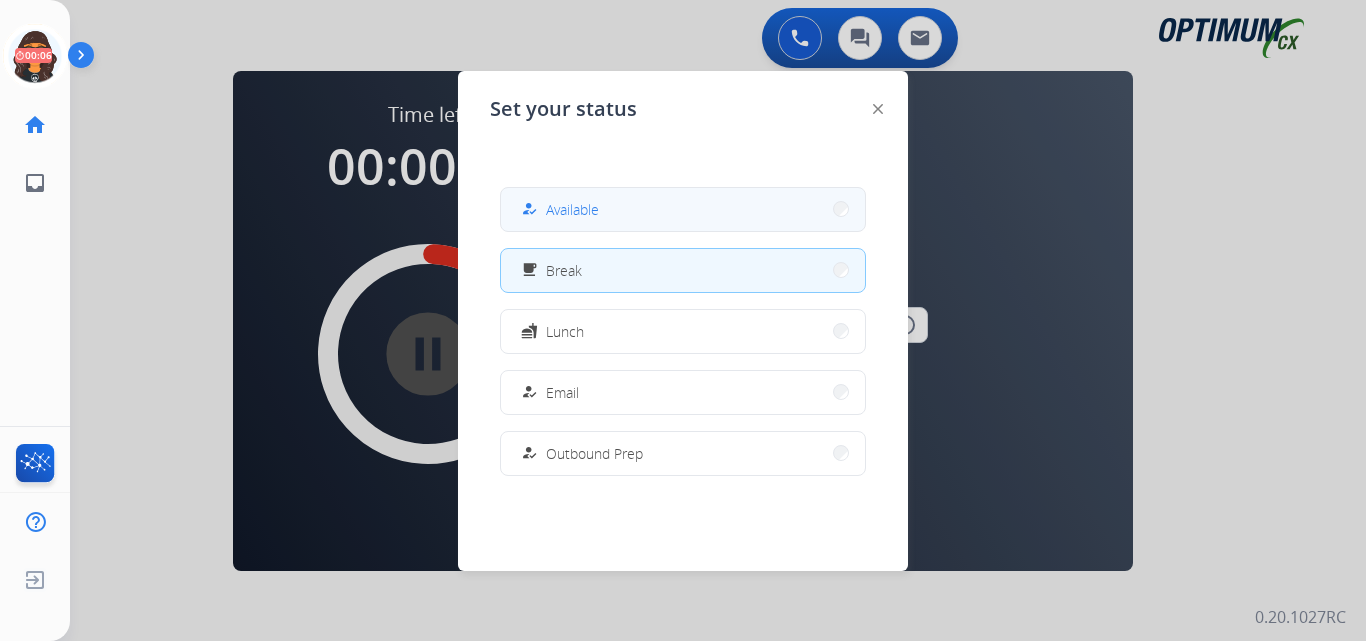 click on "how_to_reg Available" at bounding box center [683, 209] 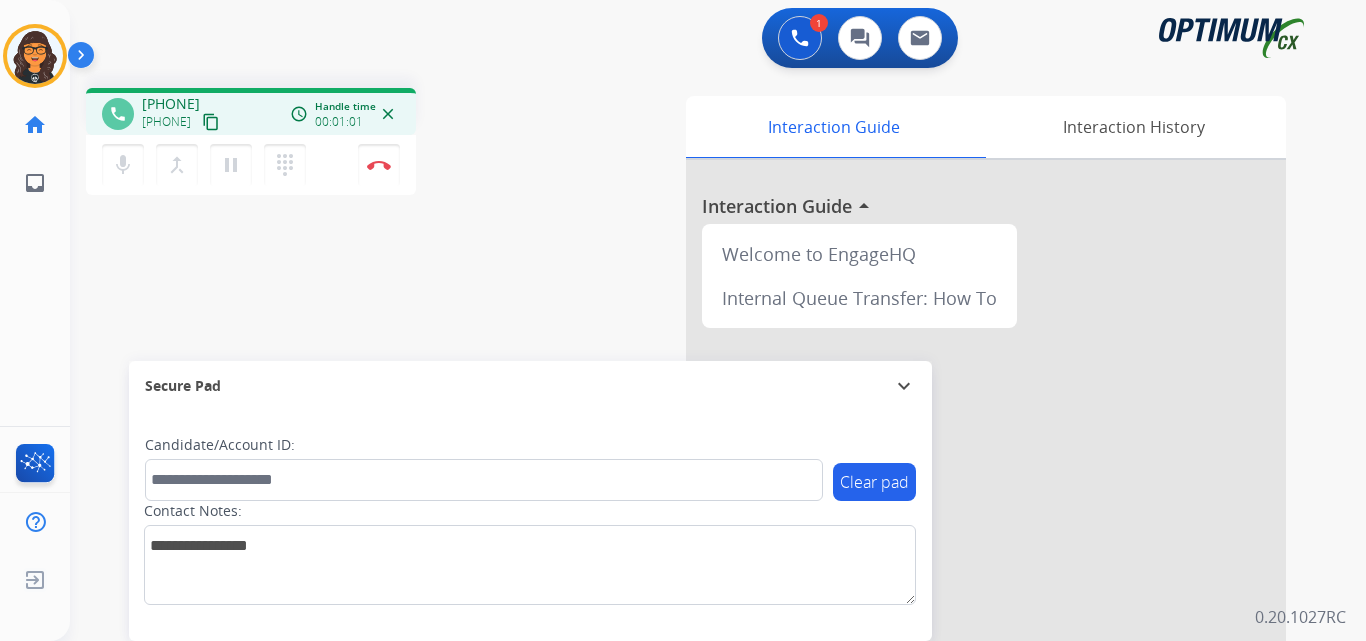 click on "content_copy" at bounding box center (211, 122) 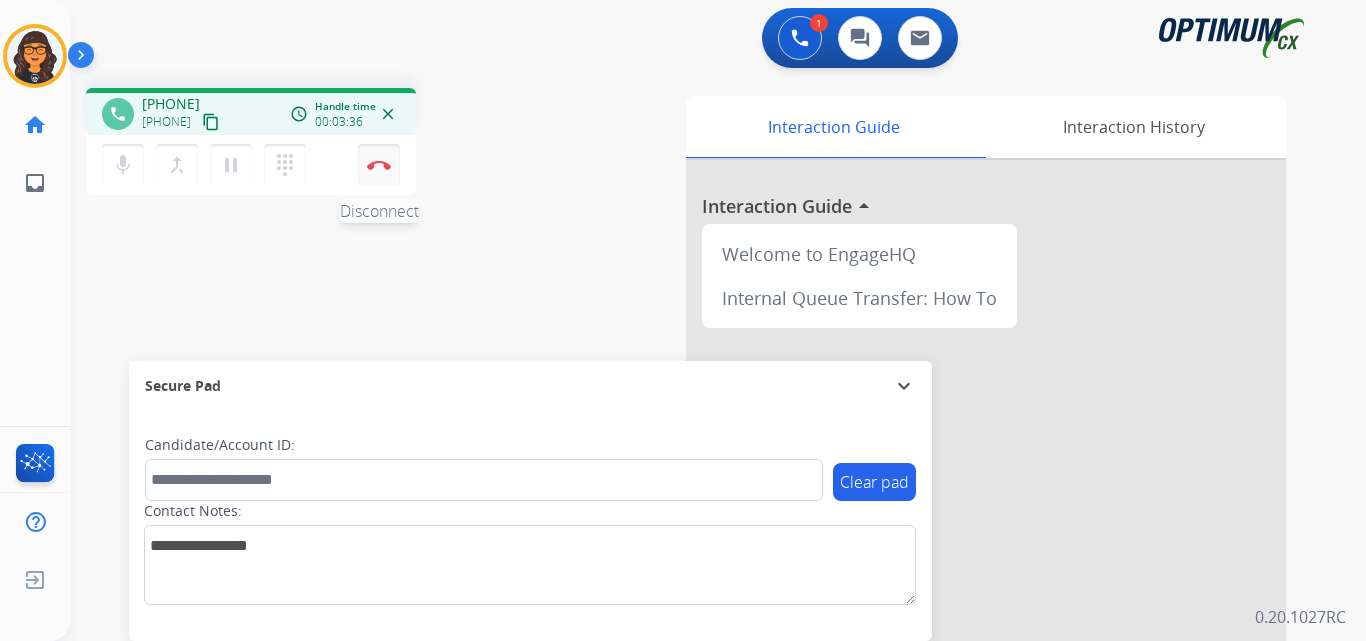 click at bounding box center [379, 165] 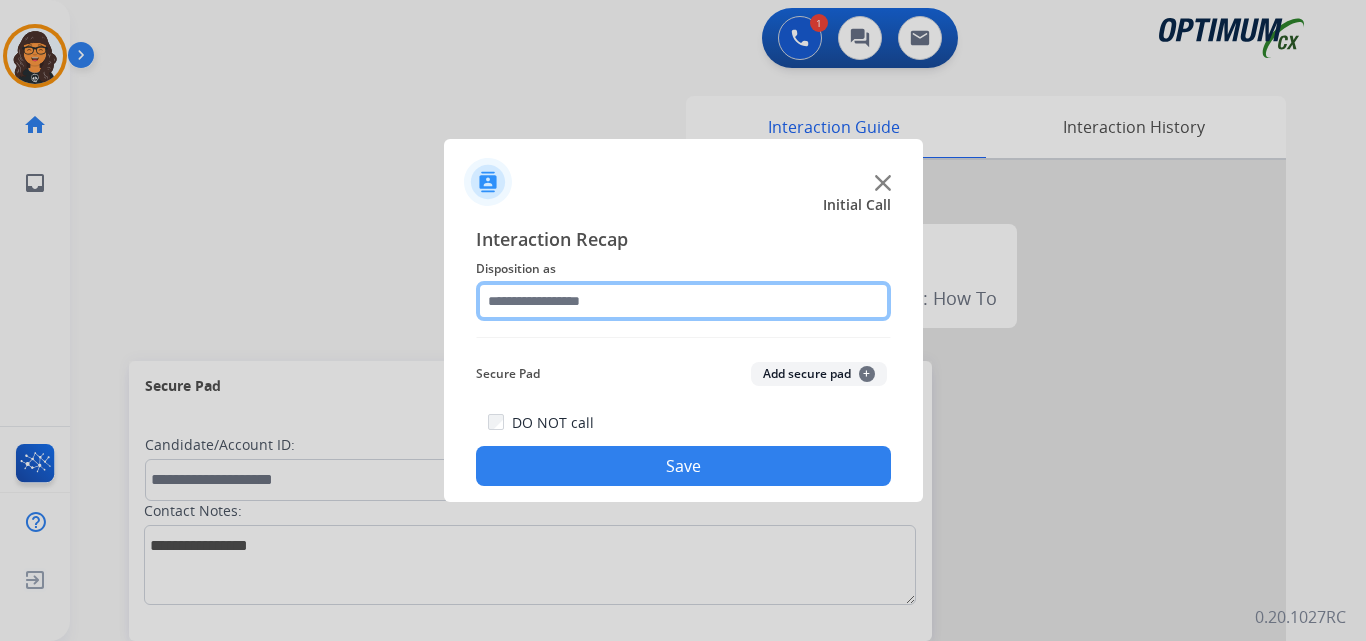 click 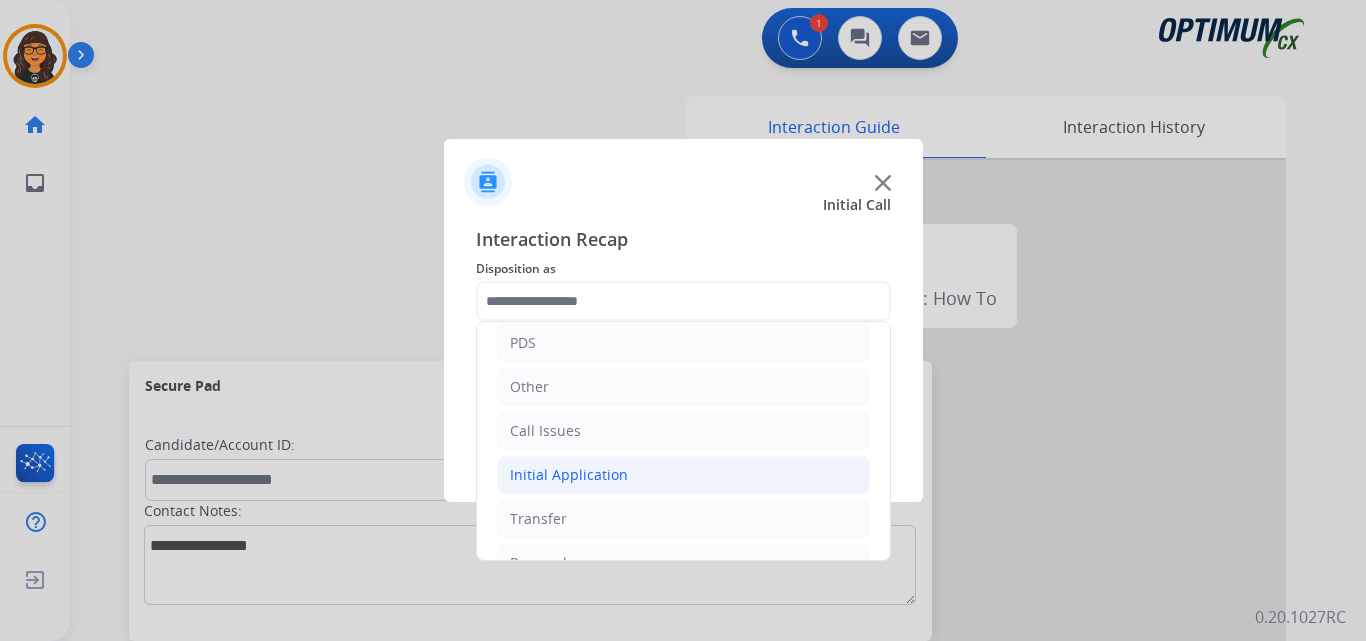 click on "Initial Application" 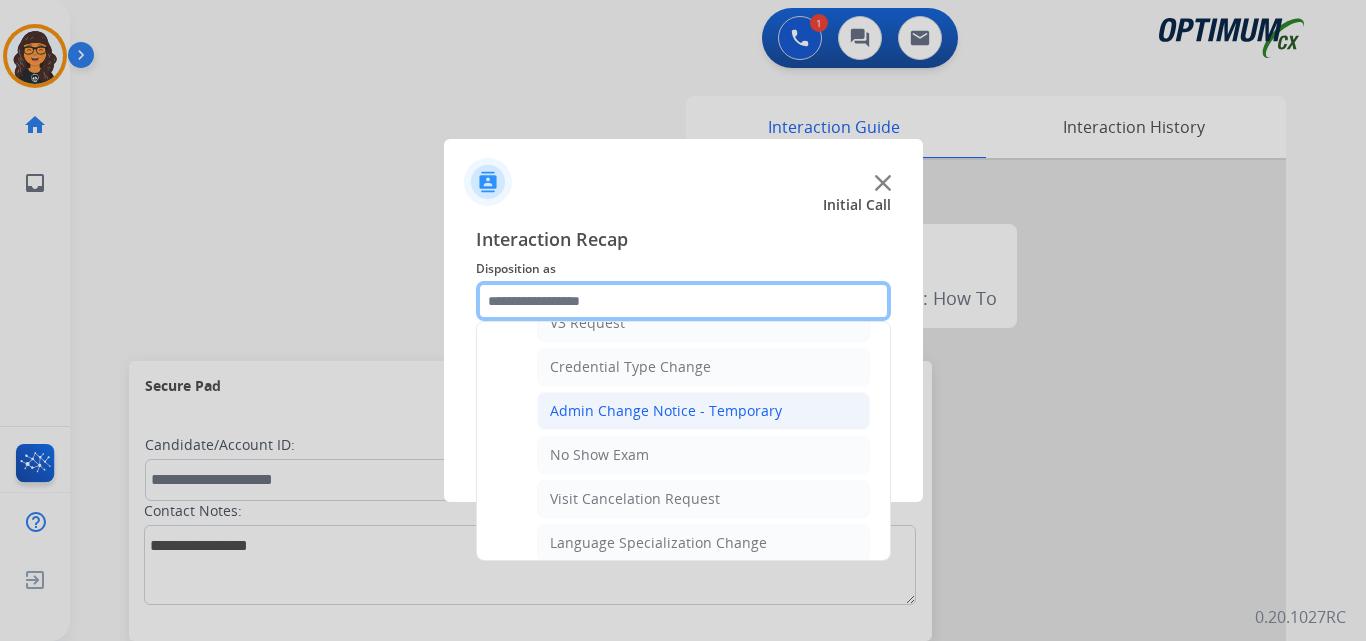 scroll, scrollTop: 900, scrollLeft: 0, axis: vertical 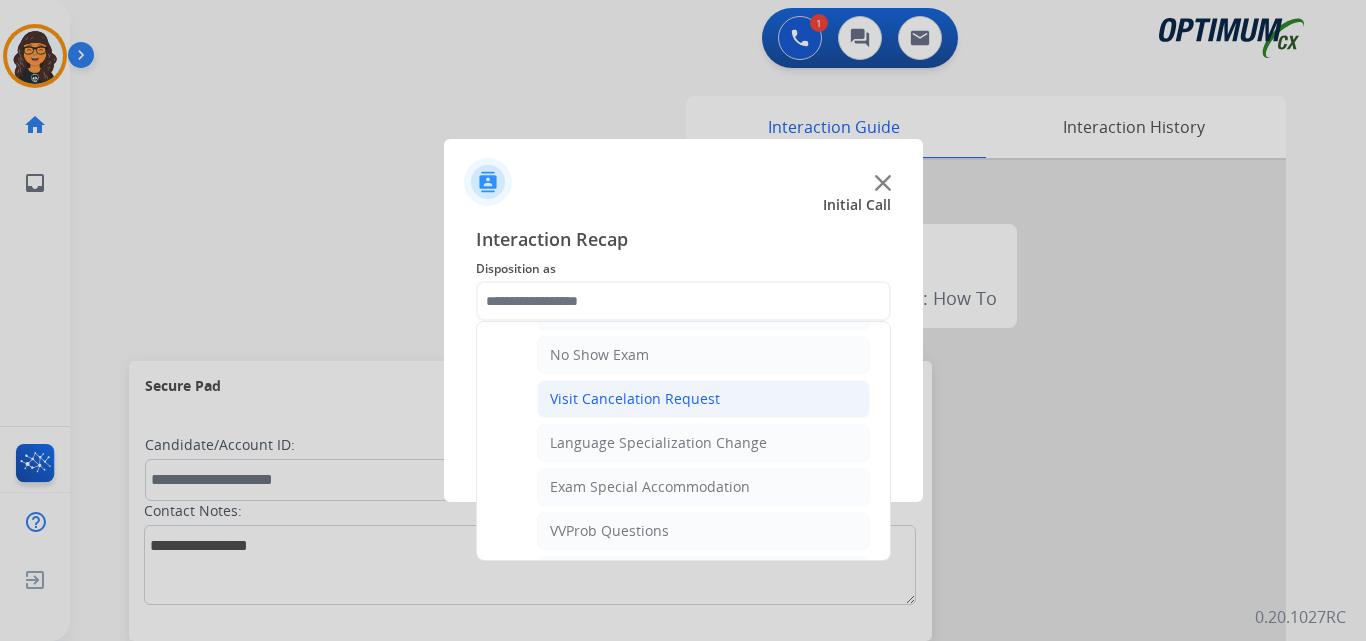 click on "Visit Cancelation Request" 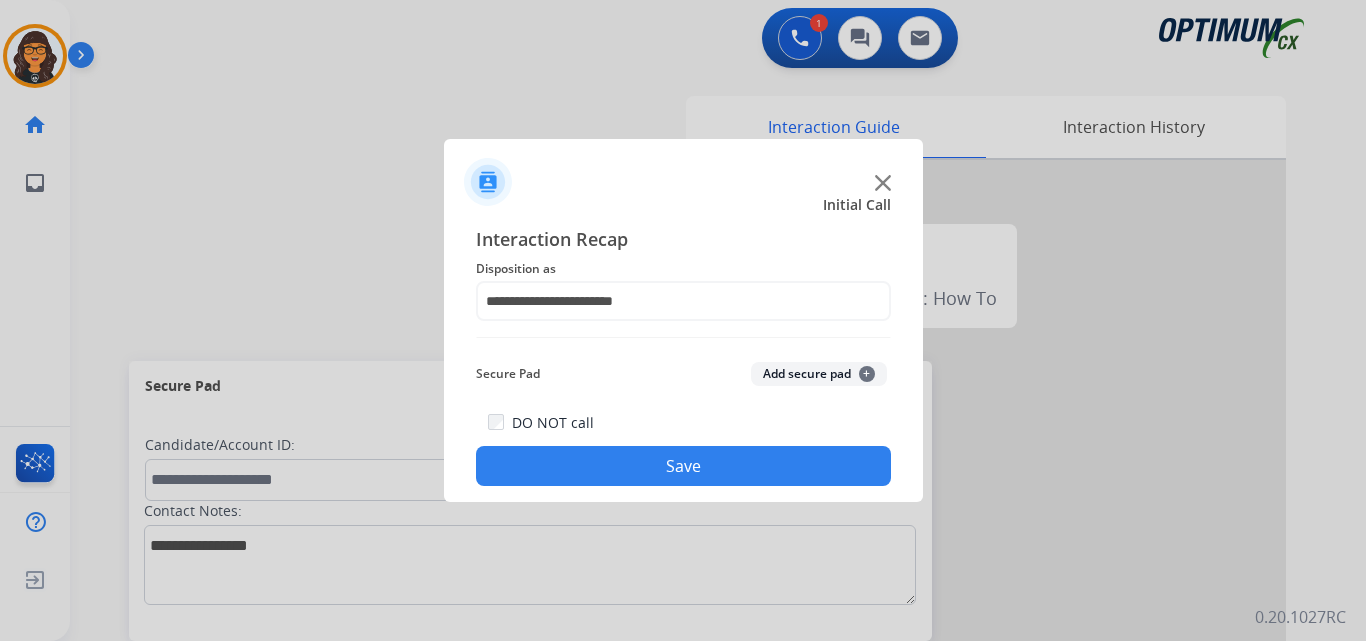 click on "Save" 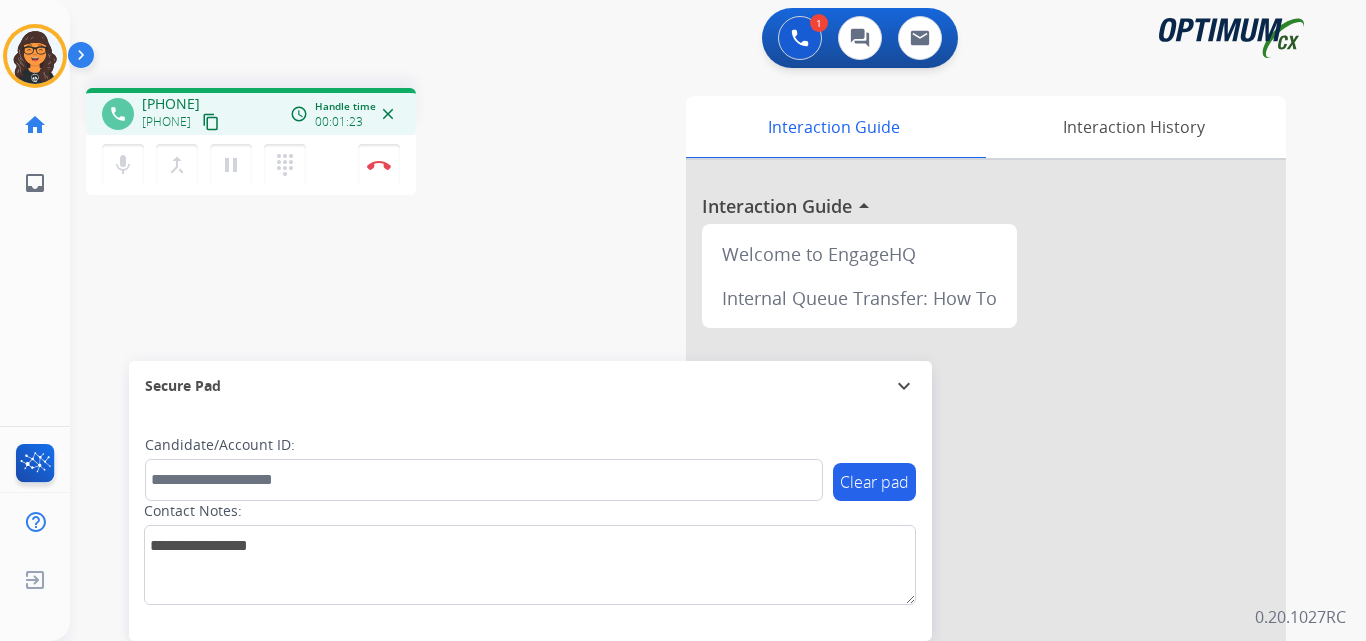 click on "content_copy" at bounding box center (211, 122) 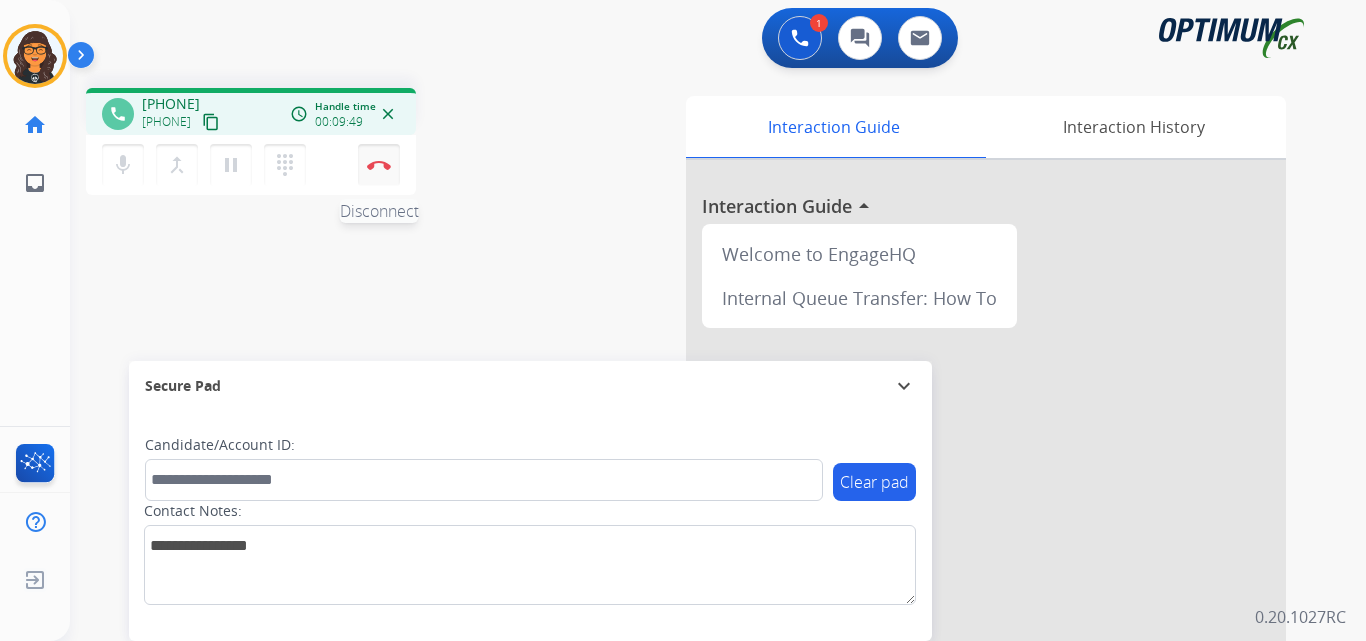 click at bounding box center [379, 165] 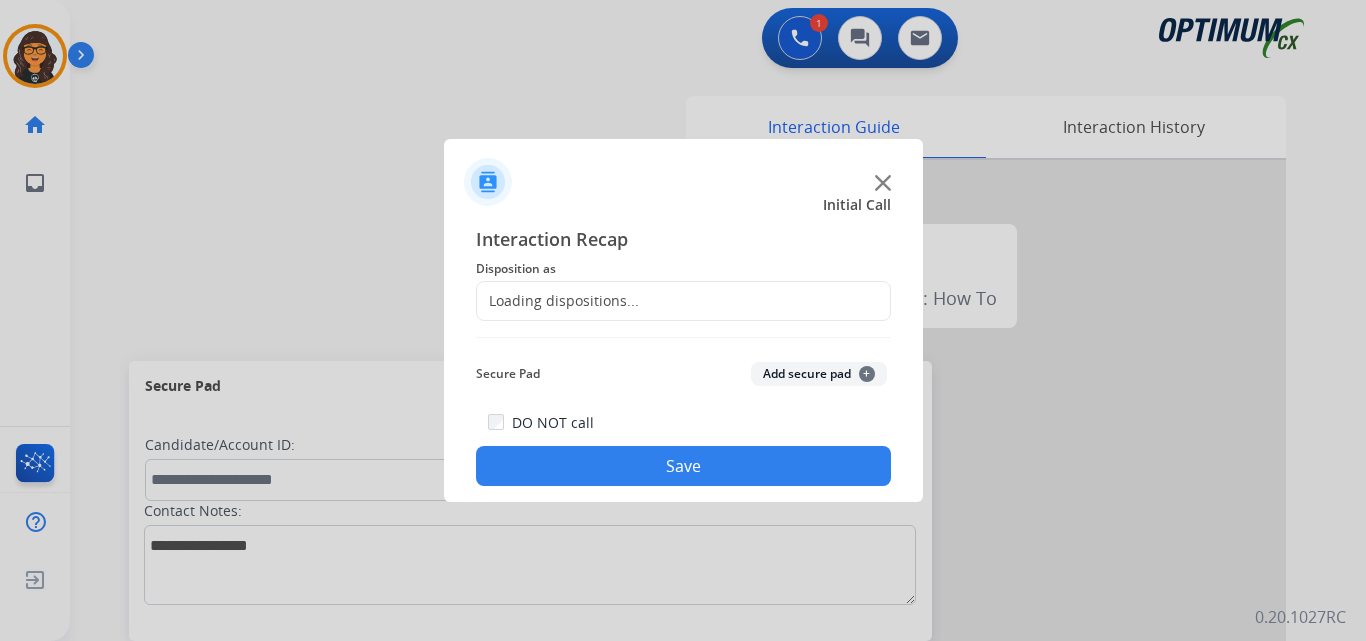 click on "Loading dispositions..." 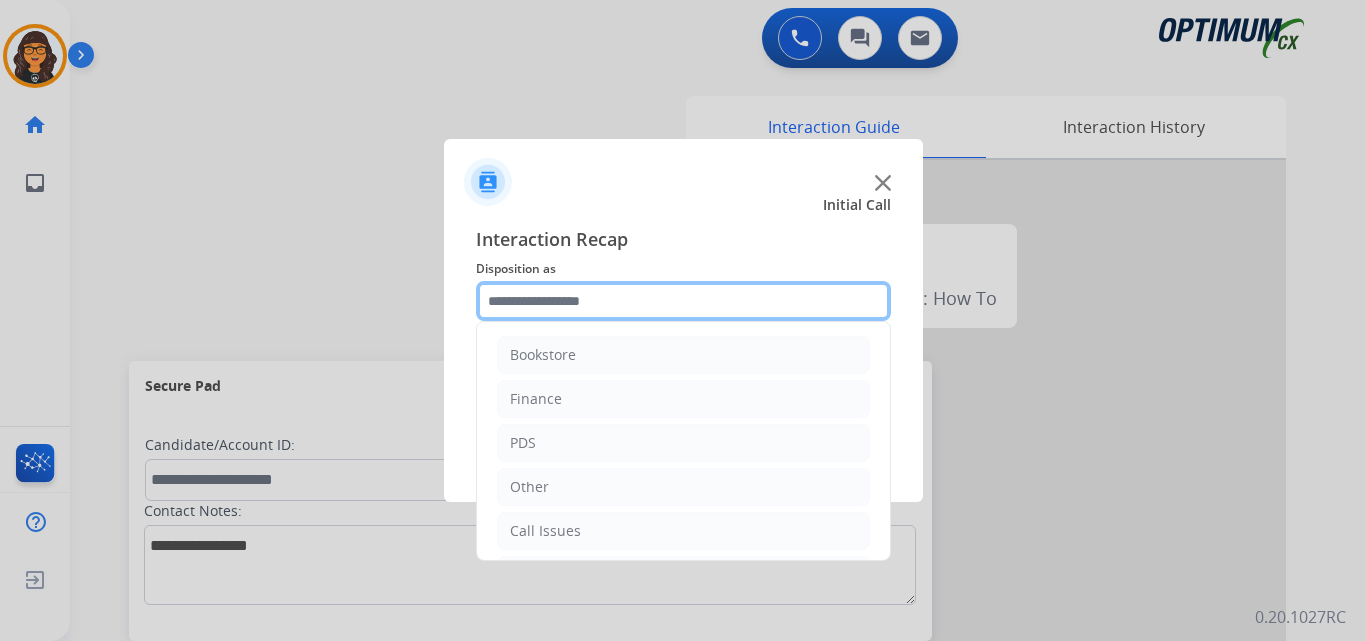 click 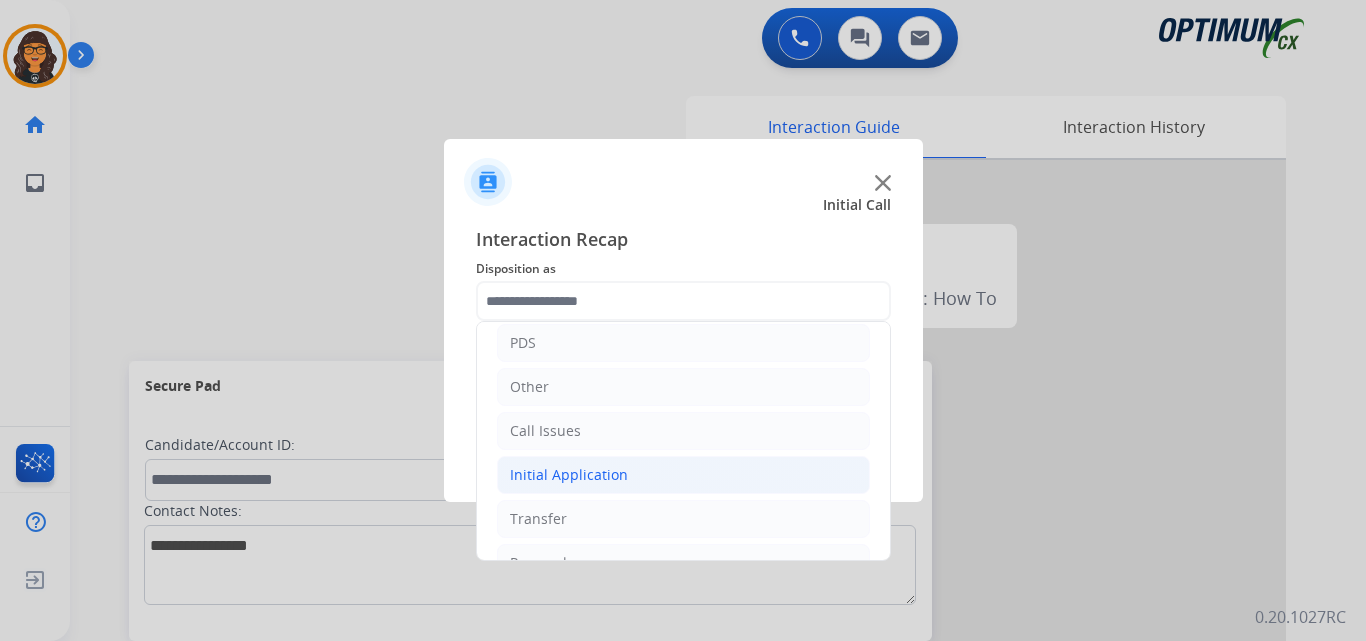 click on "Initial Application" 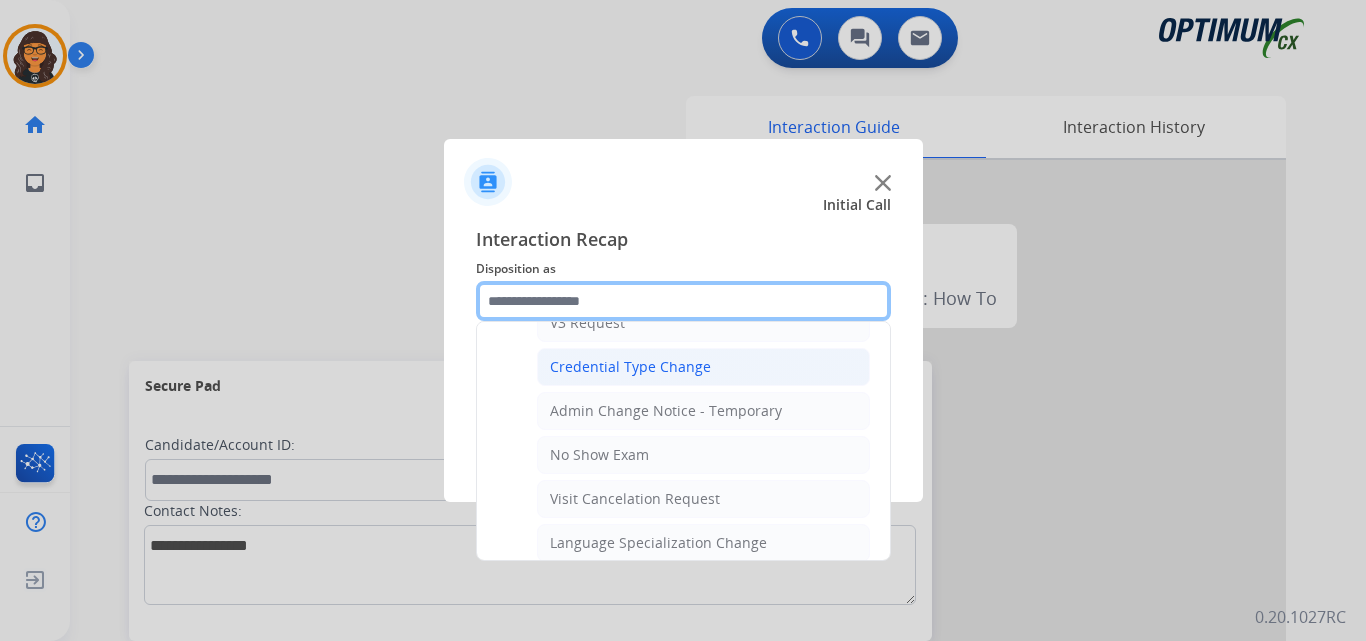 scroll, scrollTop: 900, scrollLeft: 0, axis: vertical 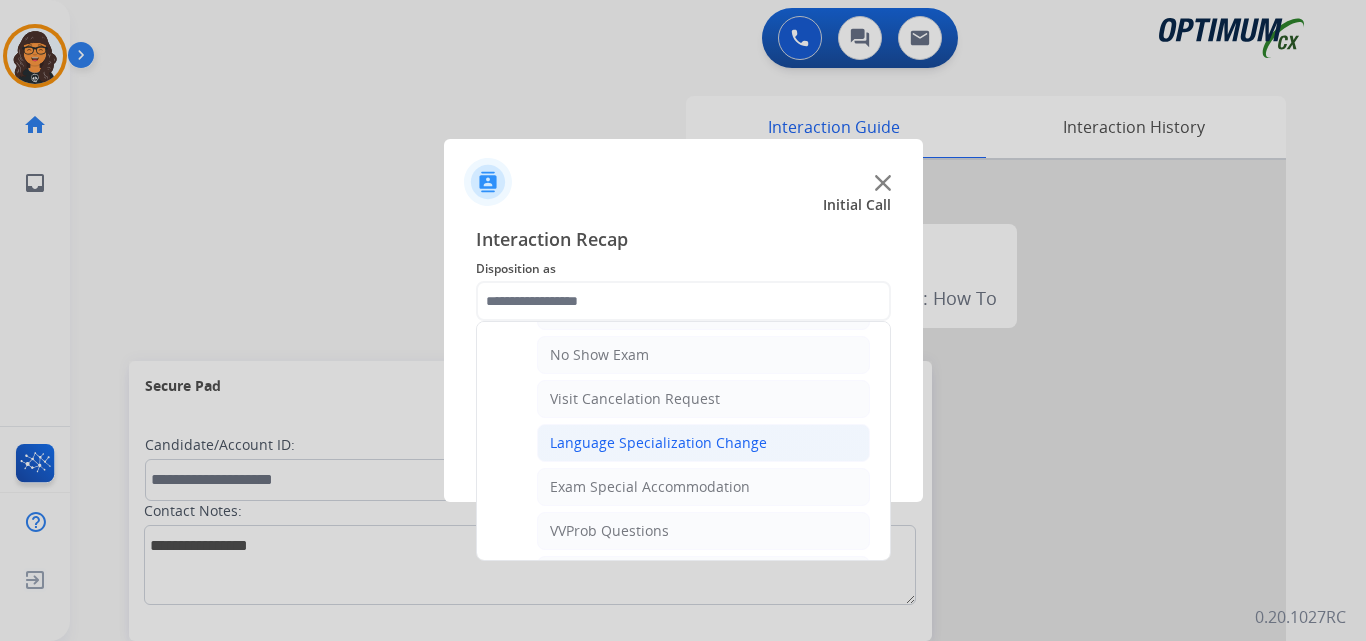 click on "Language Specialization Change" 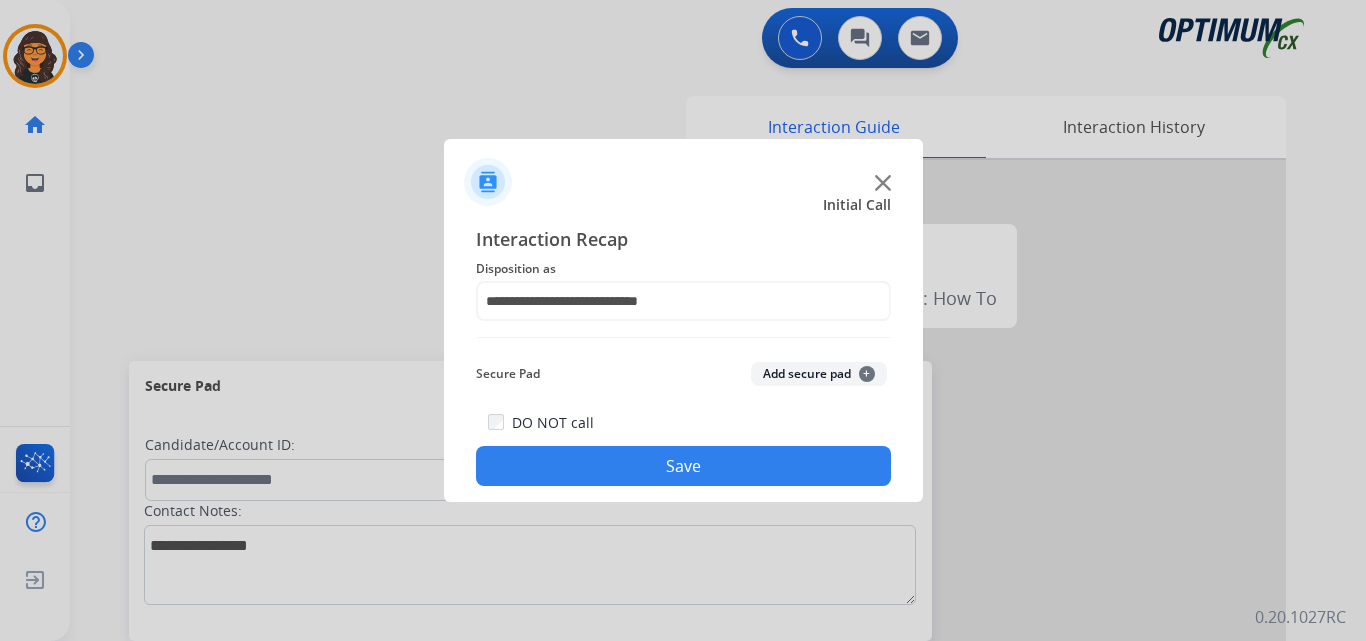 click on "Save" 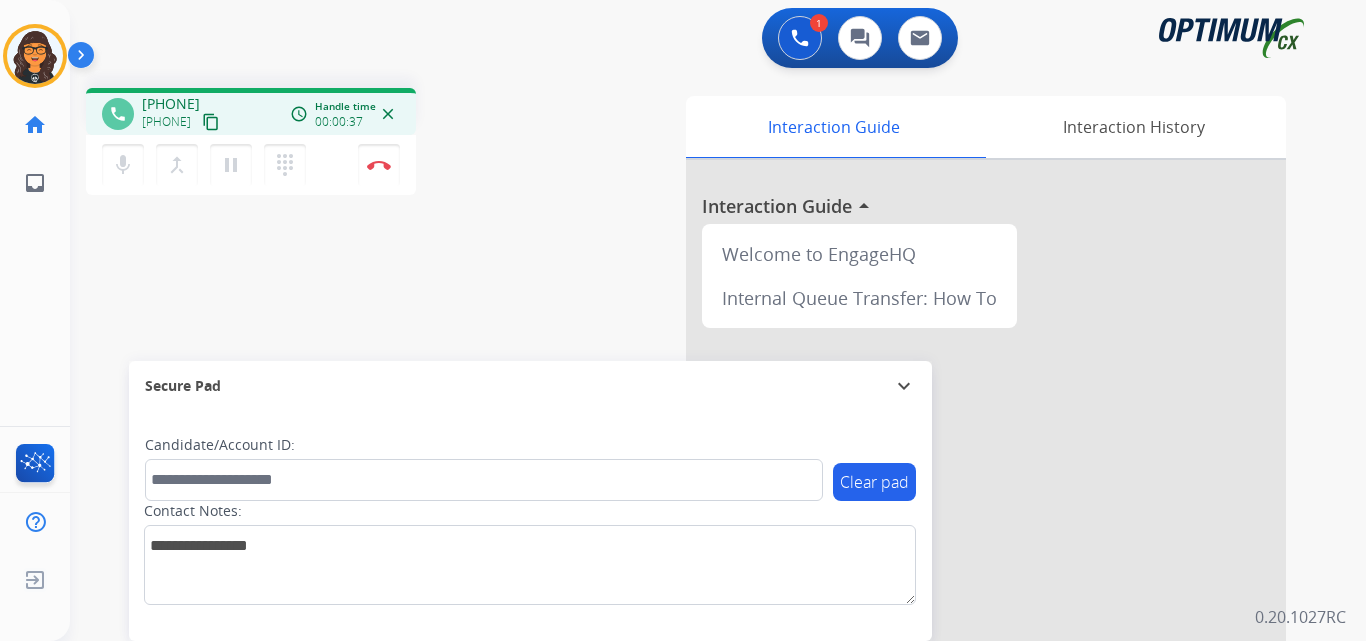 drag, startPoint x: 248, startPoint y: 116, endPoint x: 244, endPoint y: 75, distance: 41.19466 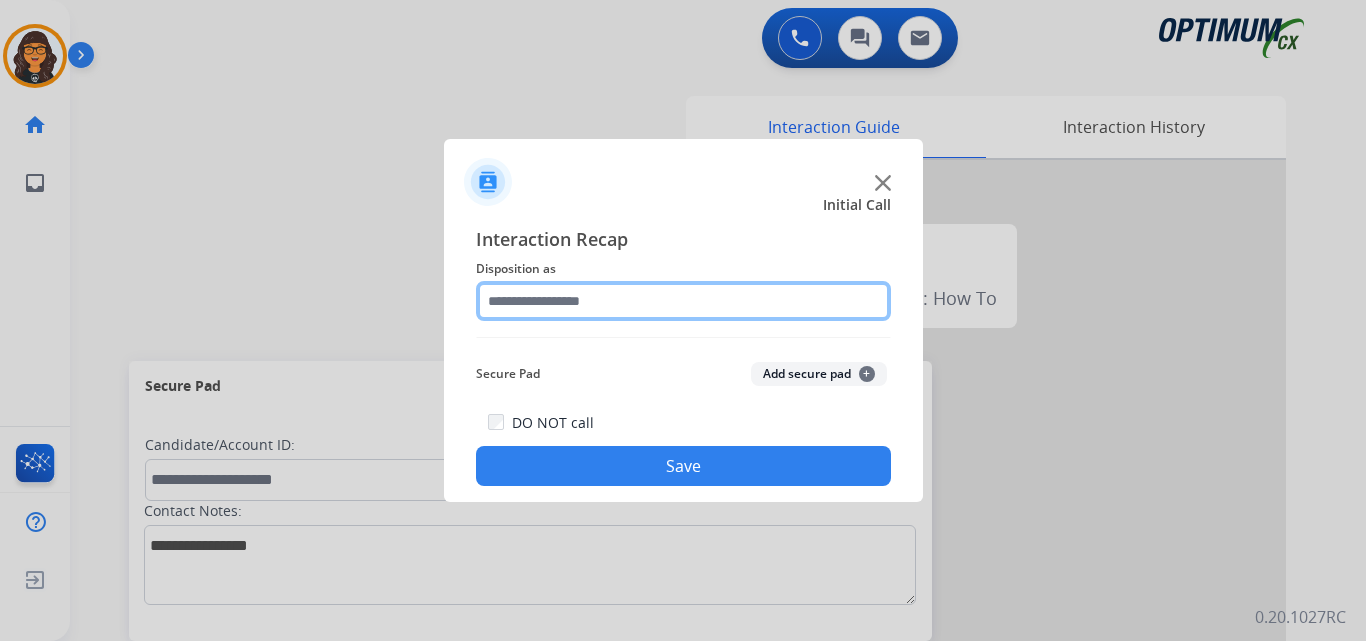 click 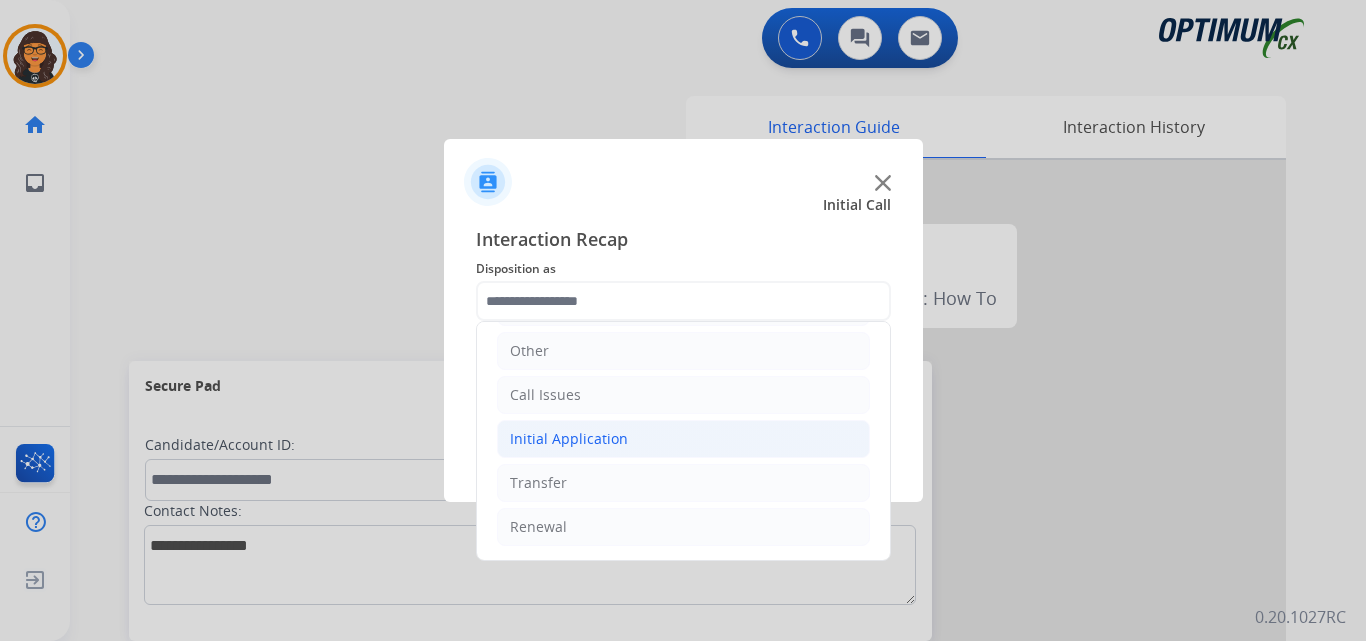 click on "Initial Application" 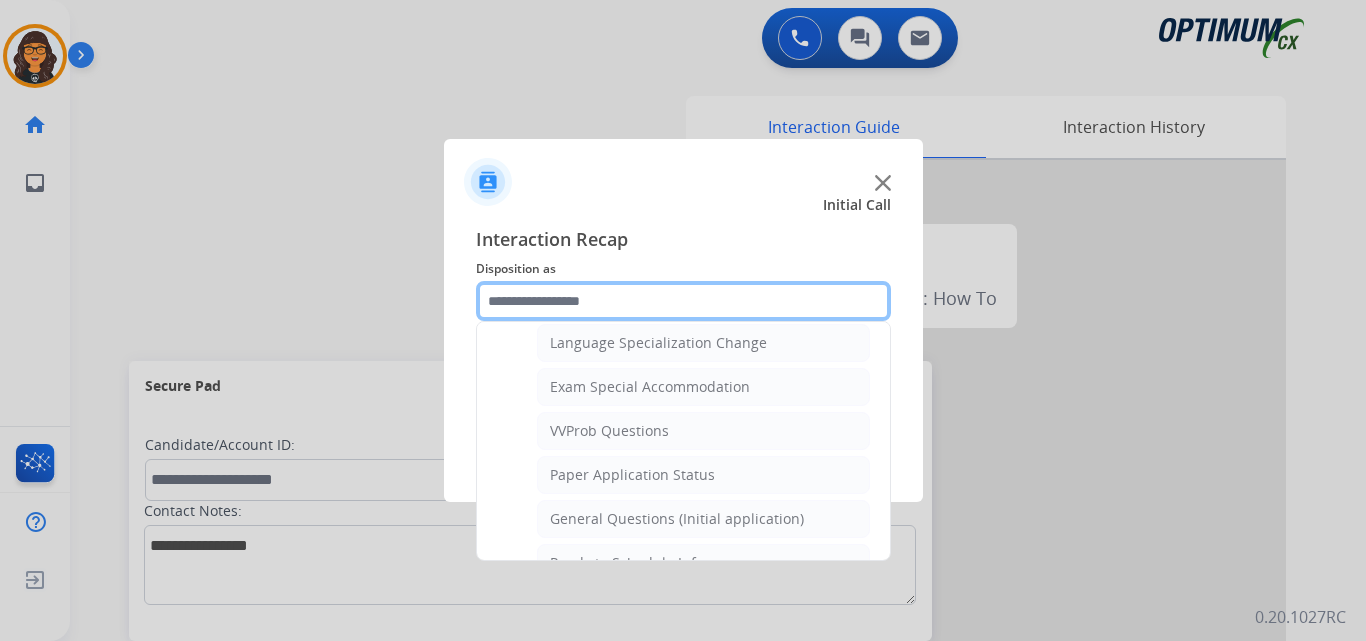 scroll, scrollTop: 1036, scrollLeft: 0, axis: vertical 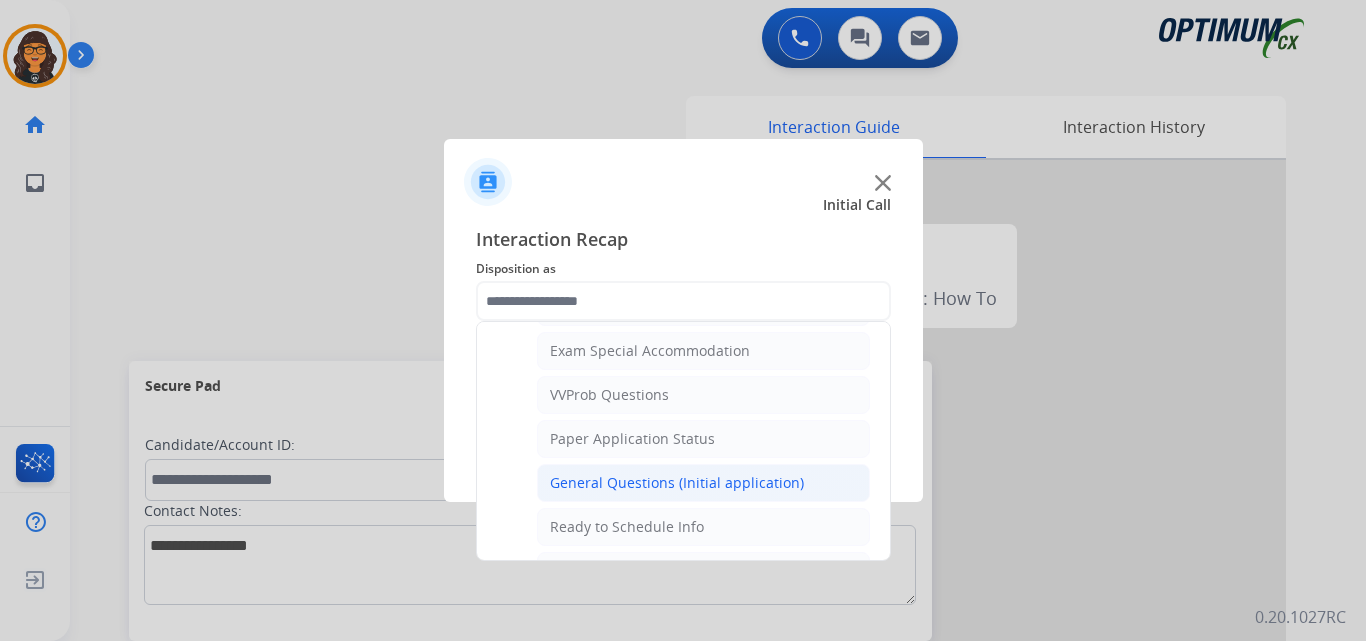 click on "General Questions (Initial application)" 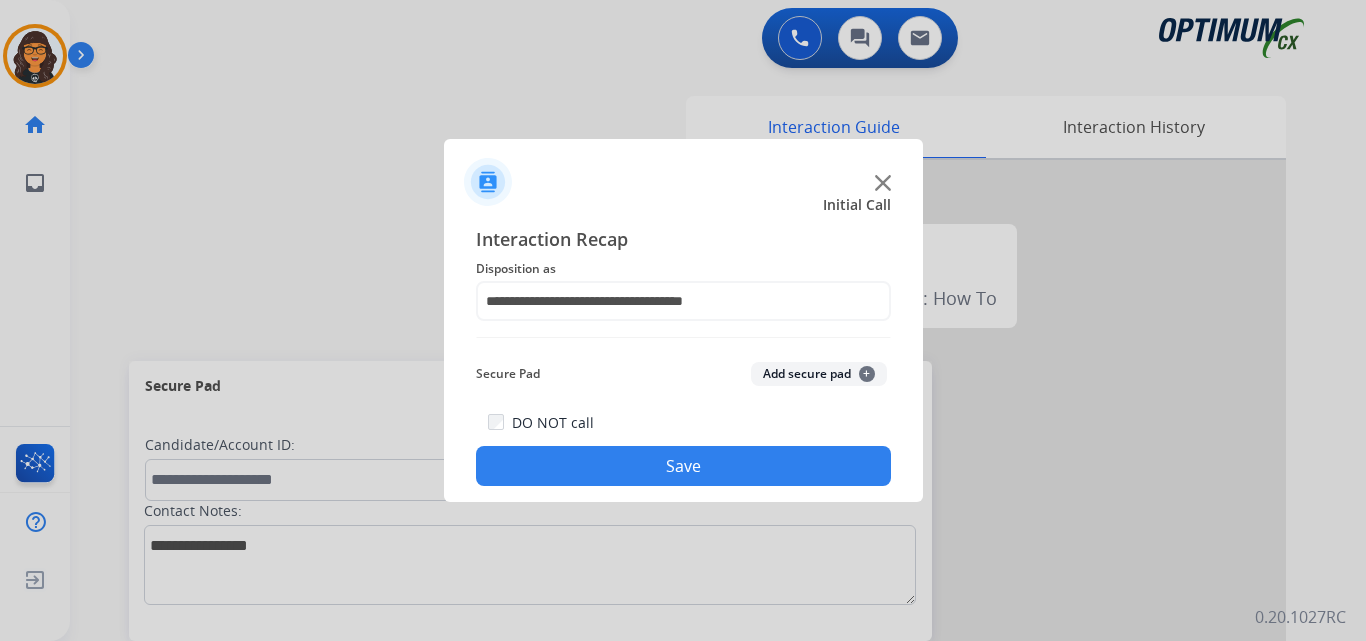click on "Save" 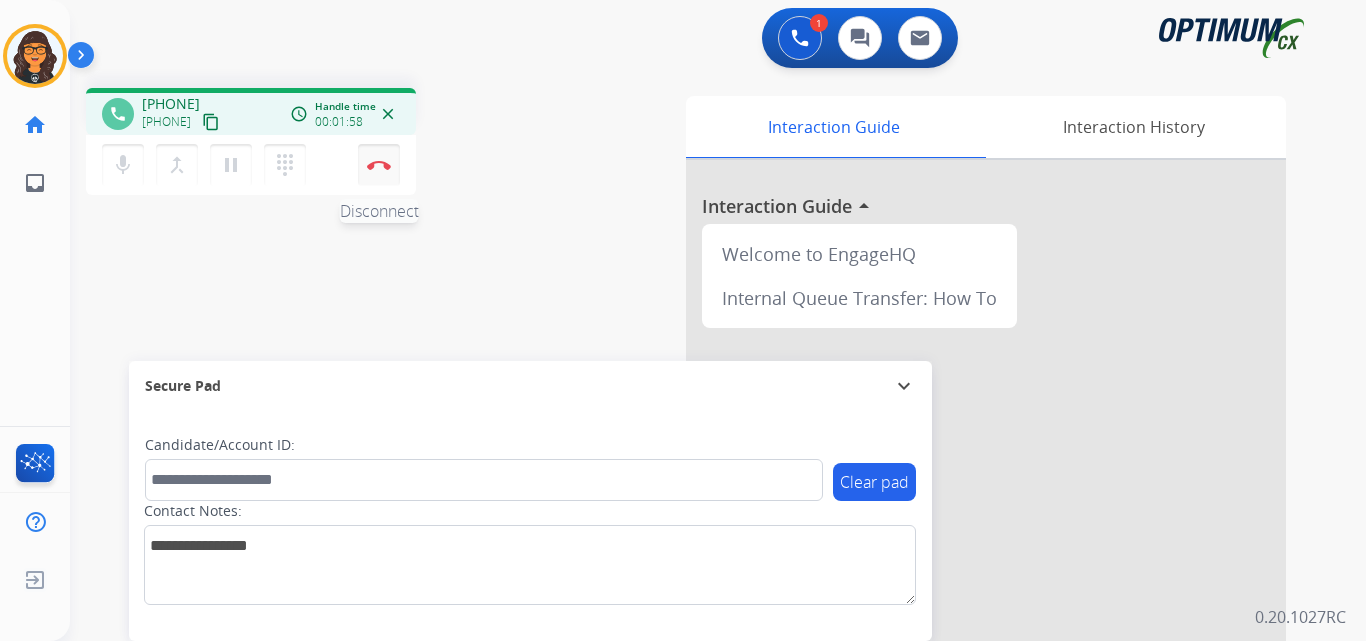click on "Disconnect" at bounding box center [379, 165] 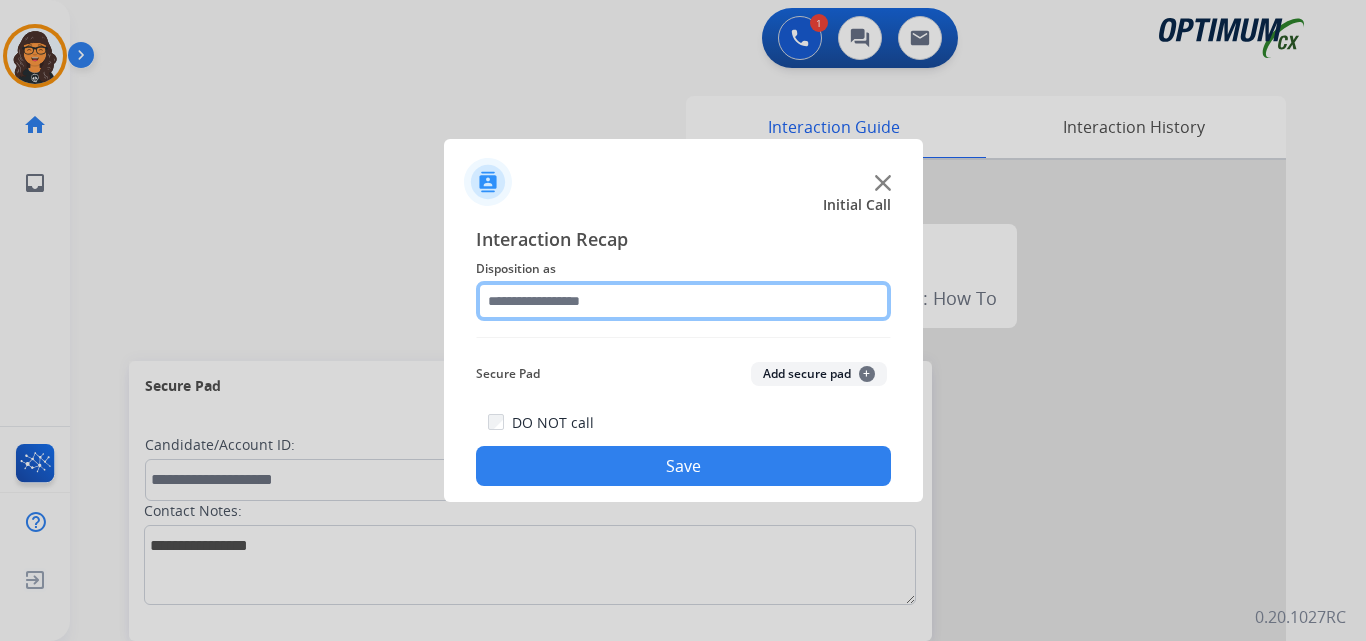 click 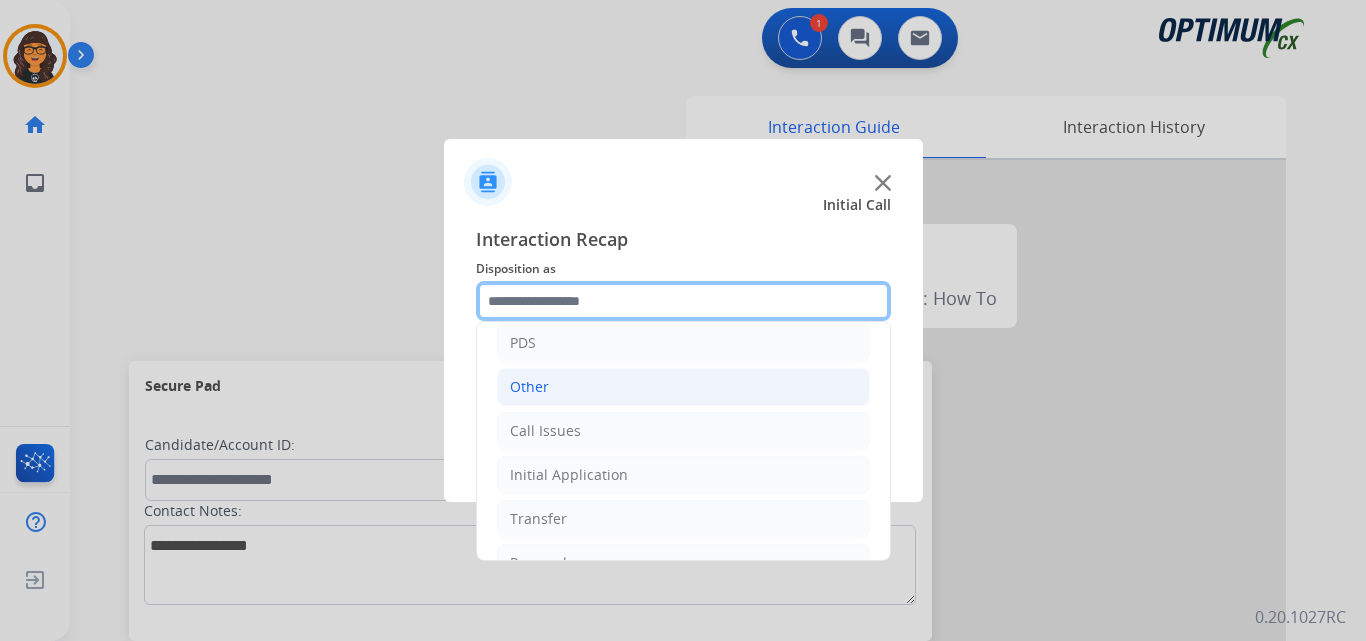 scroll, scrollTop: 136, scrollLeft: 0, axis: vertical 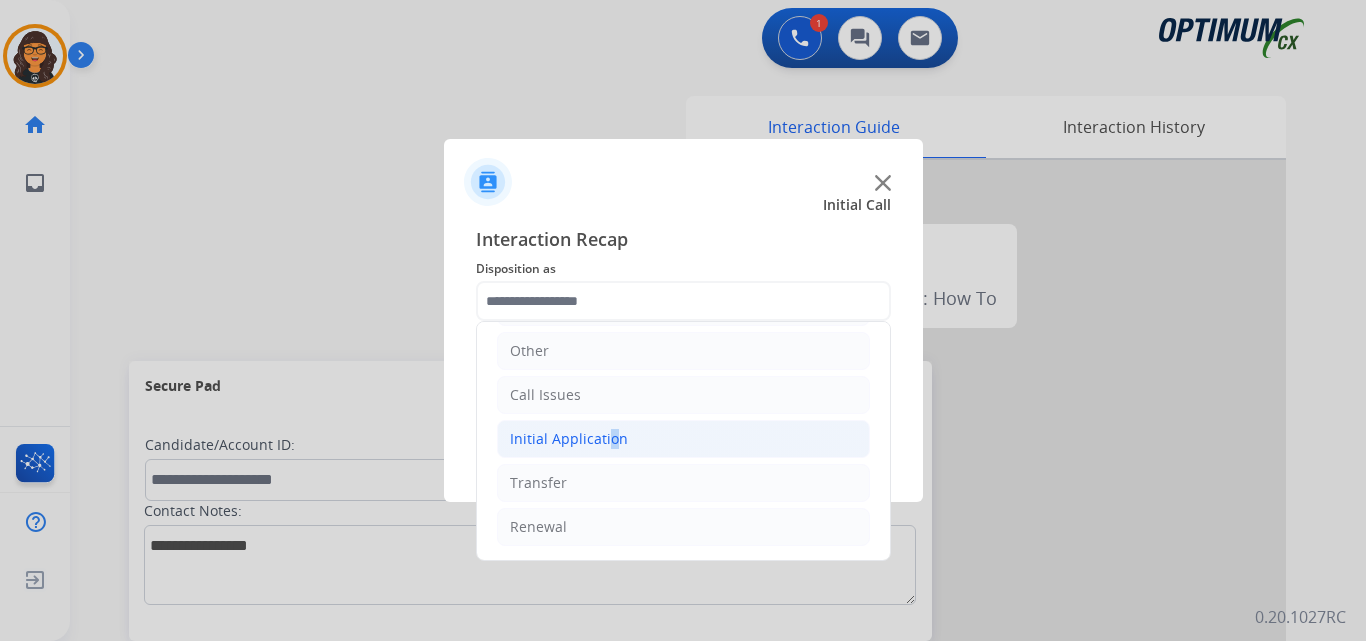 click on "Initial Application" 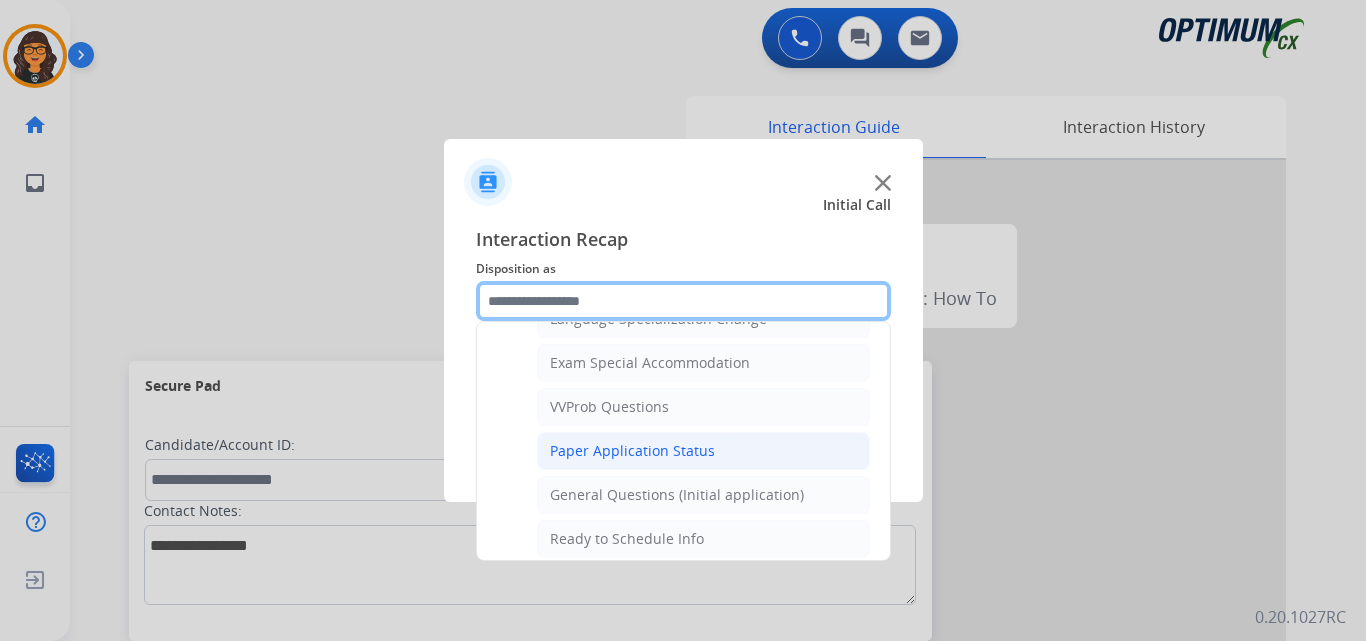 scroll, scrollTop: 1036, scrollLeft: 0, axis: vertical 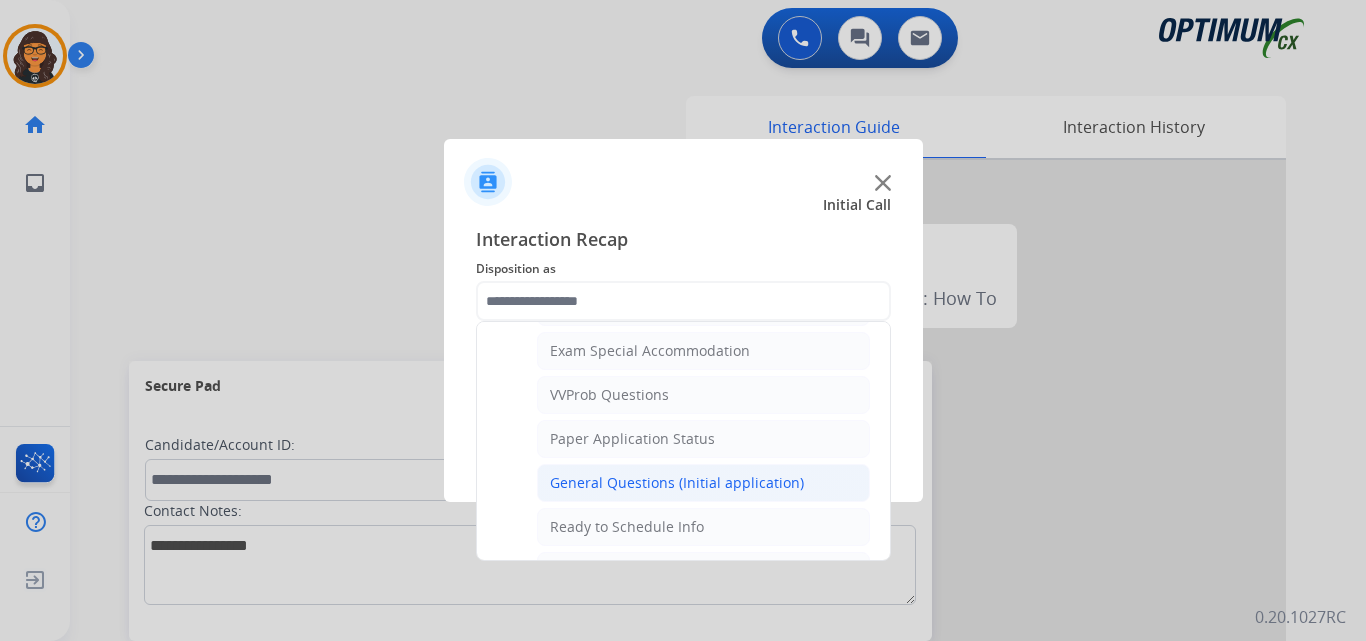 click on "General Questions (Initial application)" 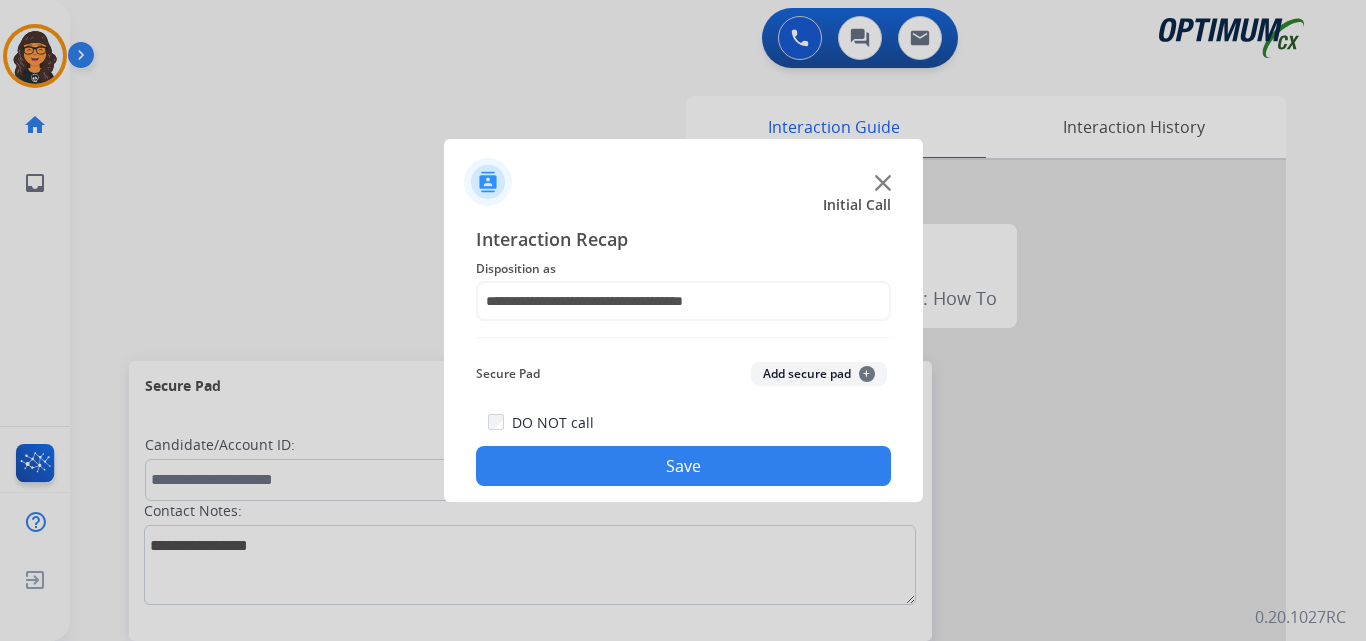 click on "Save" 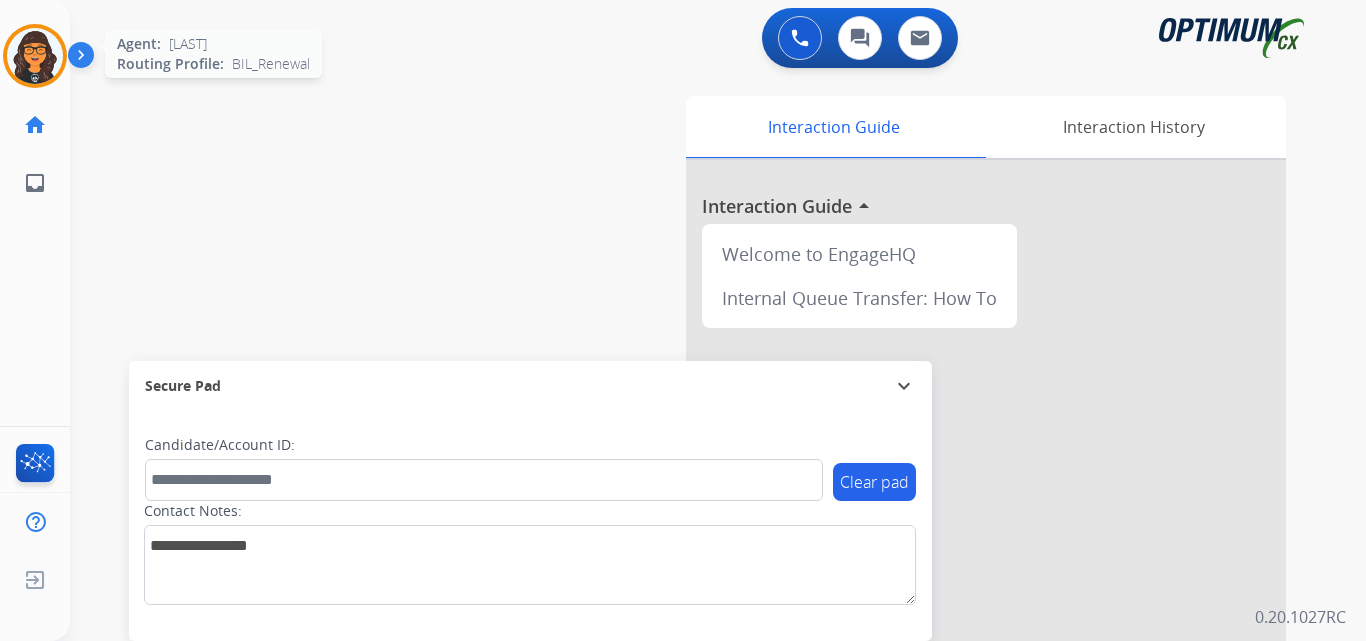 click at bounding box center (35, 56) 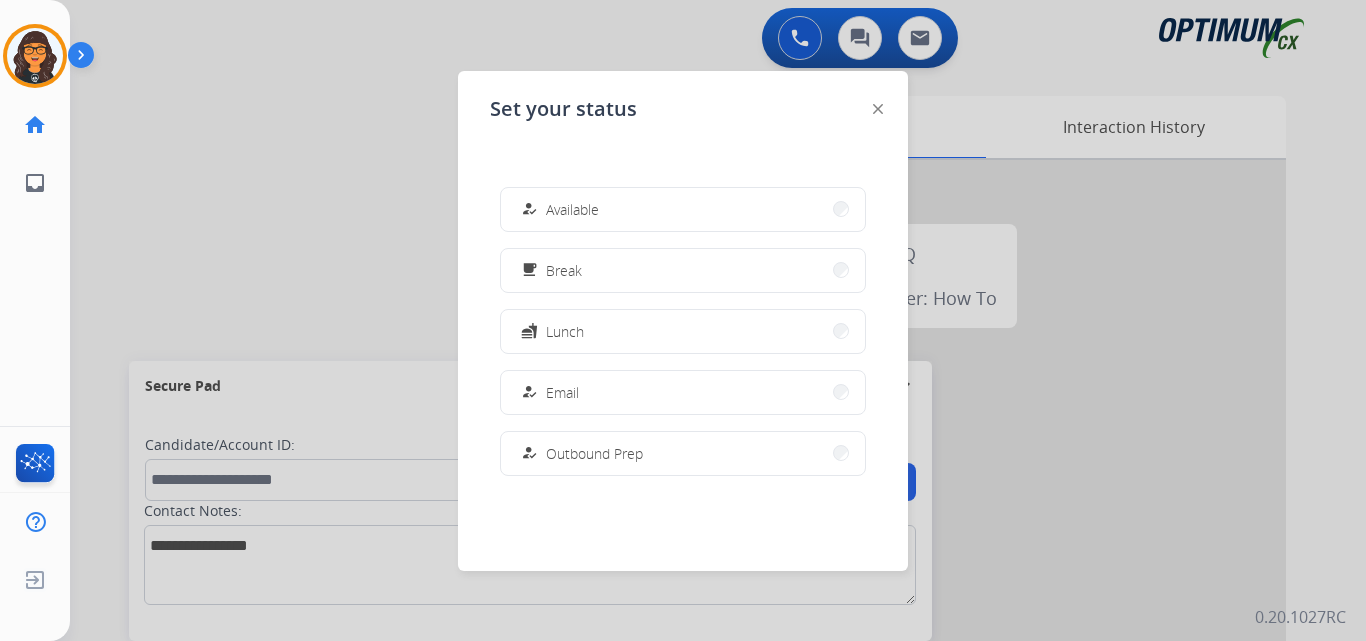 click on "Available" at bounding box center [572, 209] 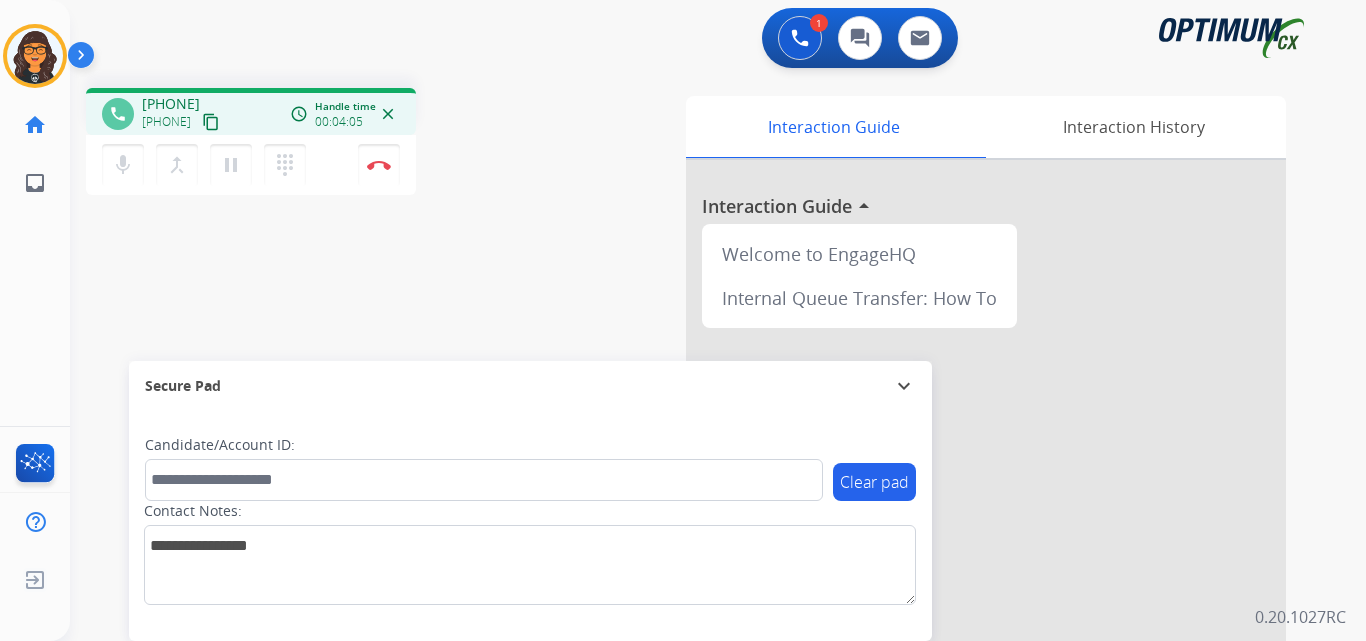 click on "content_copy" at bounding box center (211, 122) 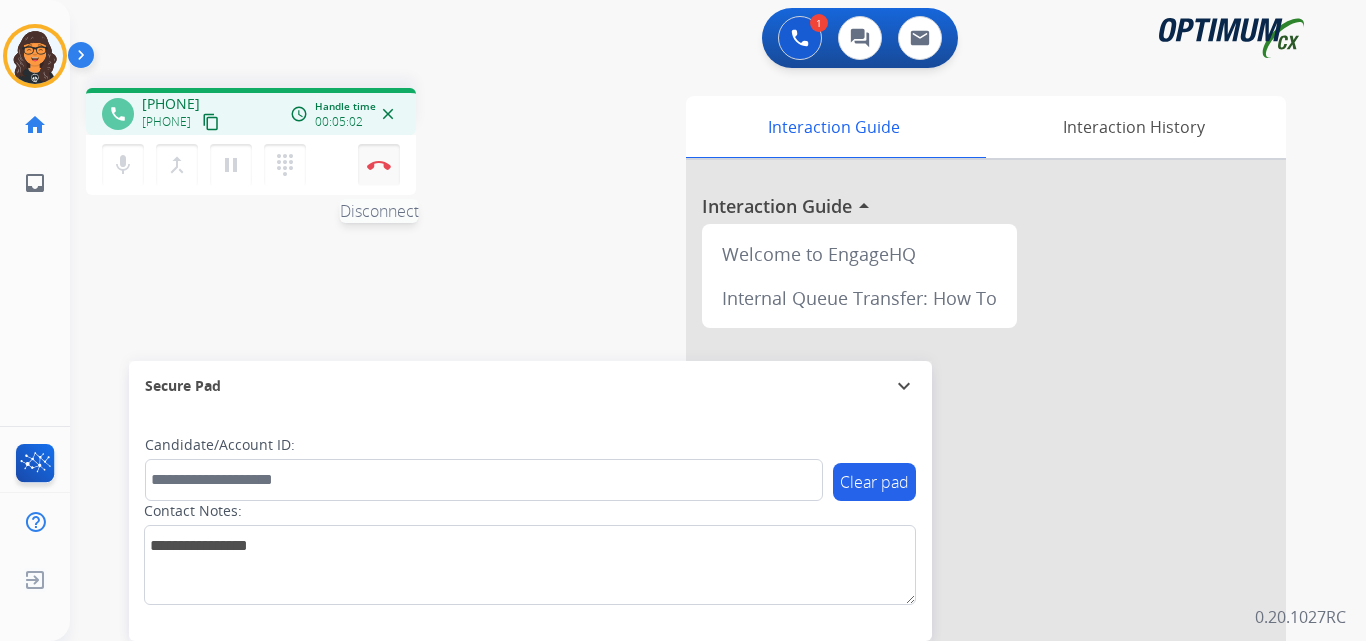click at bounding box center (379, 165) 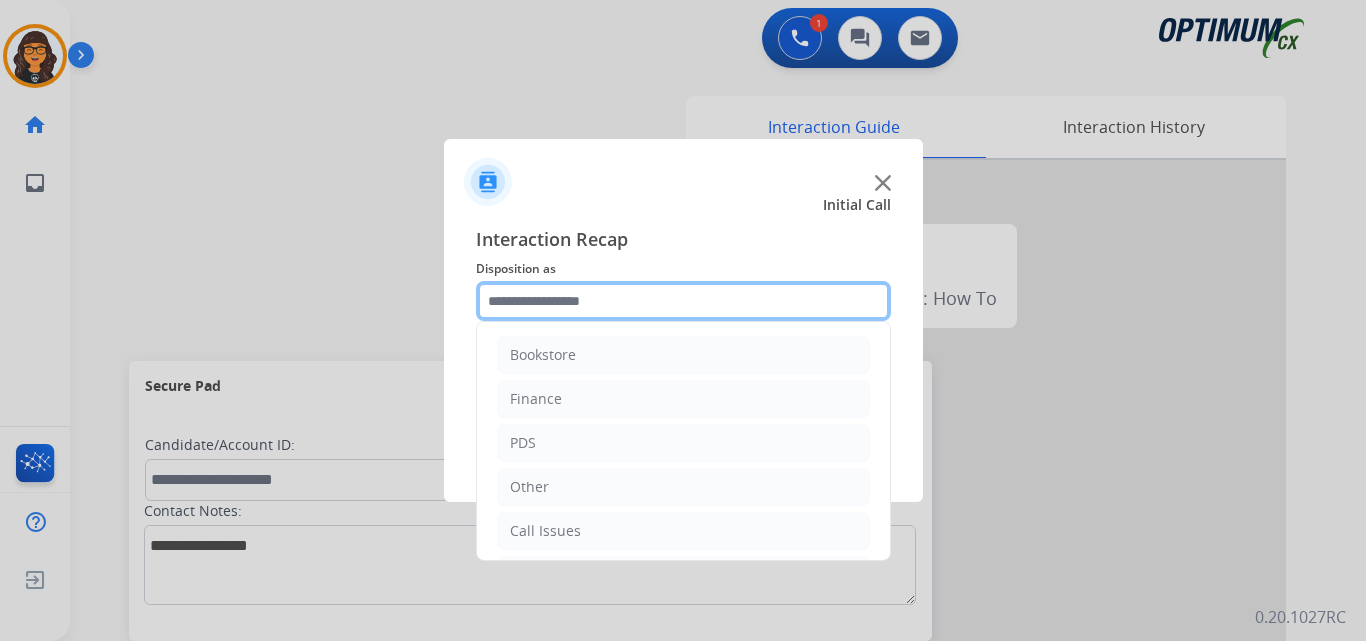 click 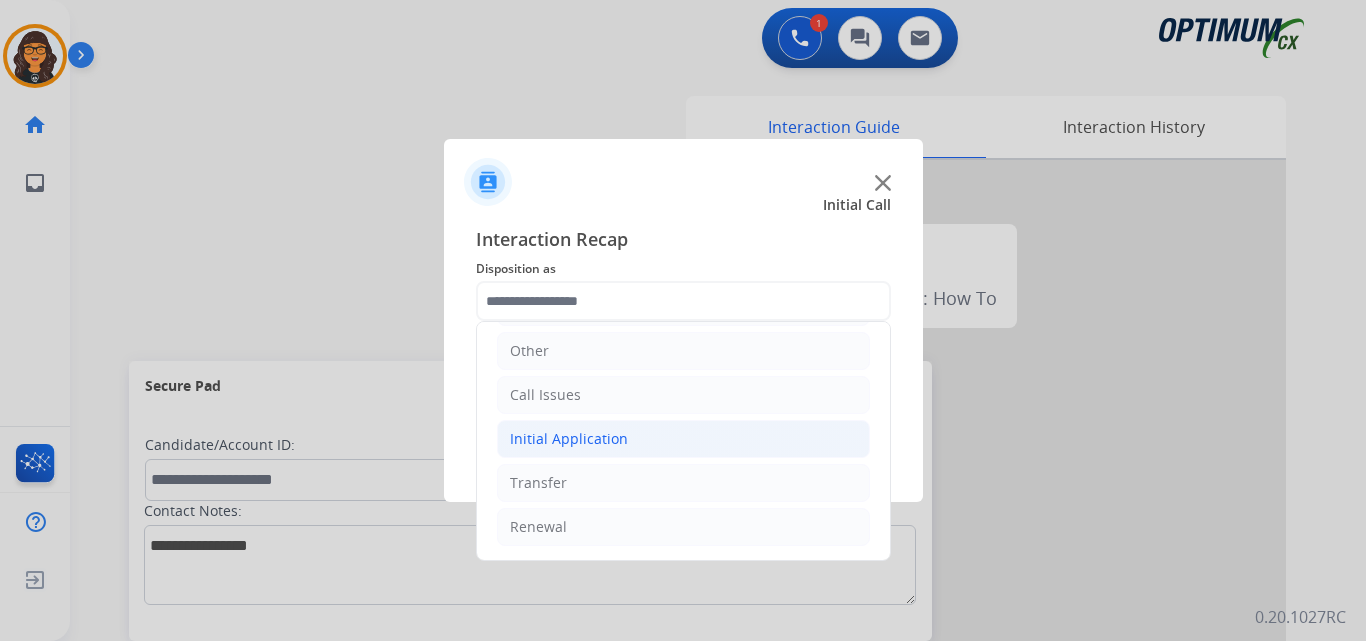 click on "Initial Application" 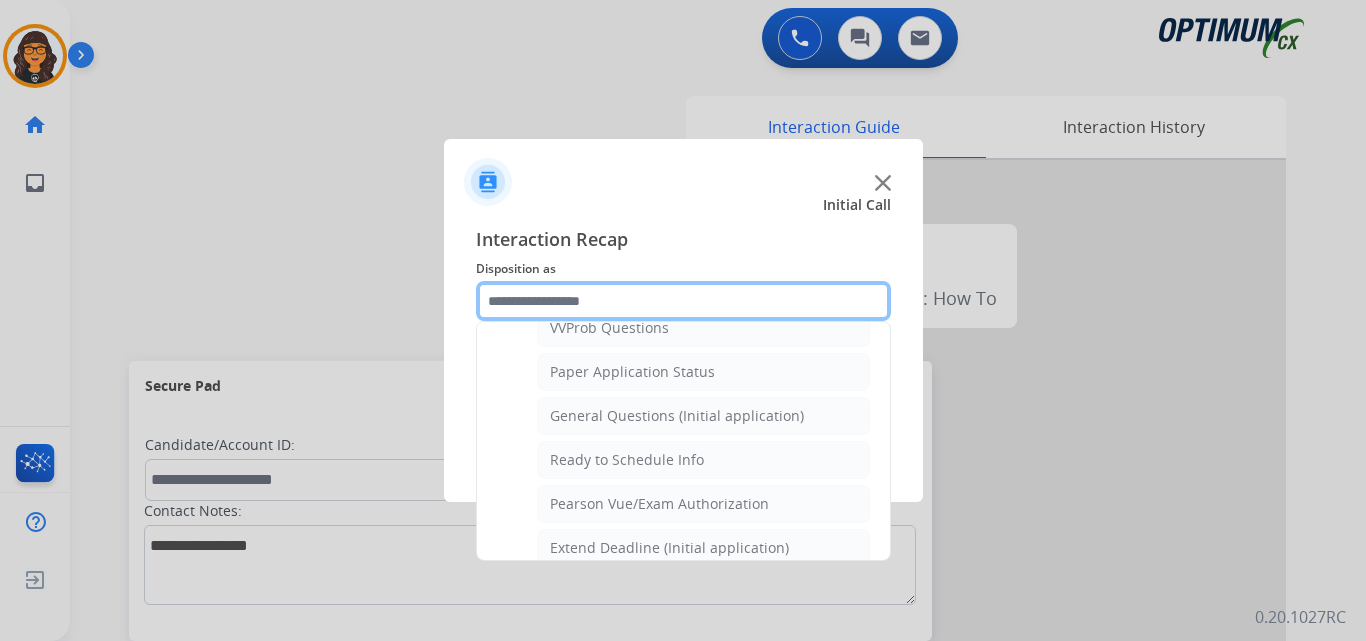 scroll, scrollTop: 1136, scrollLeft: 0, axis: vertical 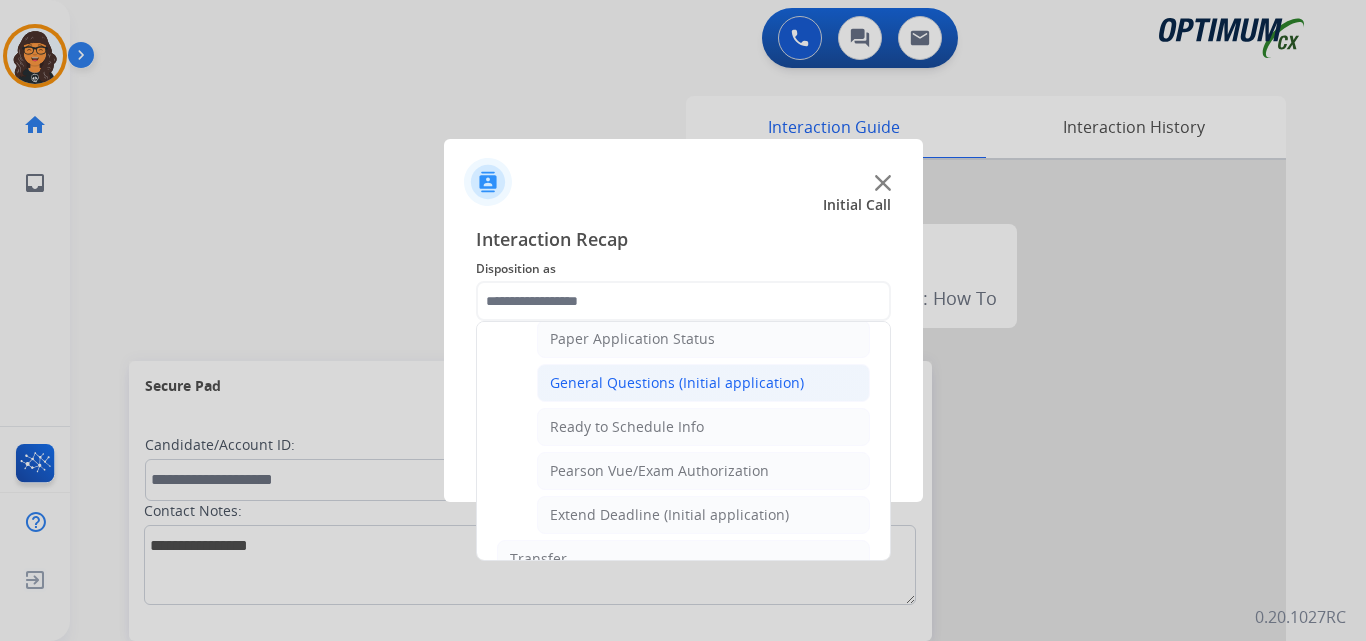 click on "General Questions (Initial application)" 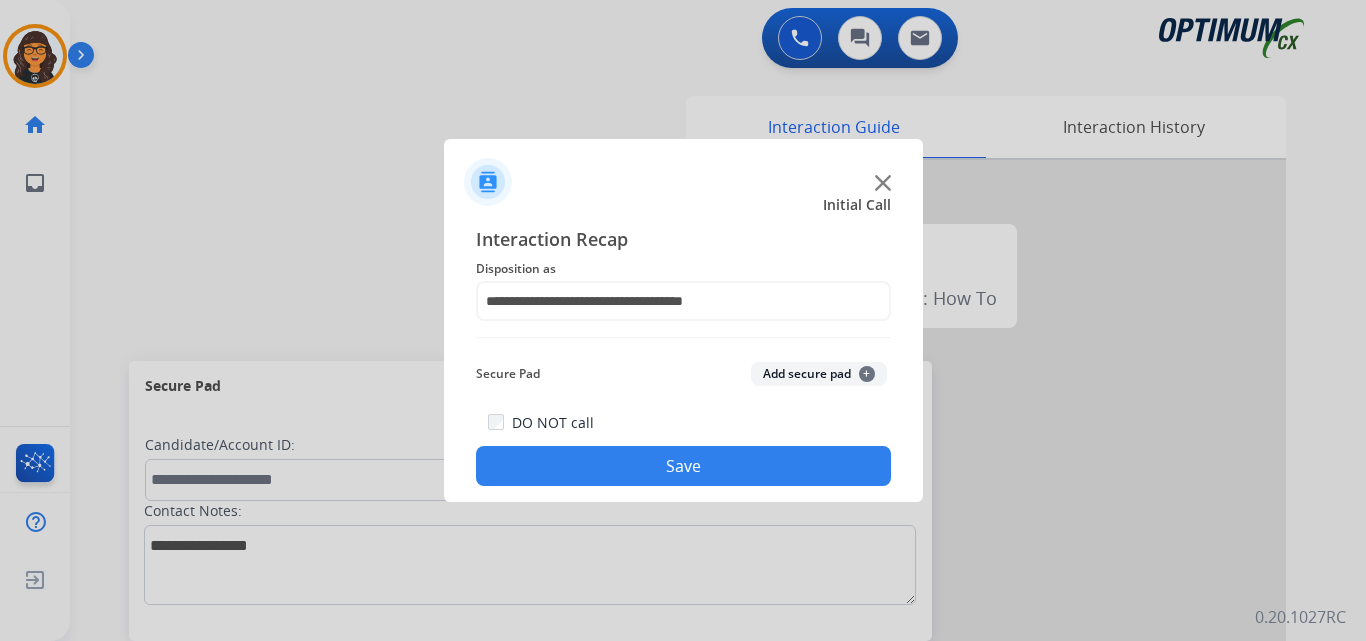 click on "Save" 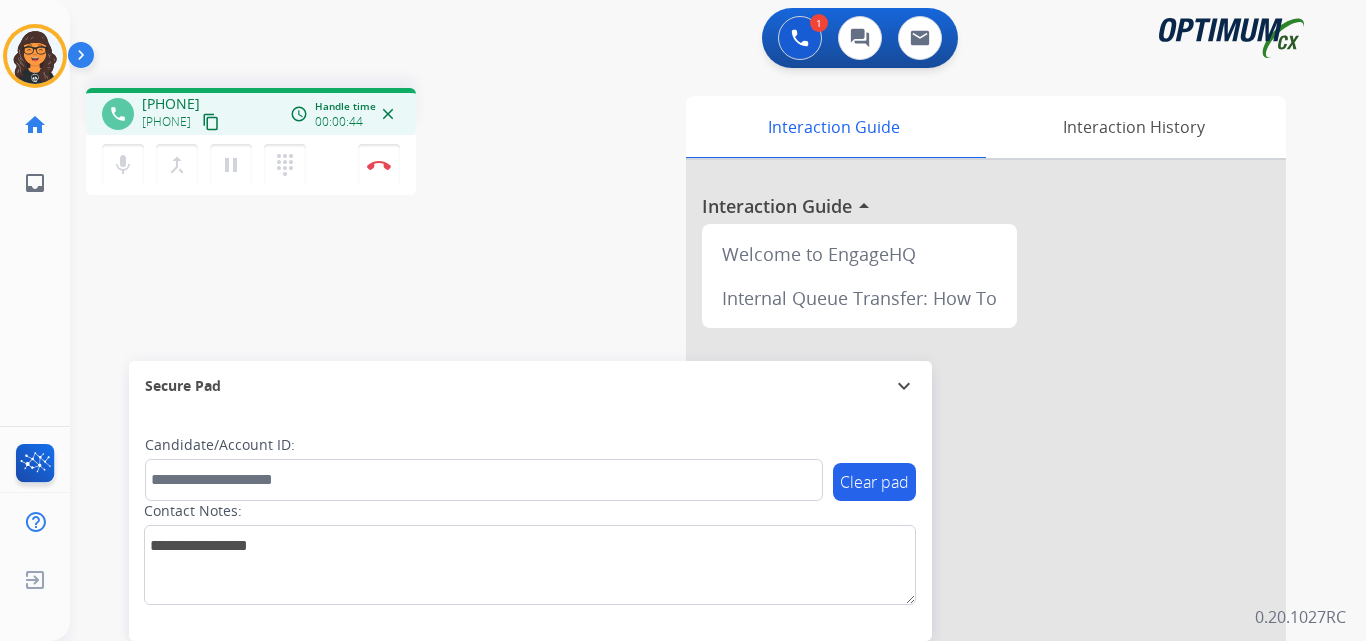 click on "content_copy" at bounding box center (211, 122) 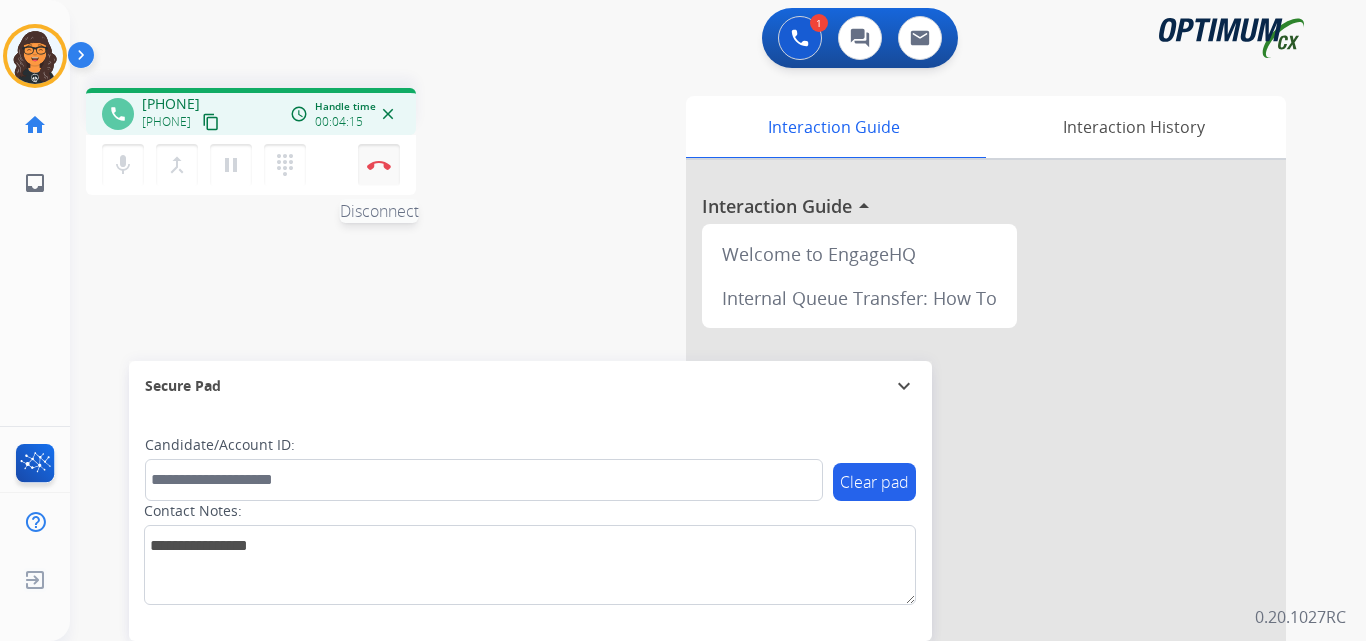 click at bounding box center (379, 165) 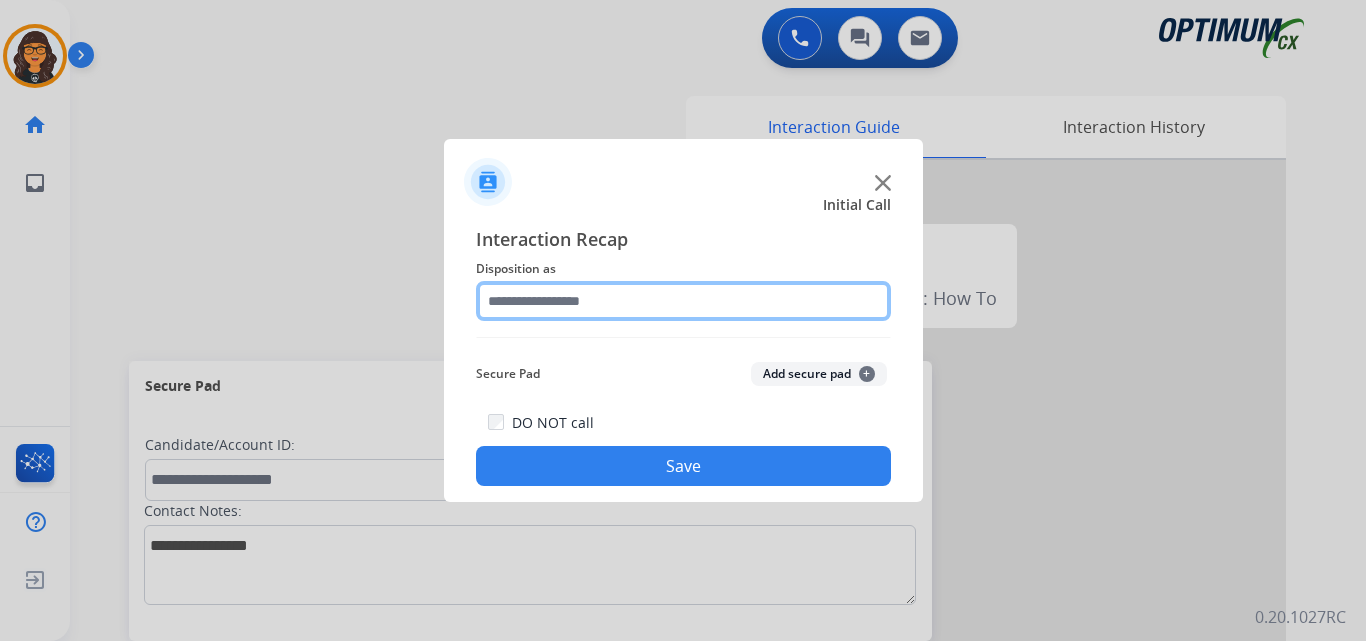 click 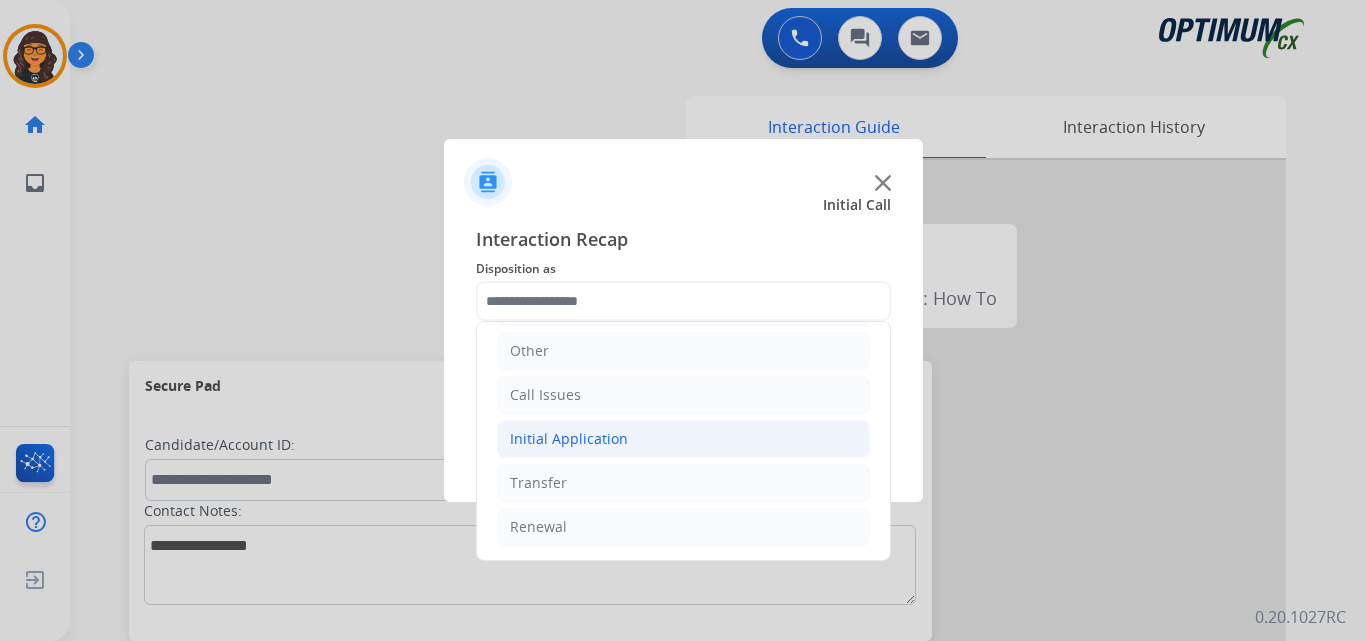 drag, startPoint x: 584, startPoint y: 435, endPoint x: 609, endPoint y: 432, distance: 25.179358 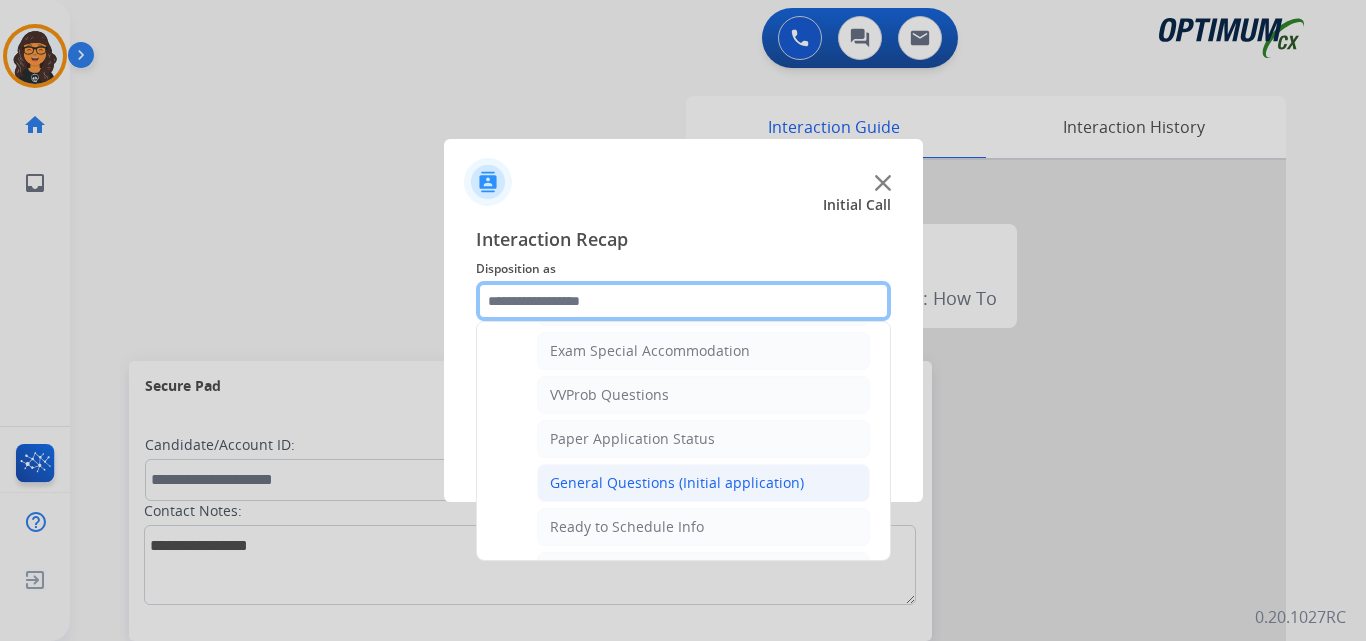 scroll, scrollTop: 1136, scrollLeft: 0, axis: vertical 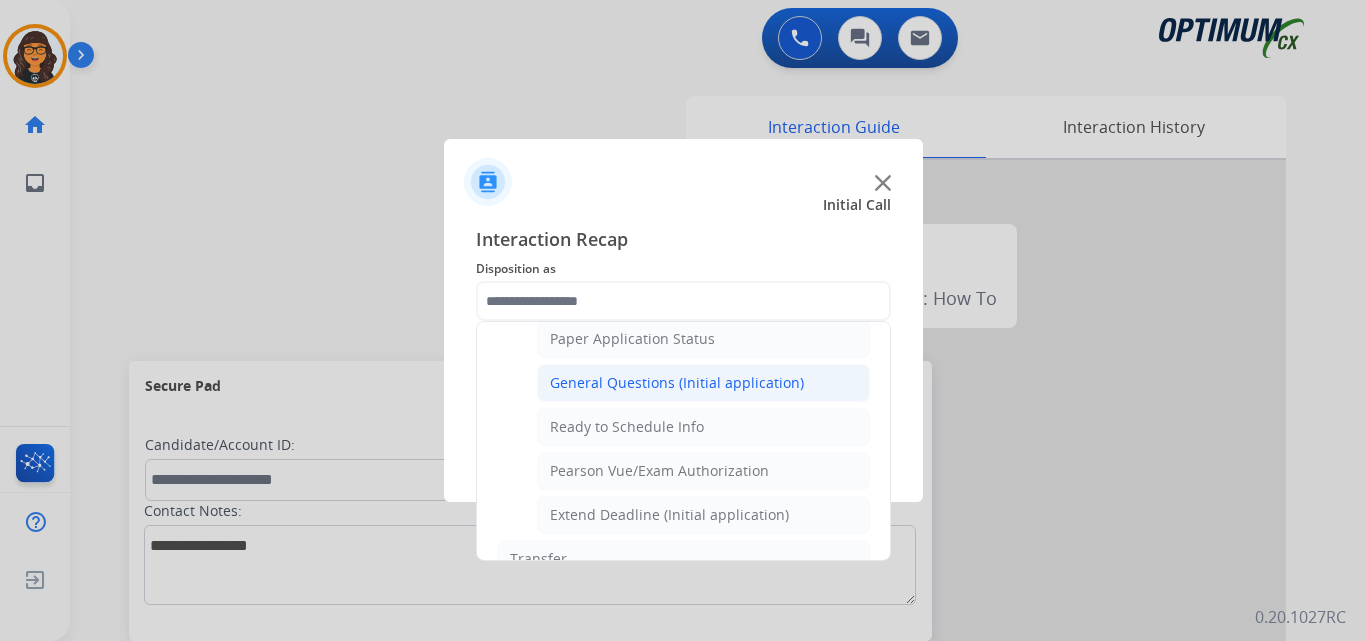 click on "General Questions (Initial application)" 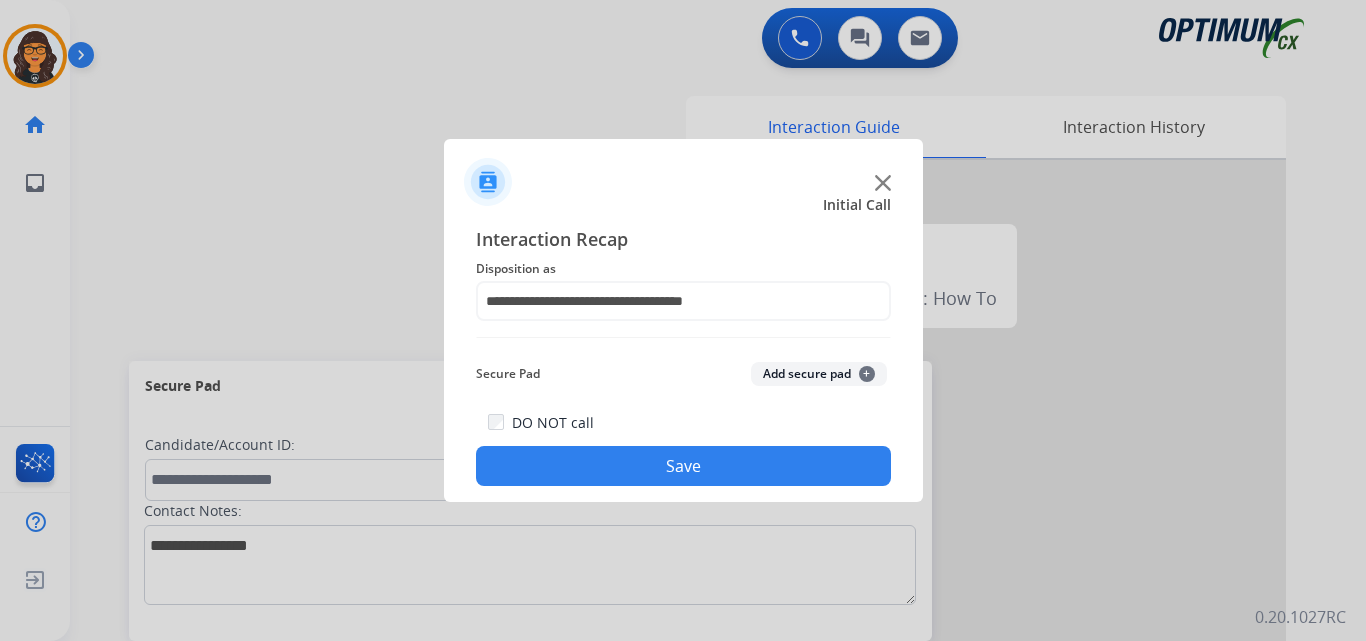 click on "Save" 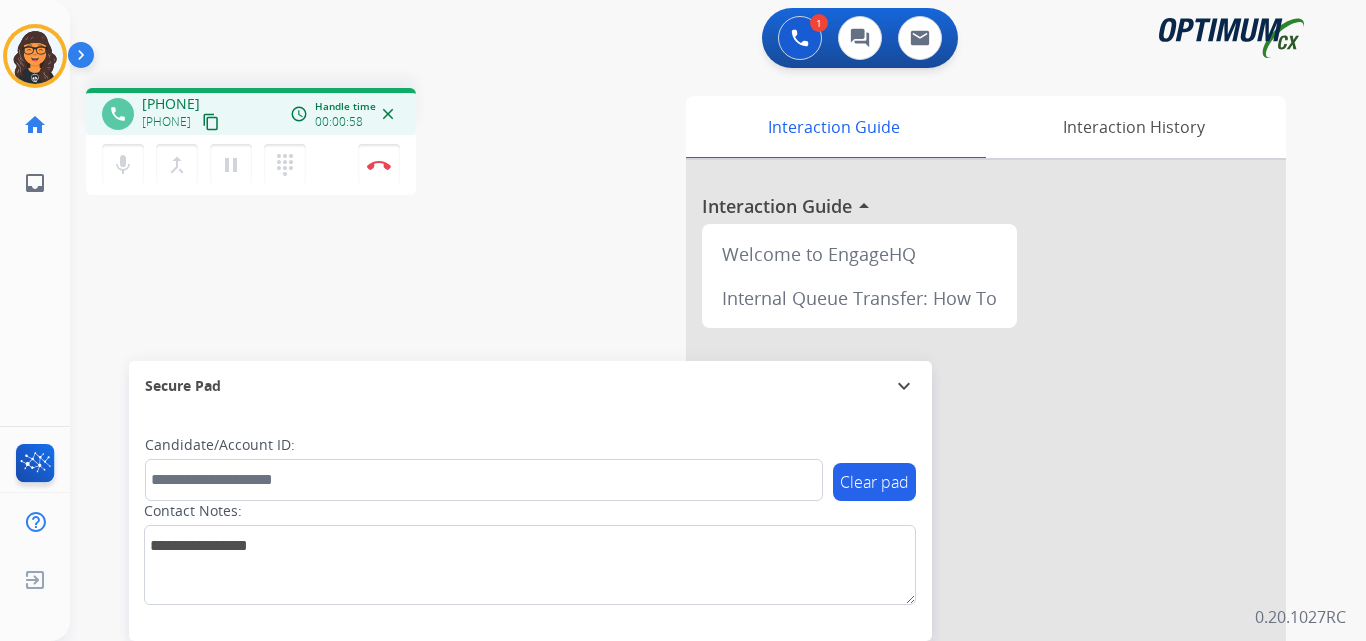 click on "content_copy" at bounding box center [211, 122] 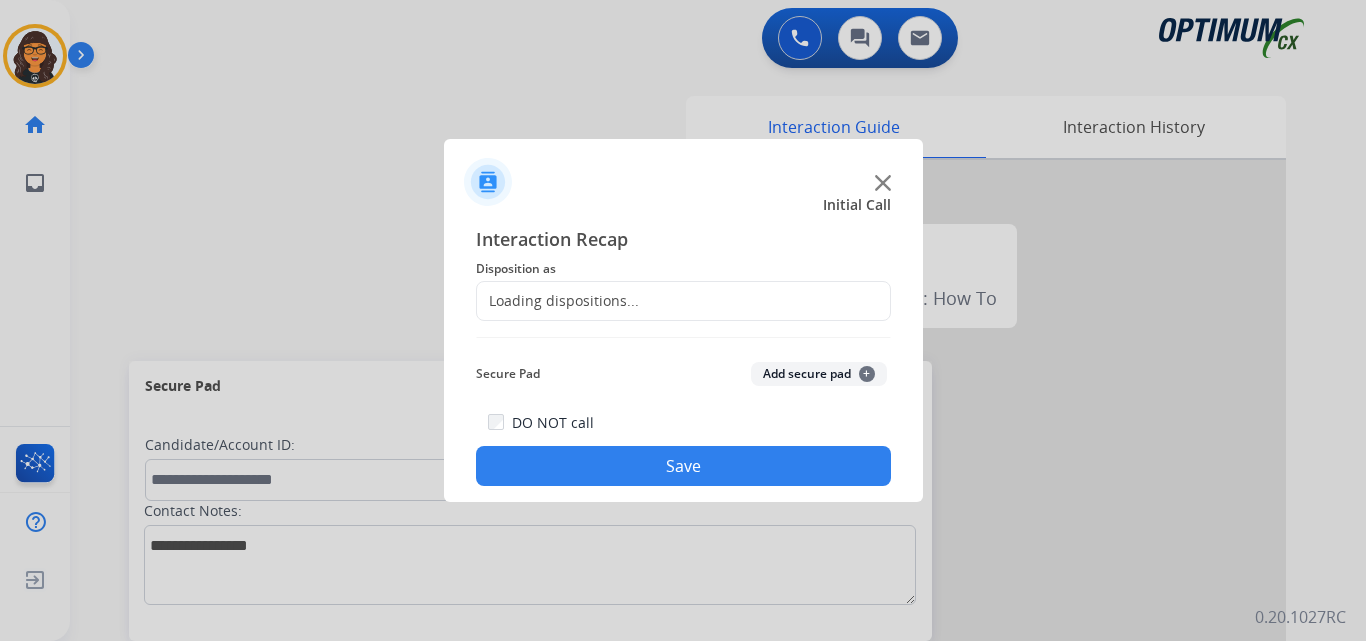 click at bounding box center [683, 320] 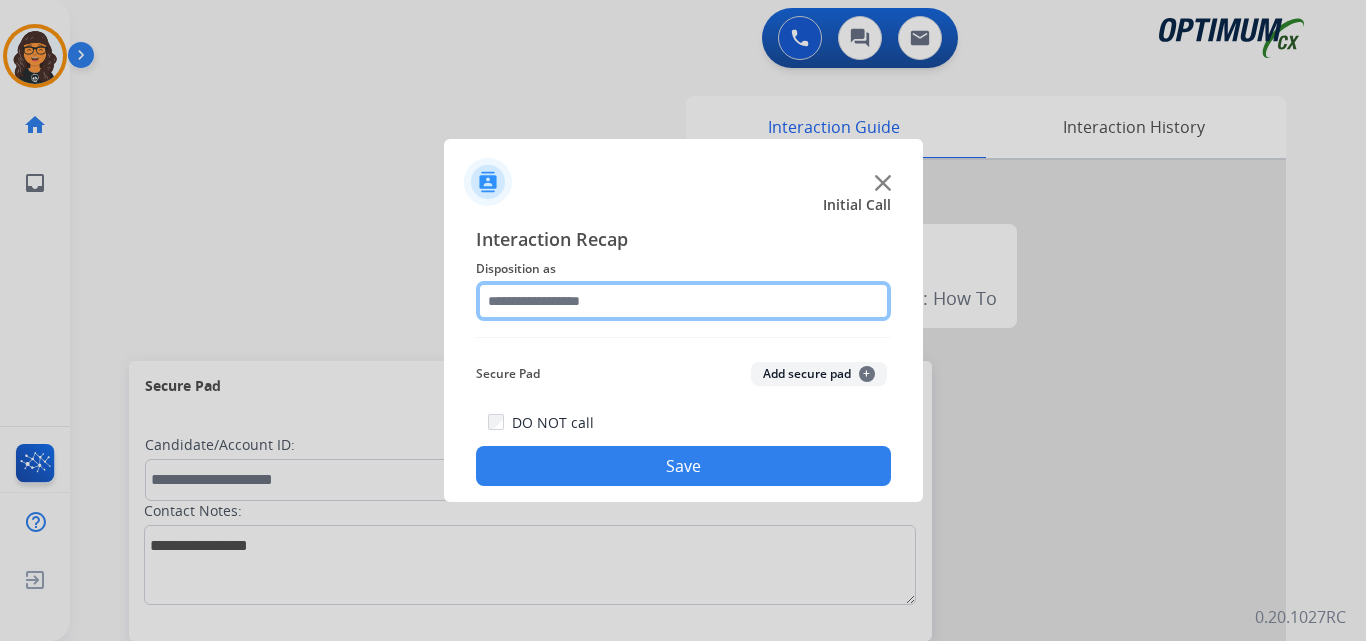 click 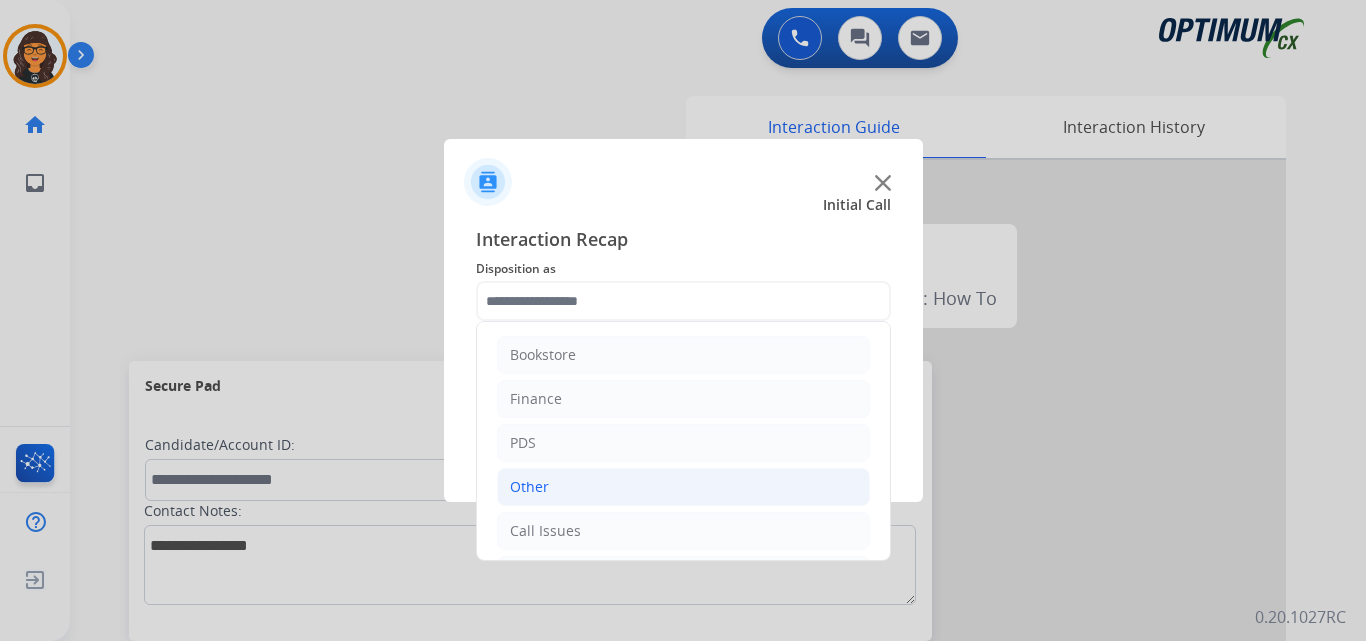 click on "Other" 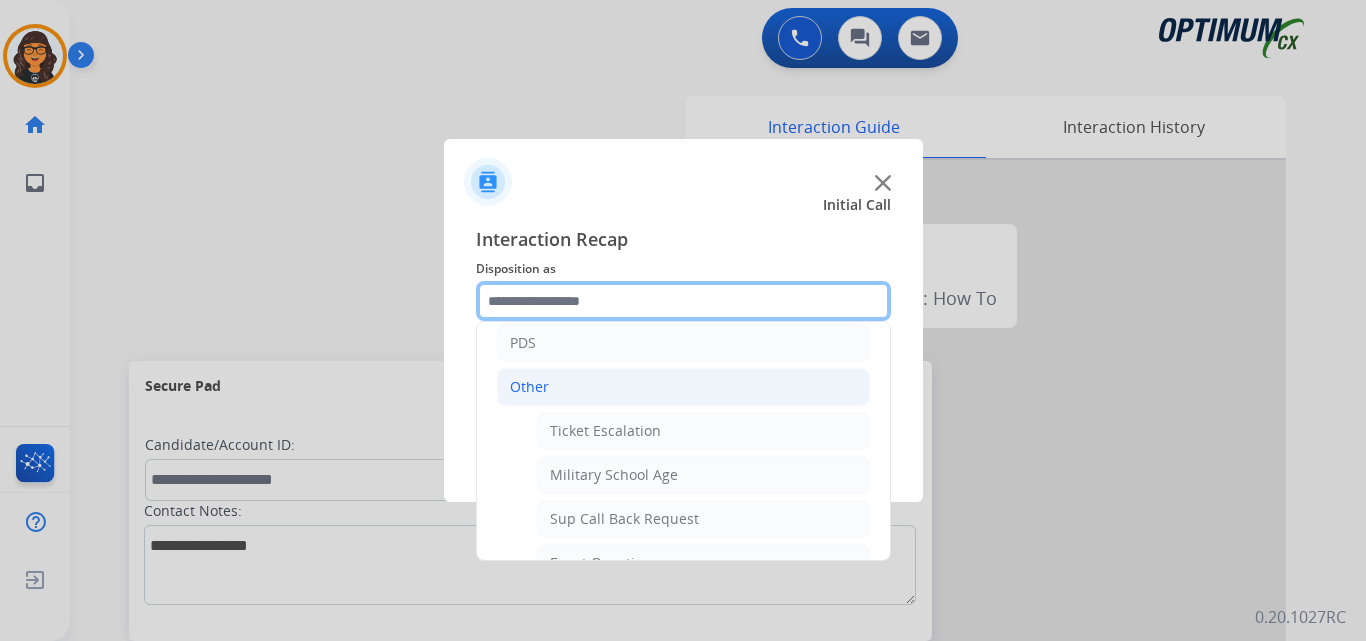scroll, scrollTop: 200, scrollLeft: 0, axis: vertical 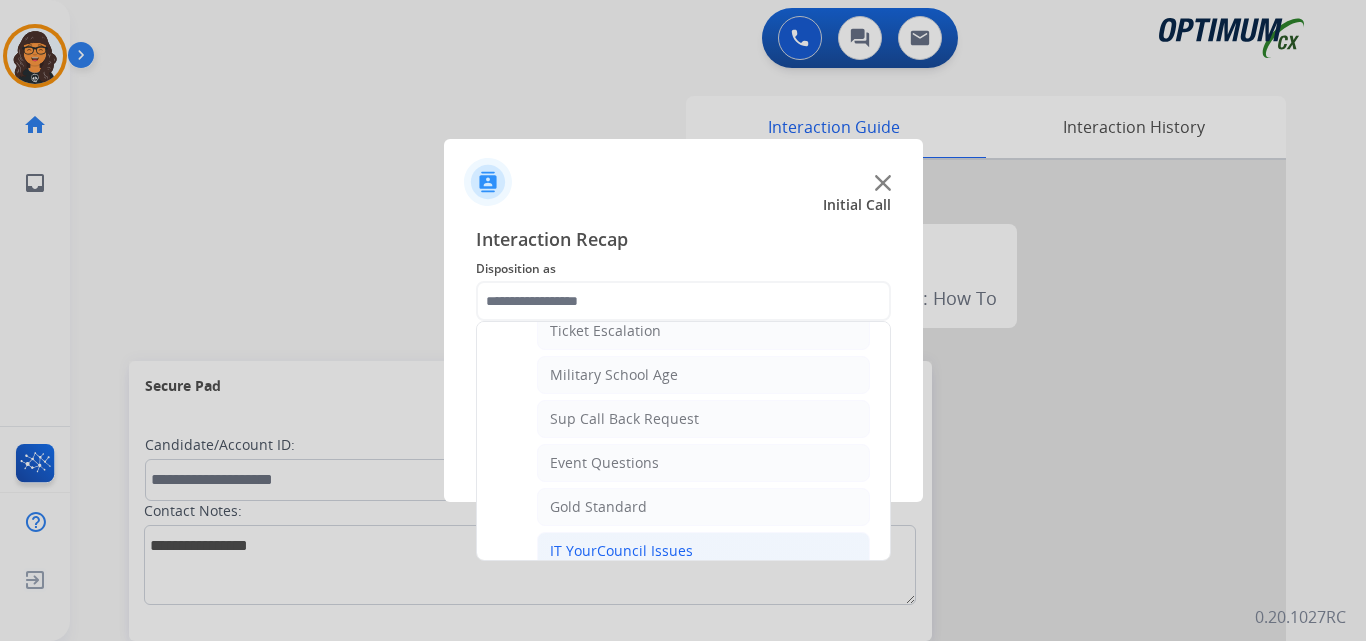 click on "IT YourCouncil Issues" 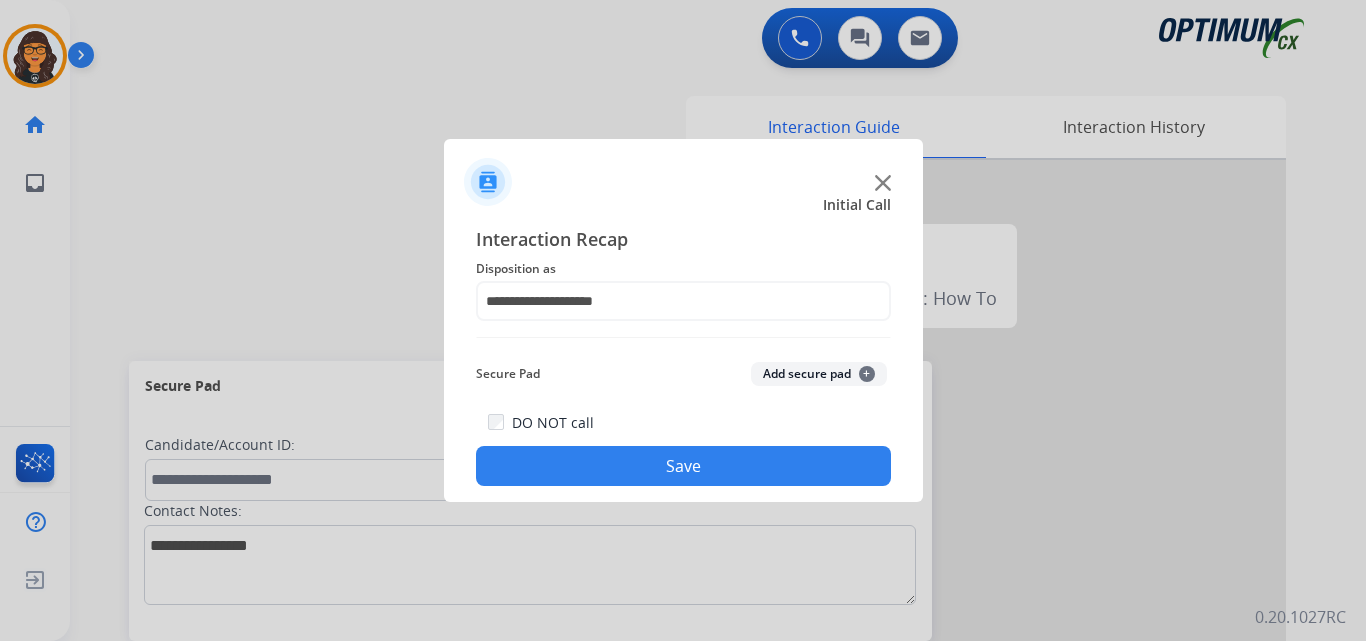 click on "Save" 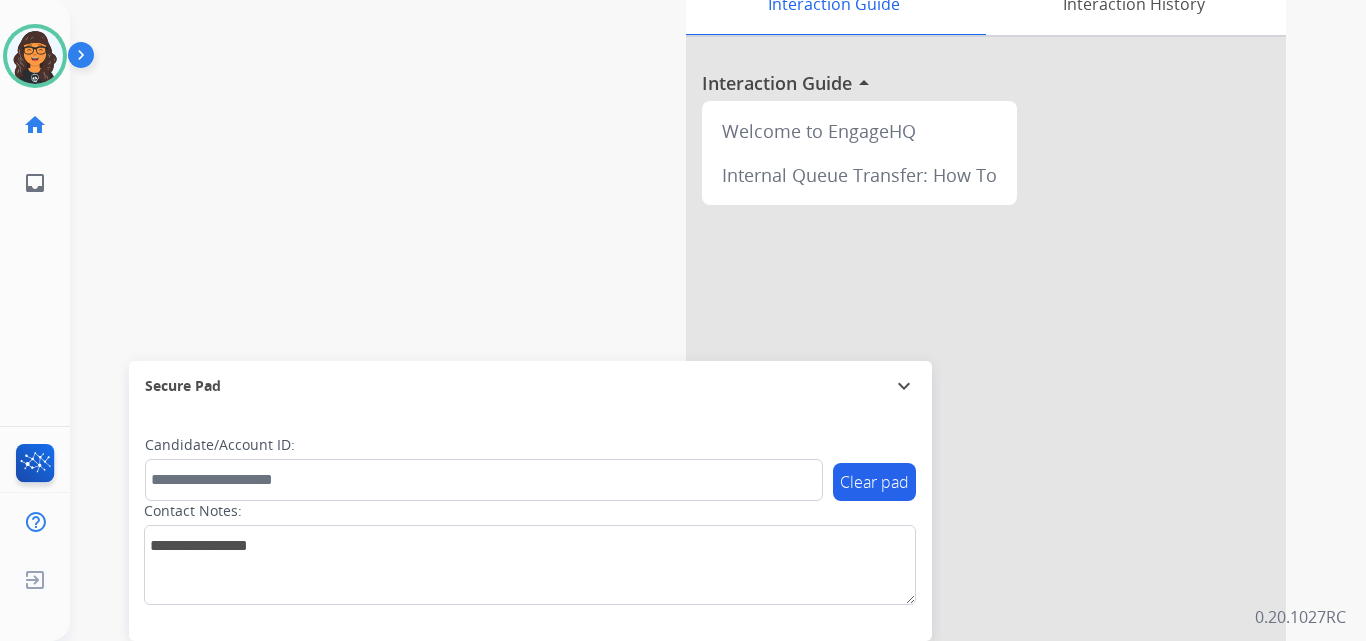 scroll, scrollTop: 0, scrollLeft: 0, axis: both 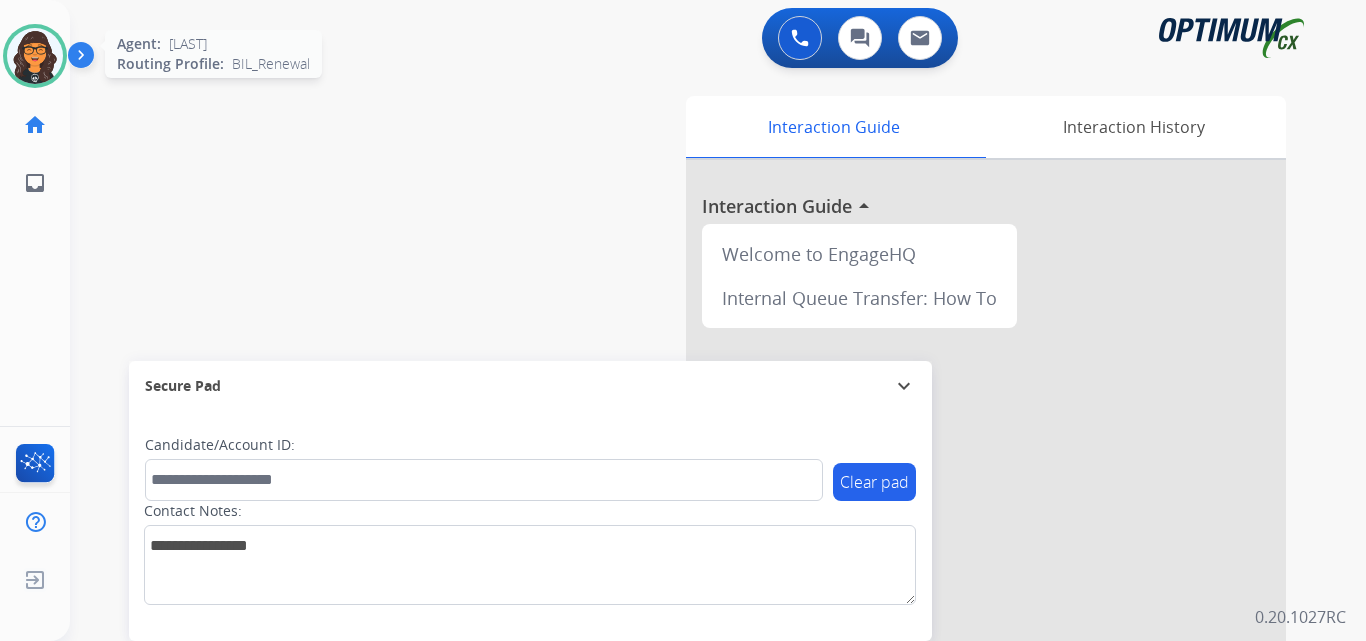 click at bounding box center [35, 56] 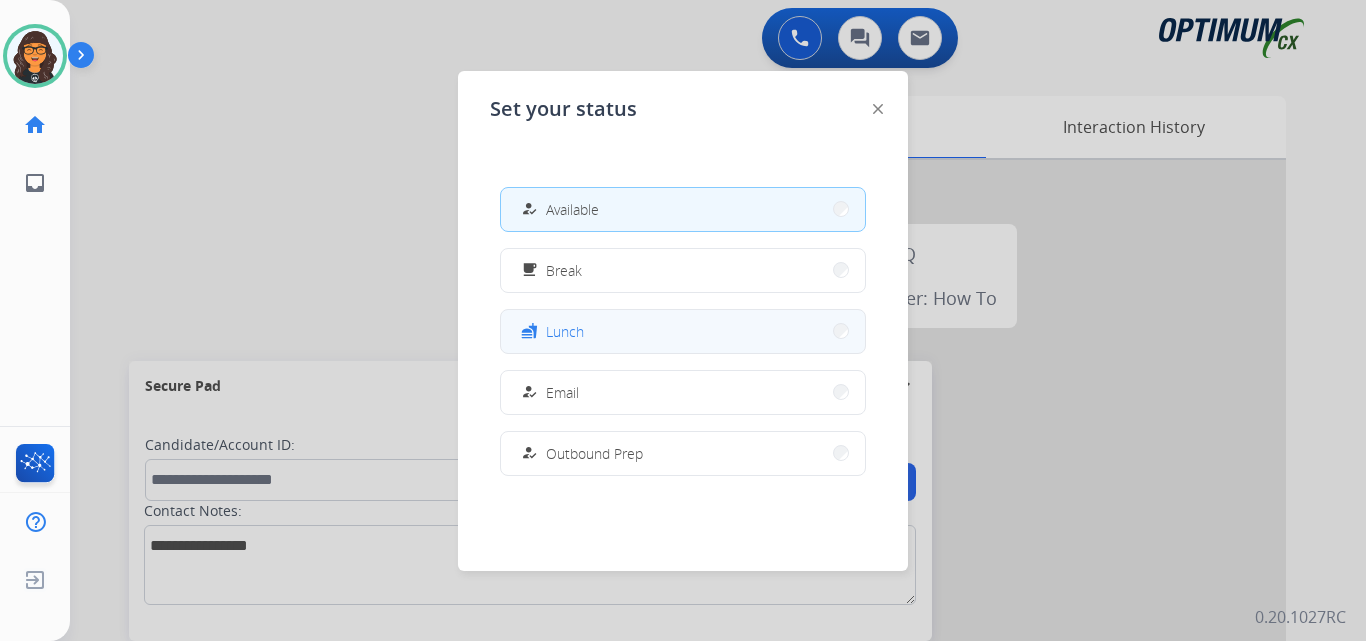 click on "fastfood Lunch" at bounding box center (683, 331) 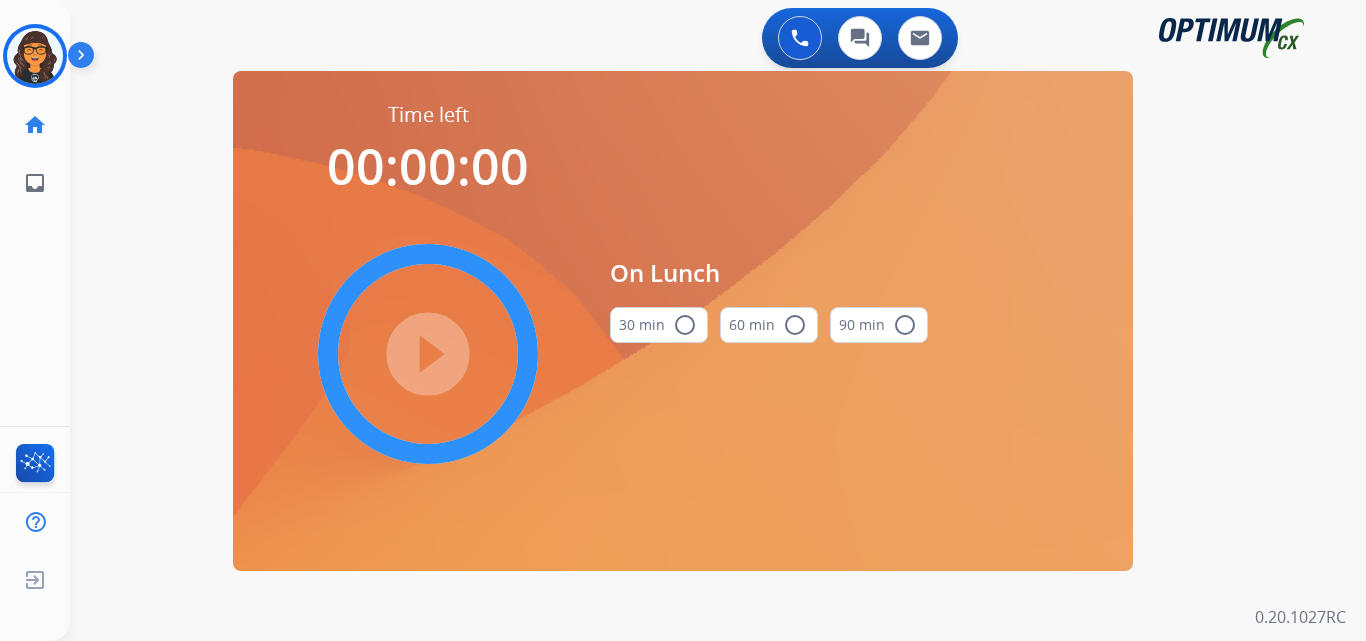 drag, startPoint x: 645, startPoint y: 340, endPoint x: 589, endPoint y: 344, distance: 56.142673 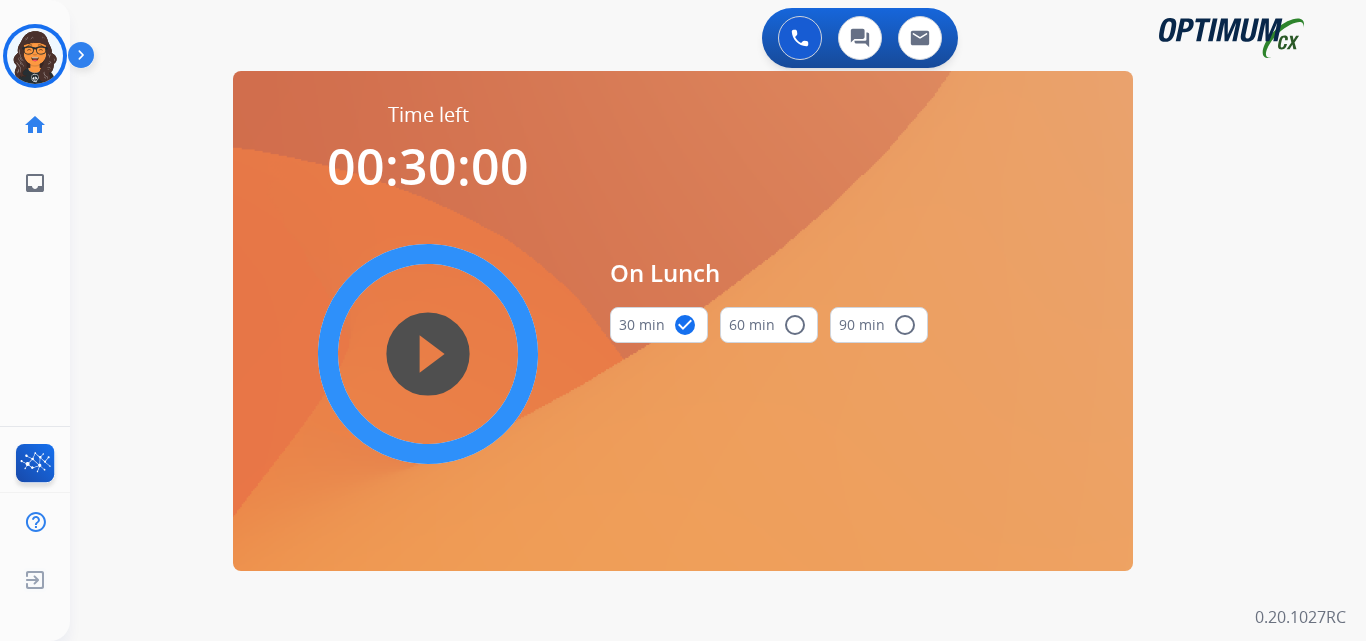 click on "play_circle_filled" at bounding box center (428, 354) 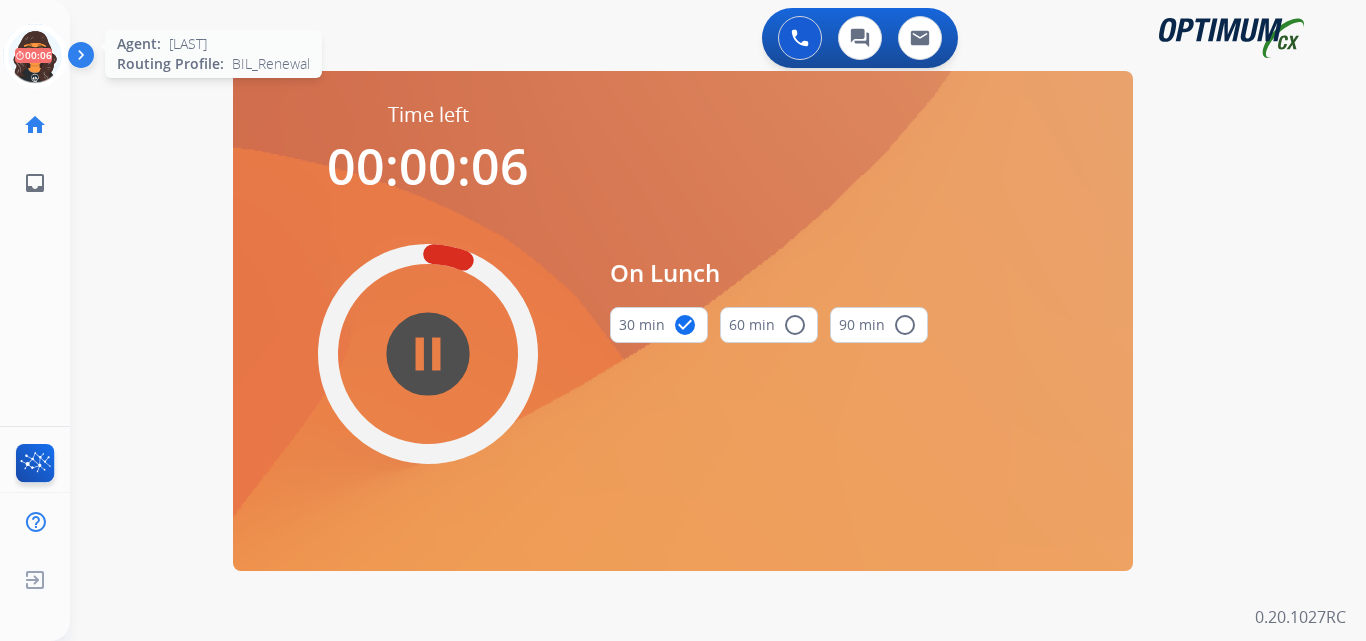 click 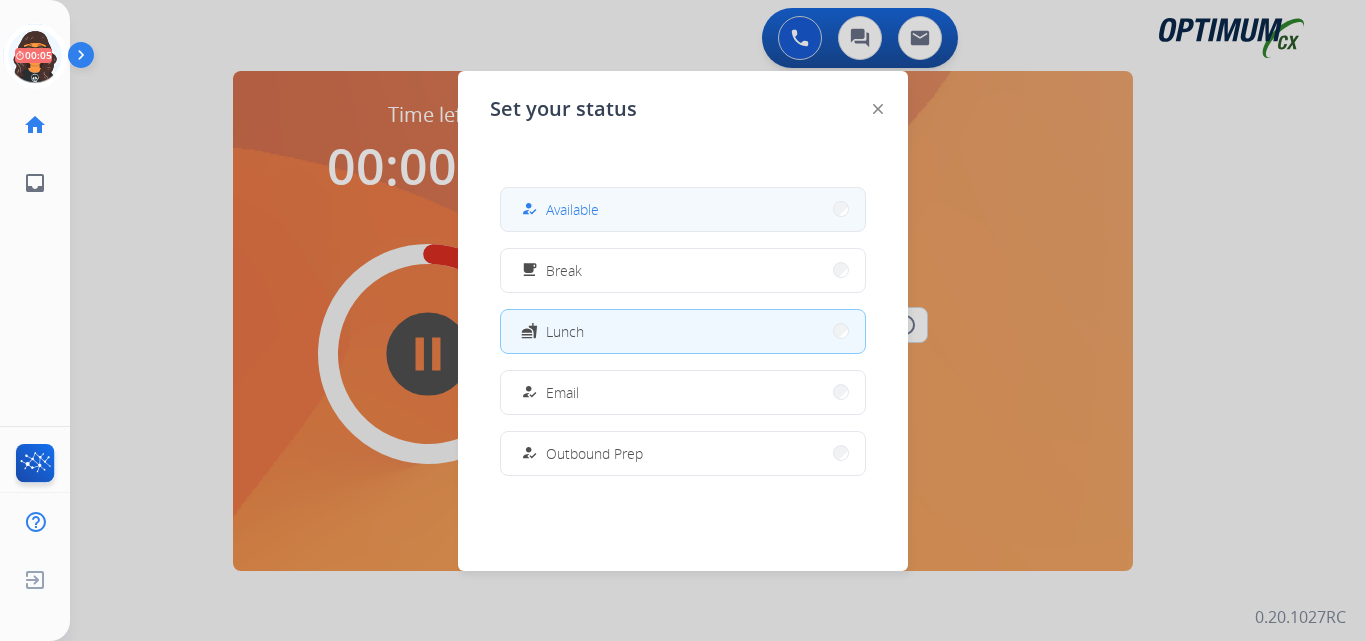 click on "Available" at bounding box center (572, 209) 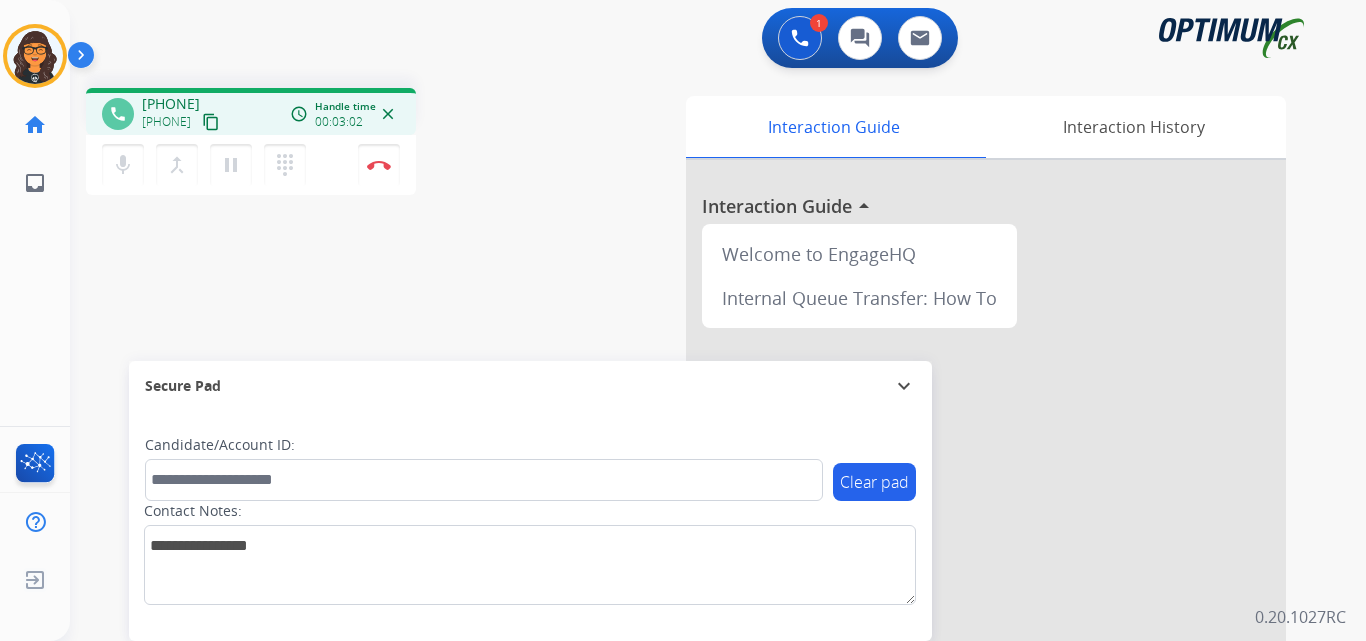 drag, startPoint x: 247, startPoint y: 119, endPoint x: 235, endPoint y: 95, distance: 26.832815 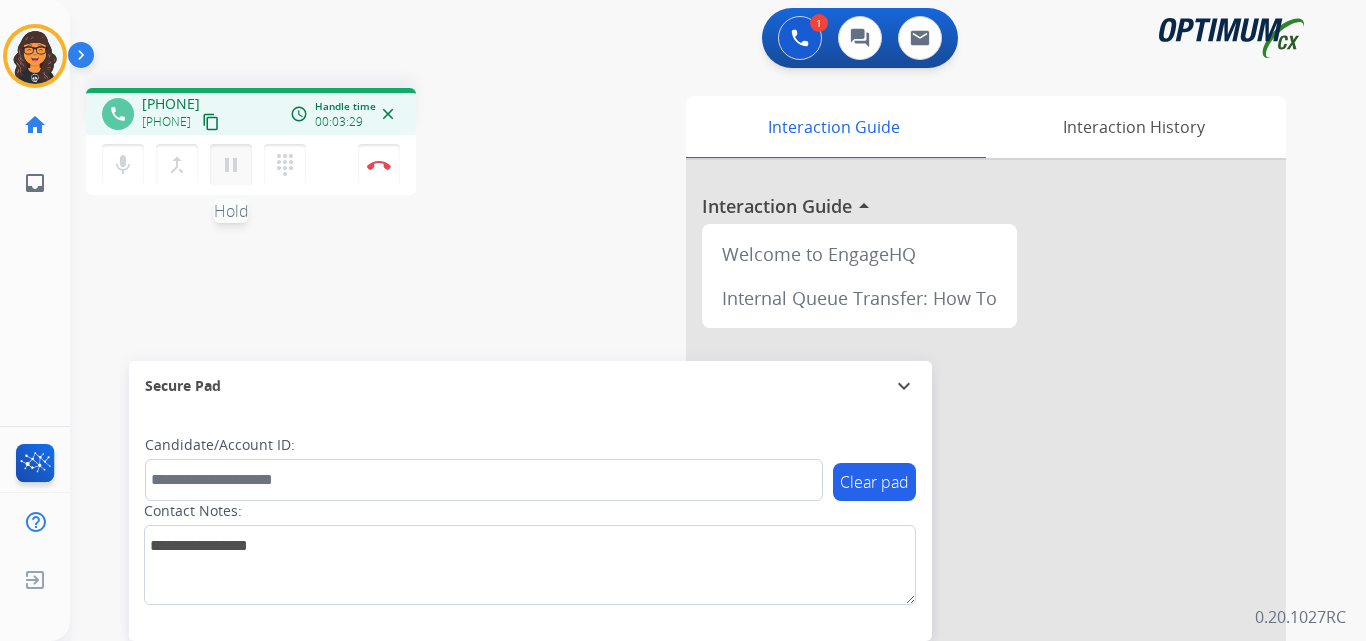 click on "pause" at bounding box center (231, 165) 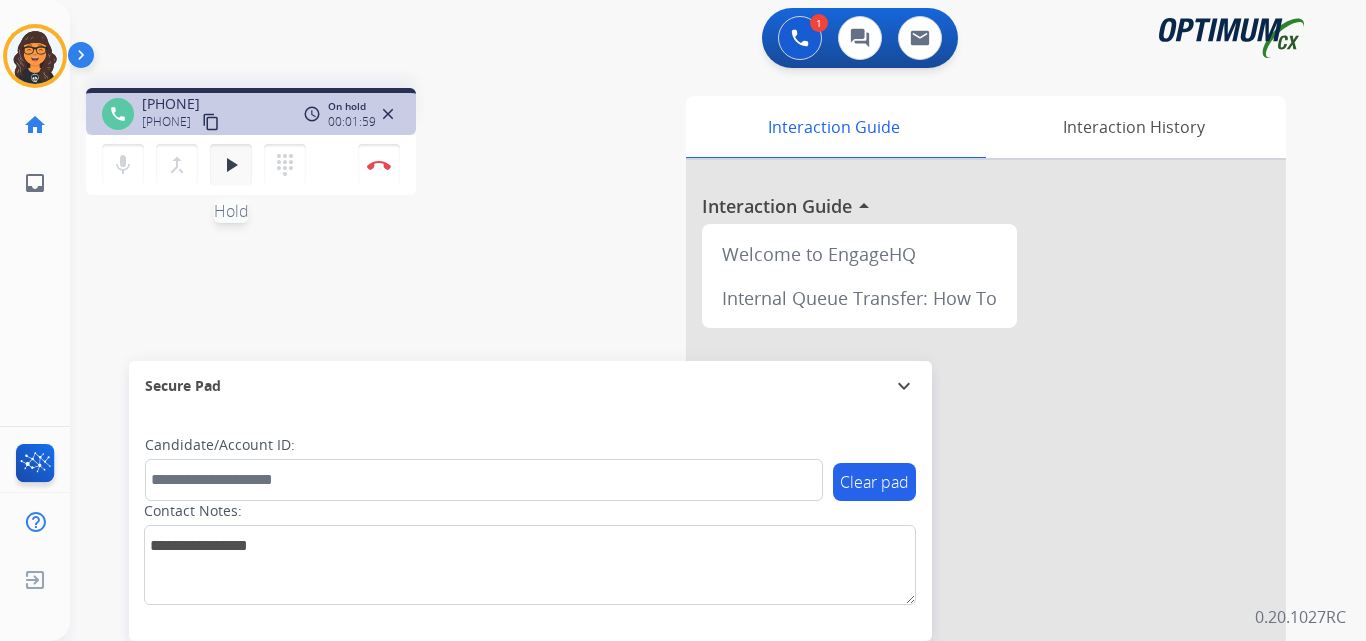 click on "play_arrow" at bounding box center (231, 165) 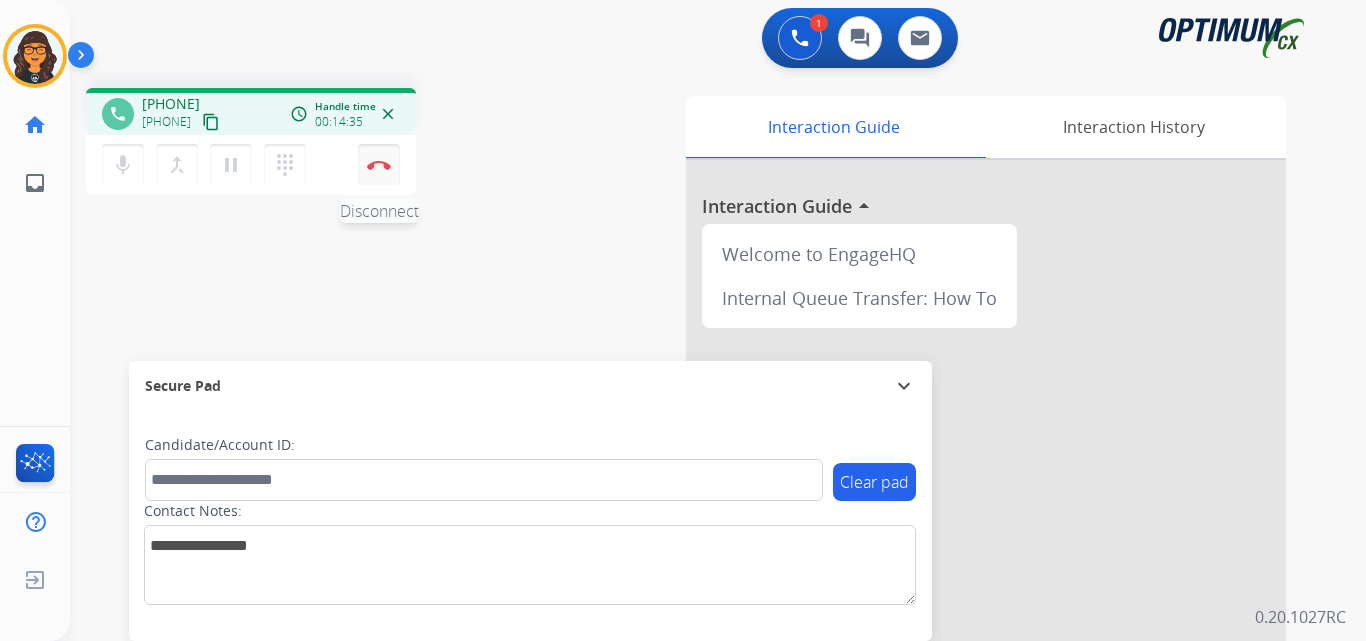 click at bounding box center (379, 165) 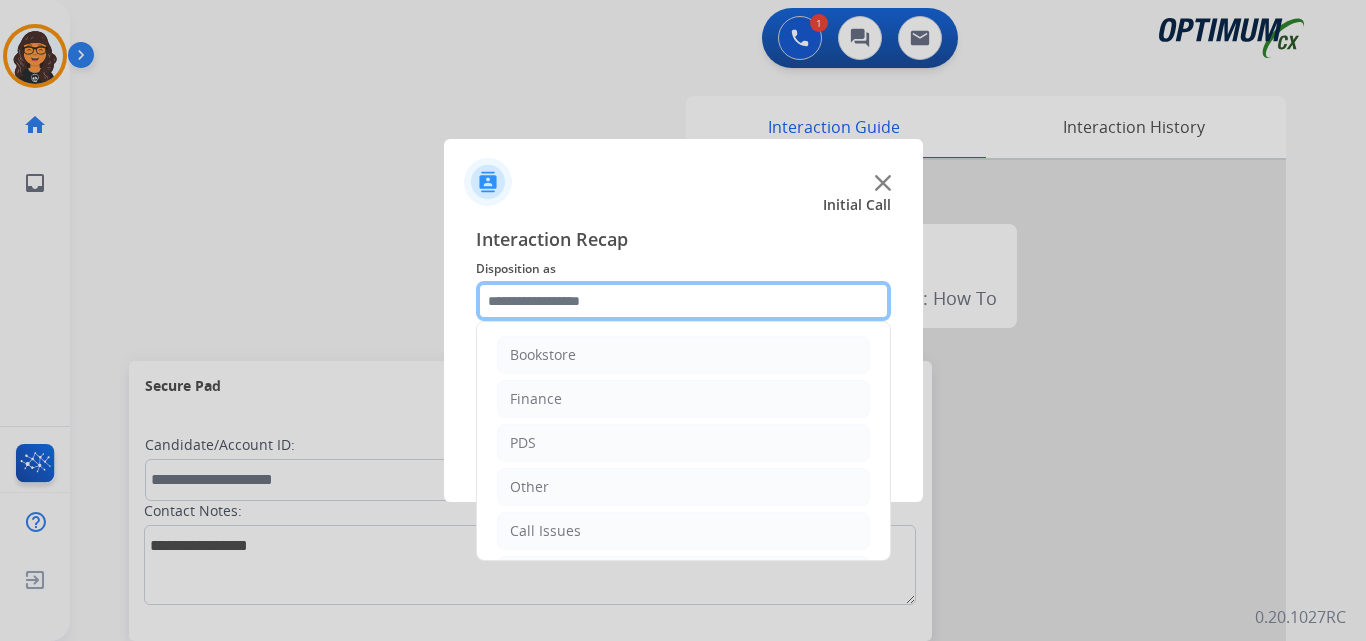 click 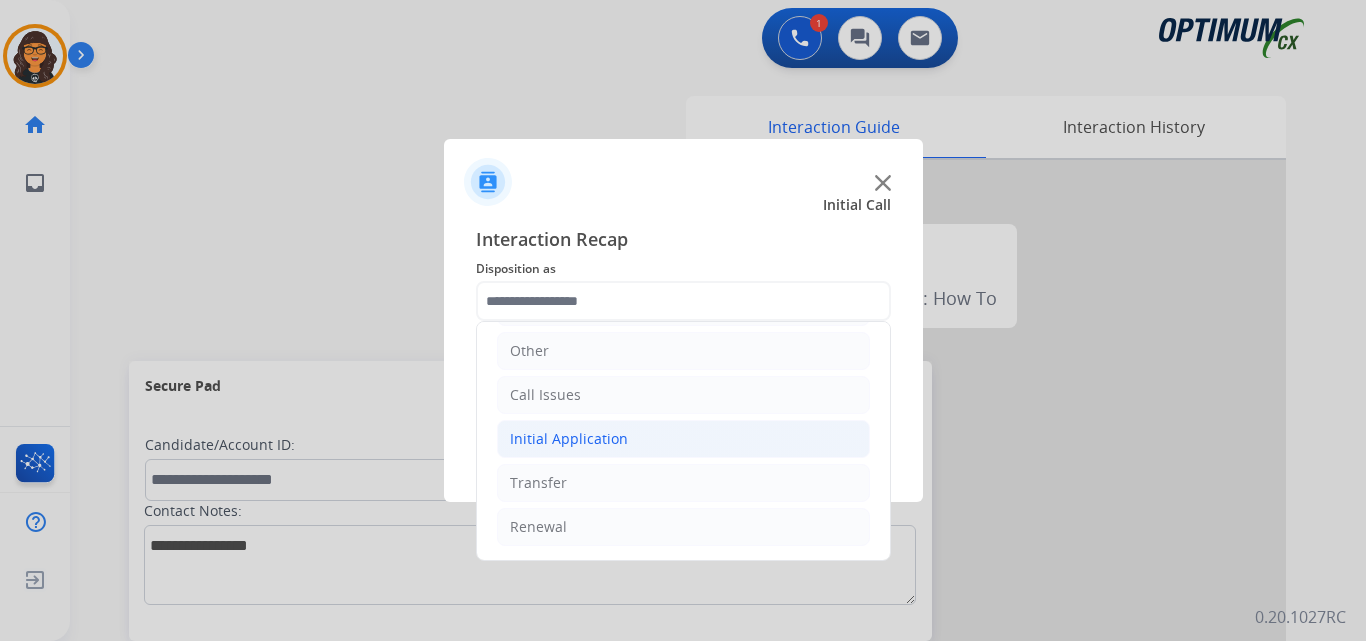 click on "Initial Application" 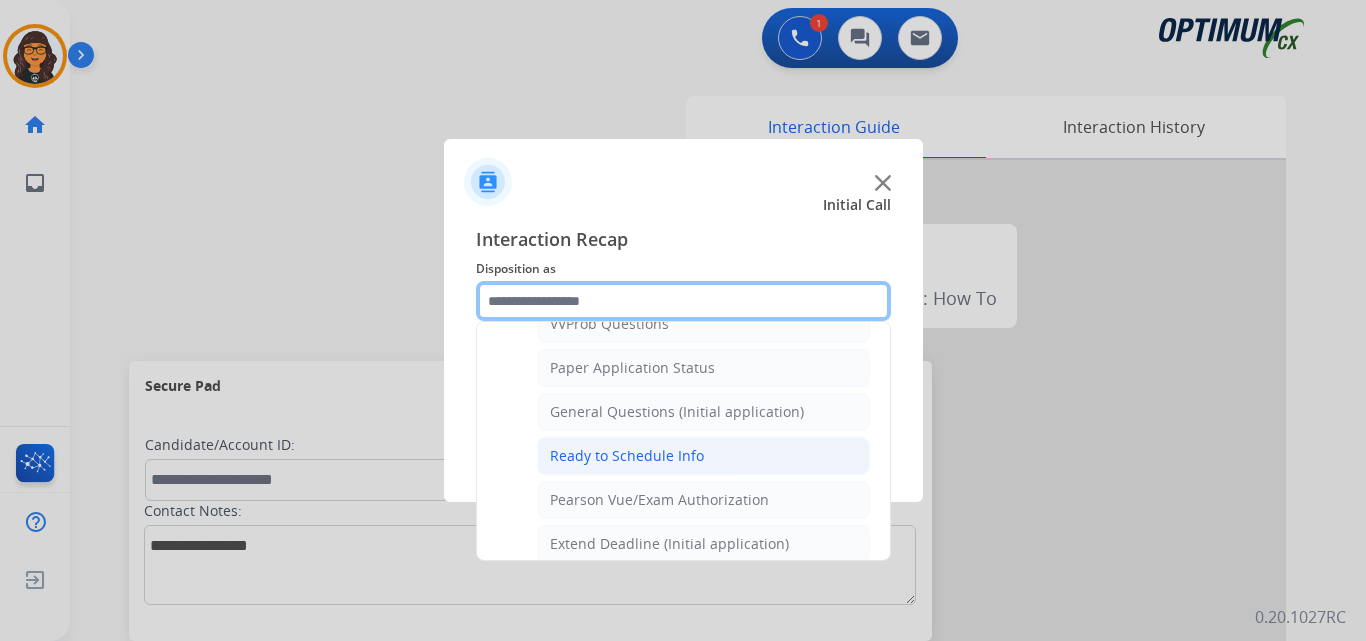 scroll, scrollTop: 1136, scrollLeft: 0, axis: vertical 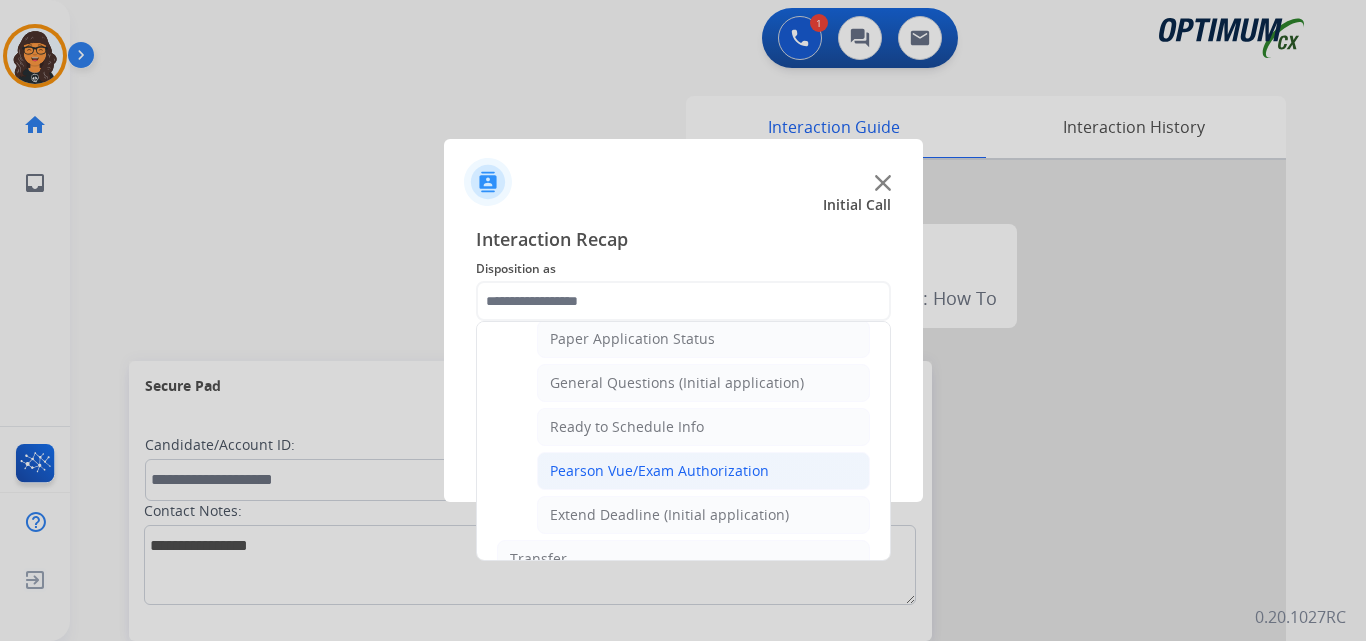 click on "Pearson Vue/Exam Authorization" 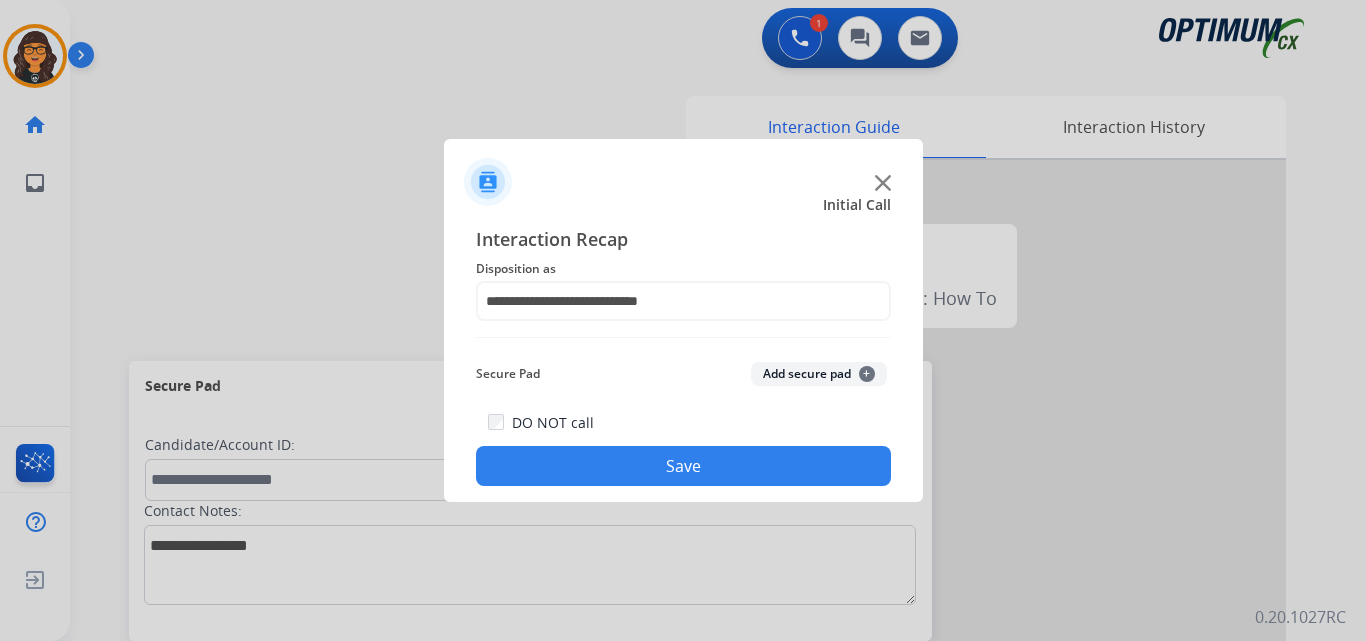click on "Save" 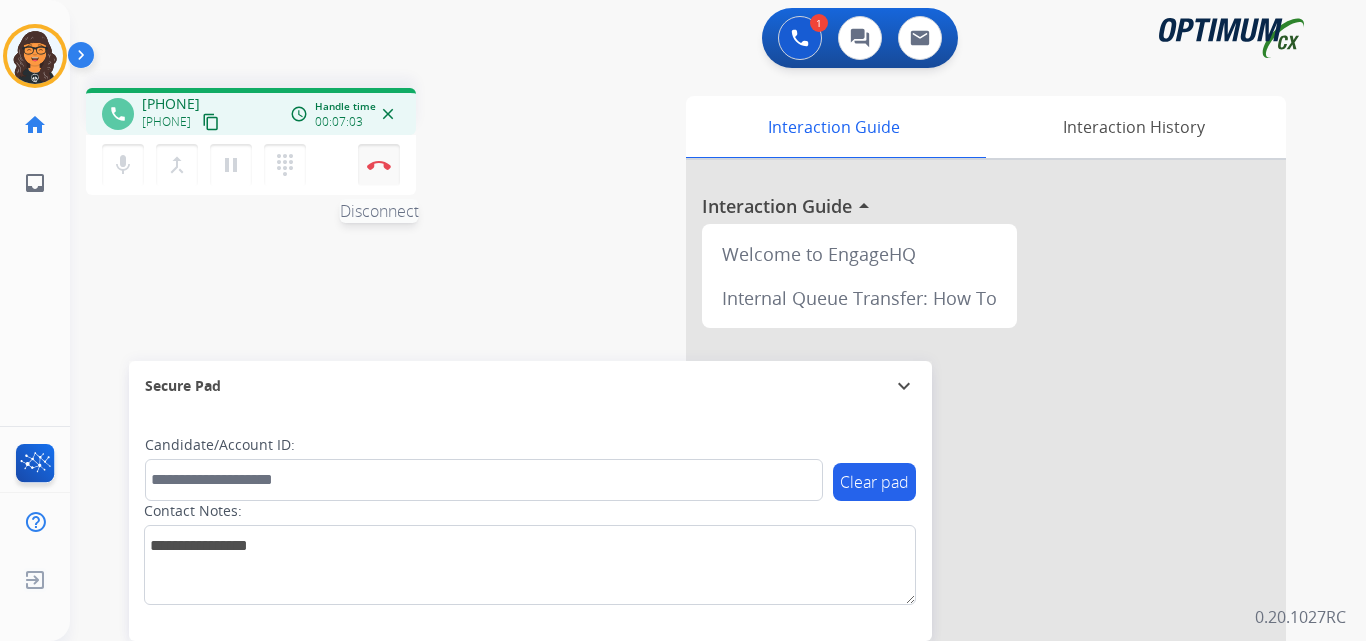 click at bounding box center (379, 165) 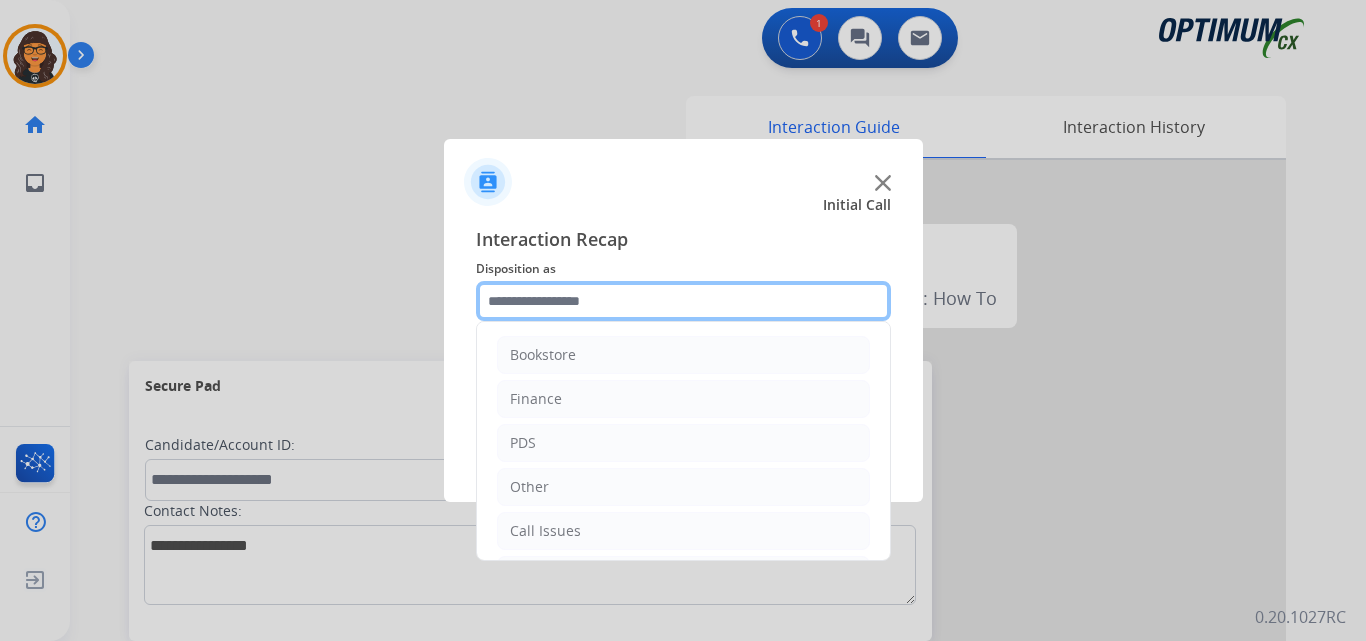 click 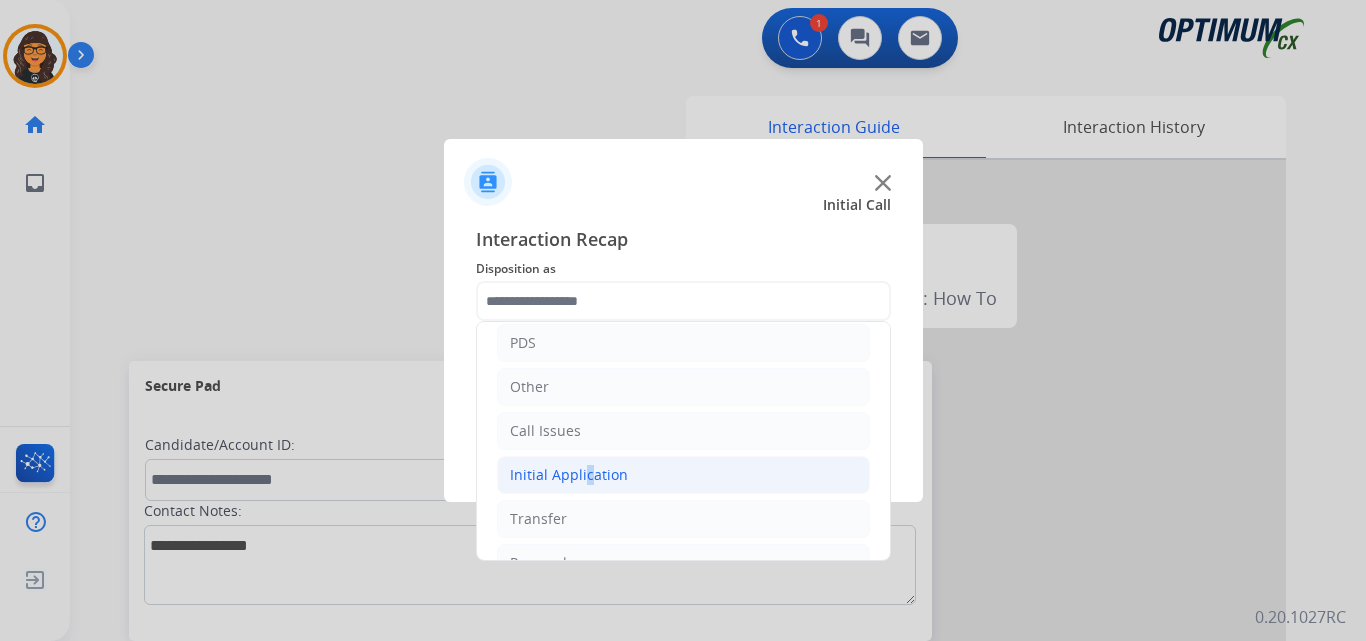 click on "Initial Application" 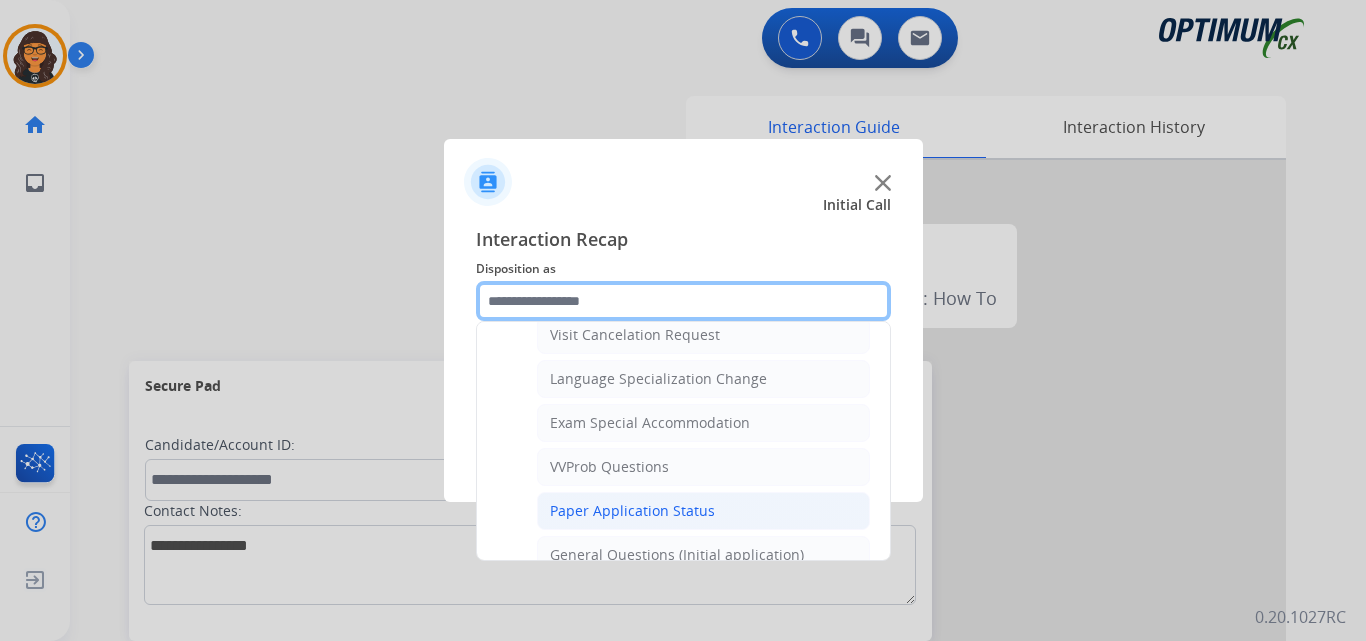 scroll, scrollTop: 1000, scrollLeft: 0, axis: vertical 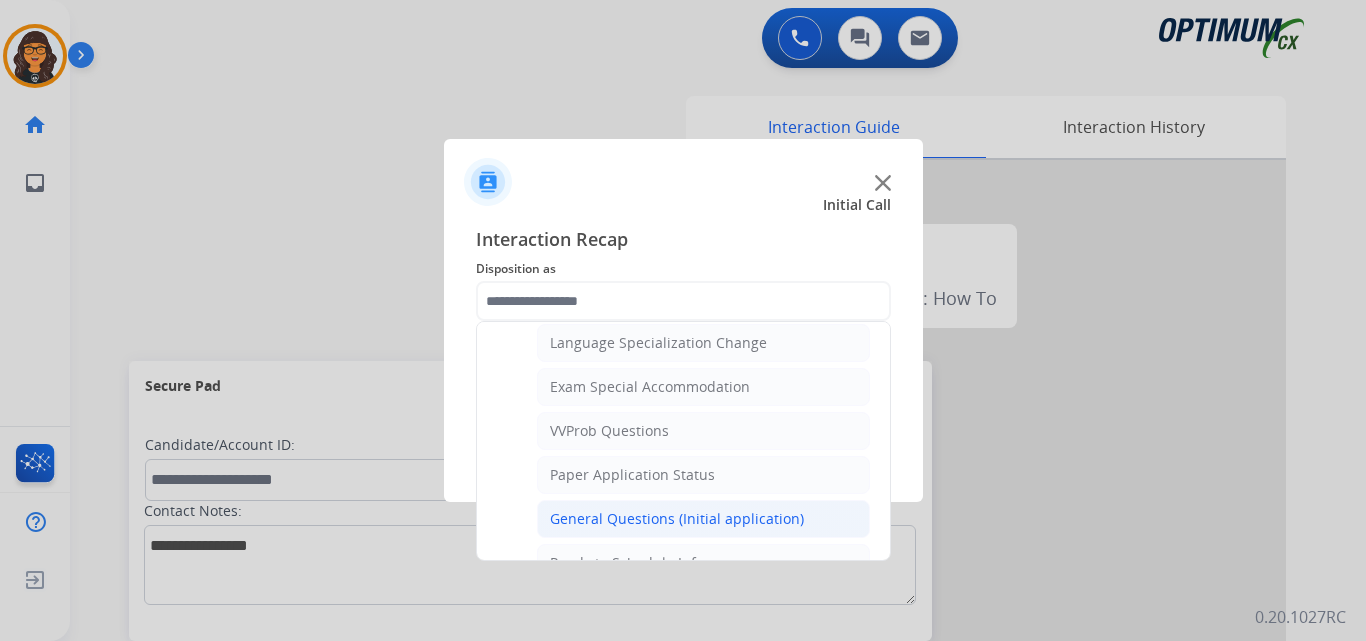 click on "General Questions (Initial application)" 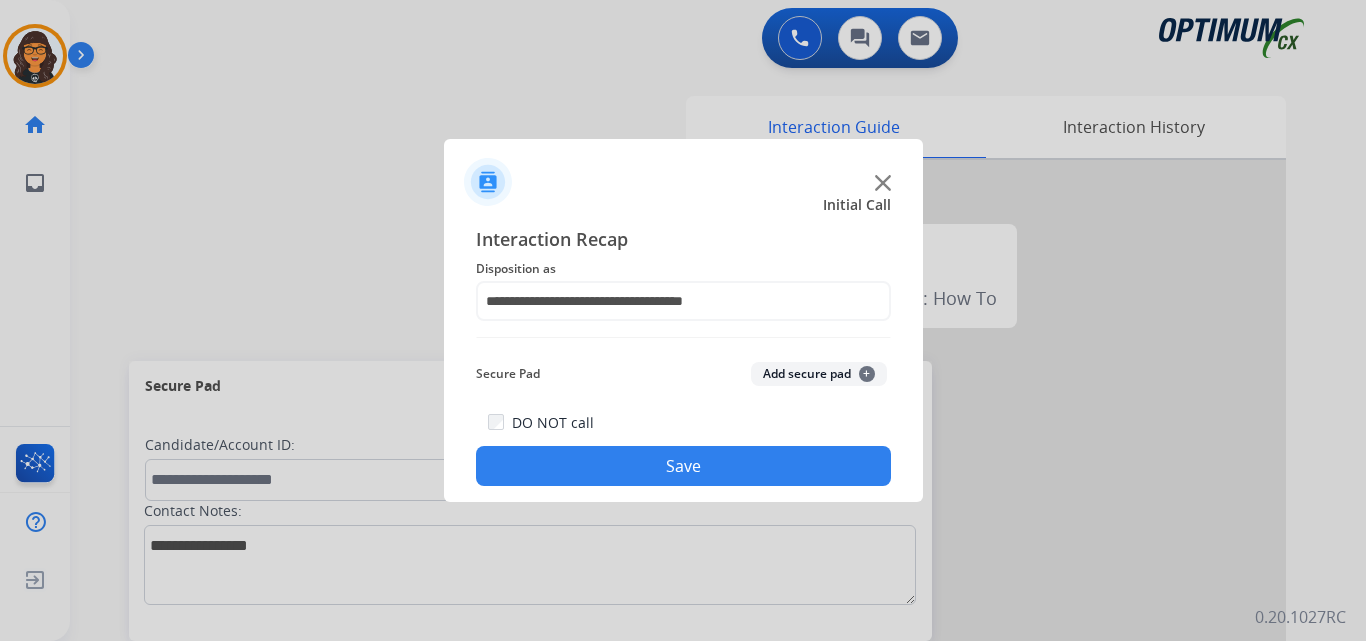 click on "Save" 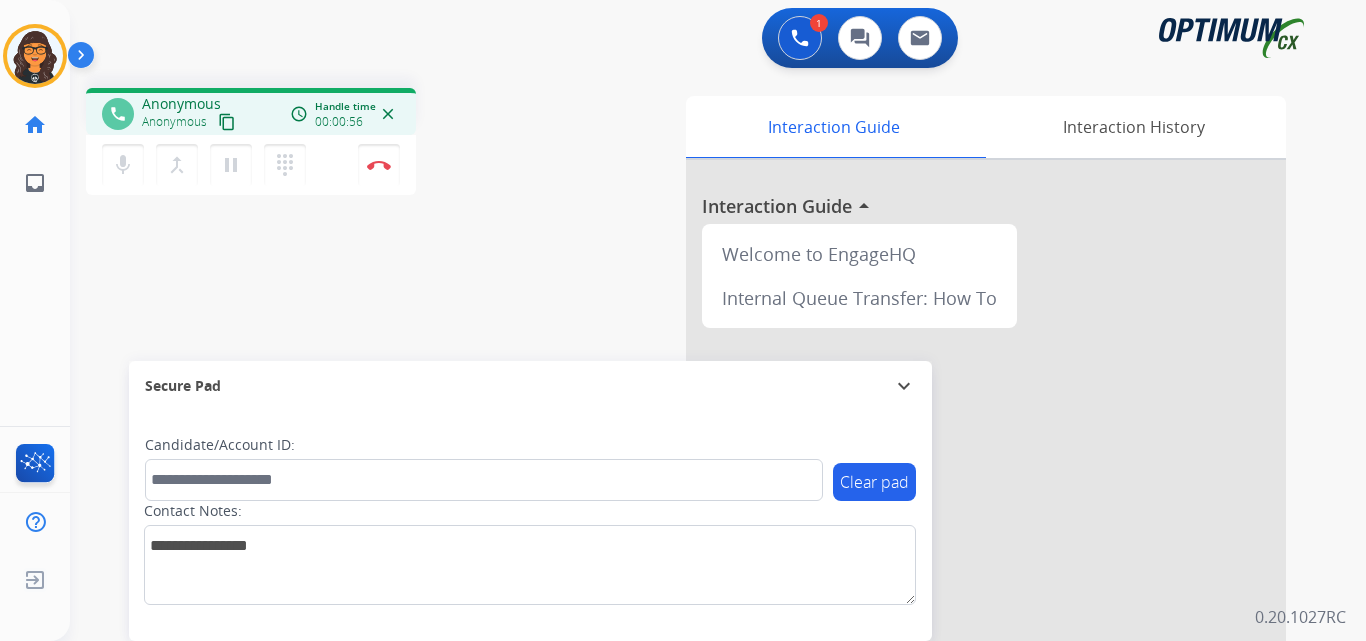 click on "content_copy" at bounding box center (227, 122) 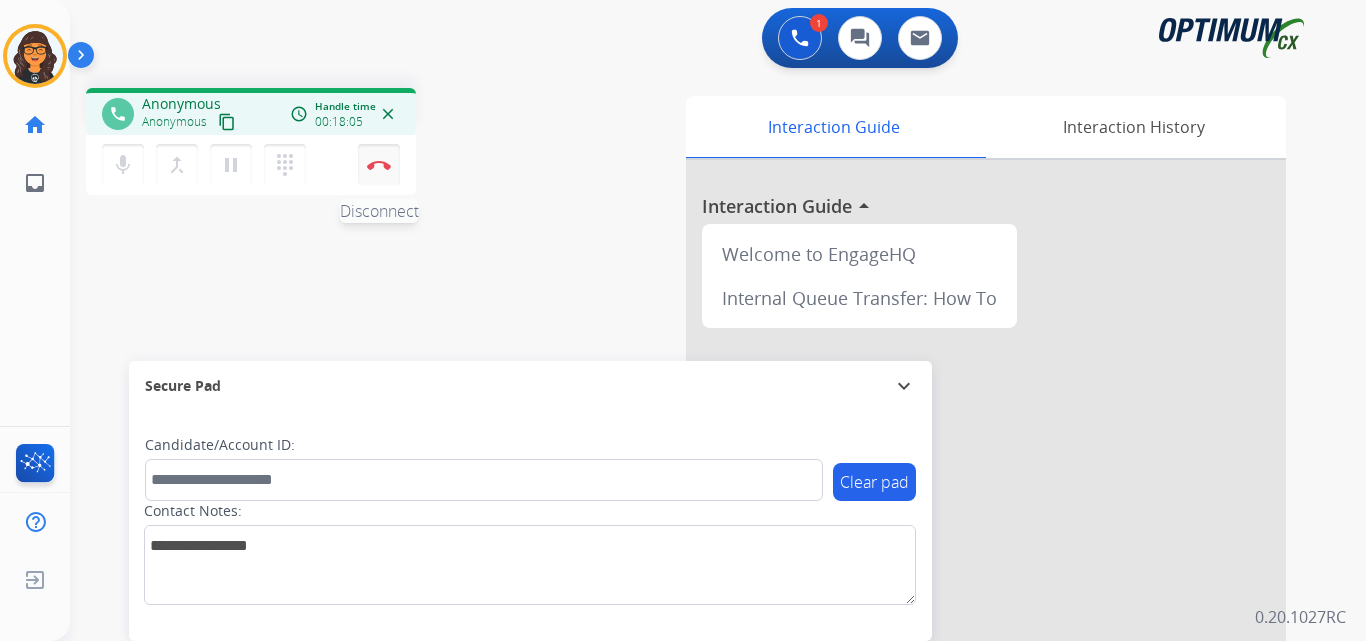 click at bounding box center [379, 165] 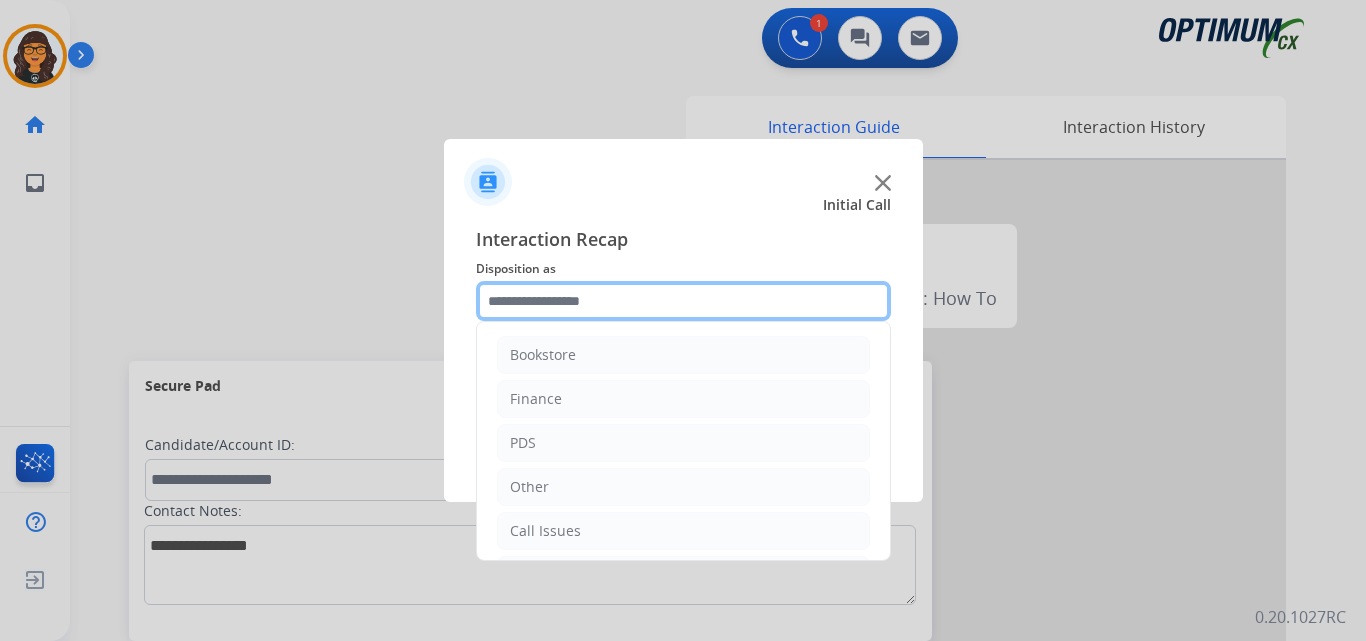 click 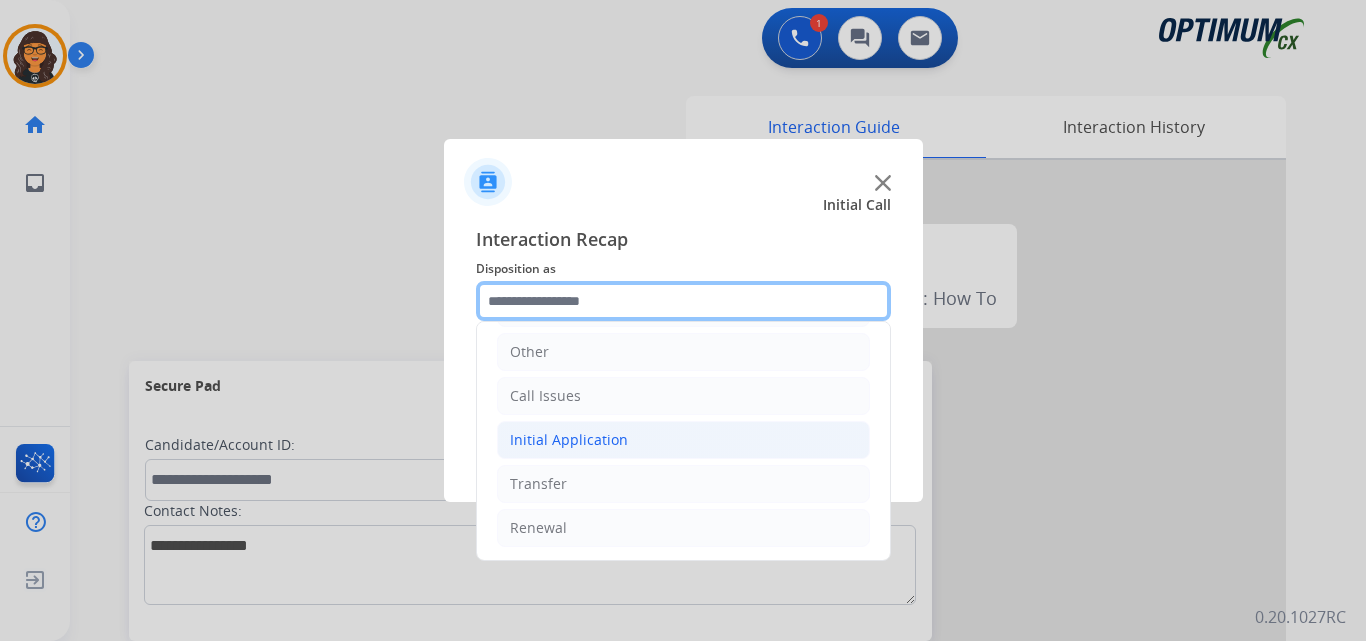 scroll, scrollTop: 136, scrollLeft: 0, axis: vertical 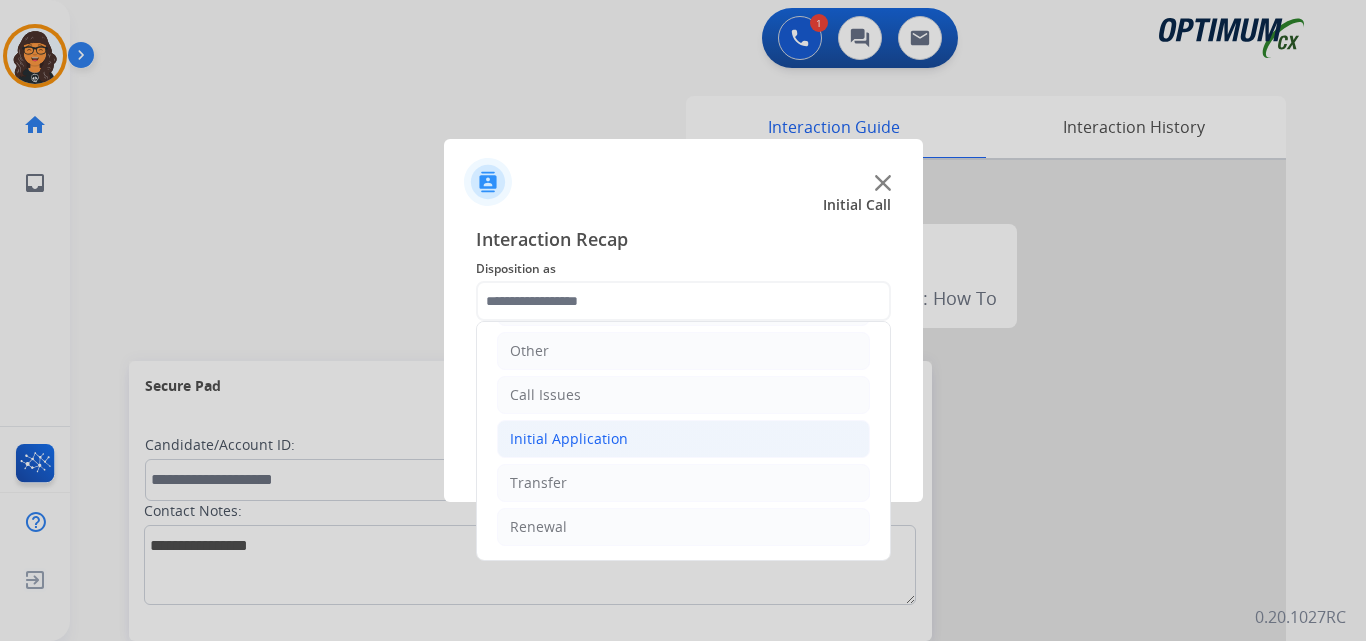 click on "Initial Application" 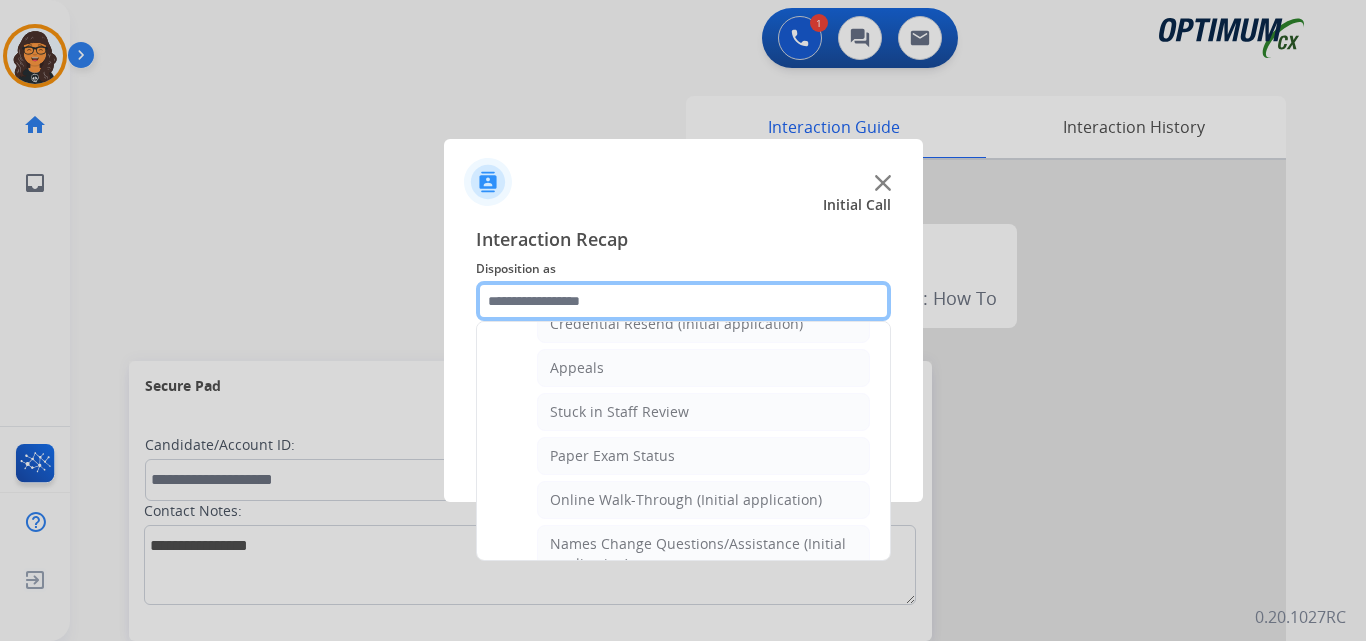 scroll, scrollTop: 36, scrollLeft: 0, axis: vertical 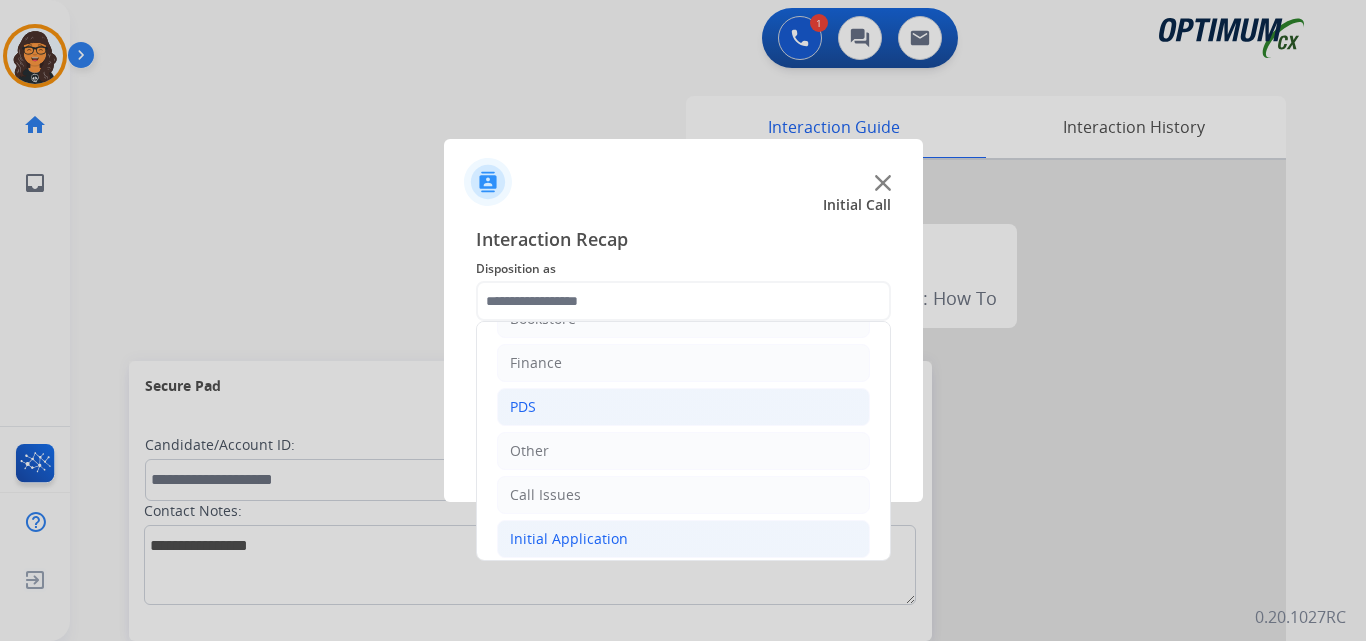 click on "PDS" 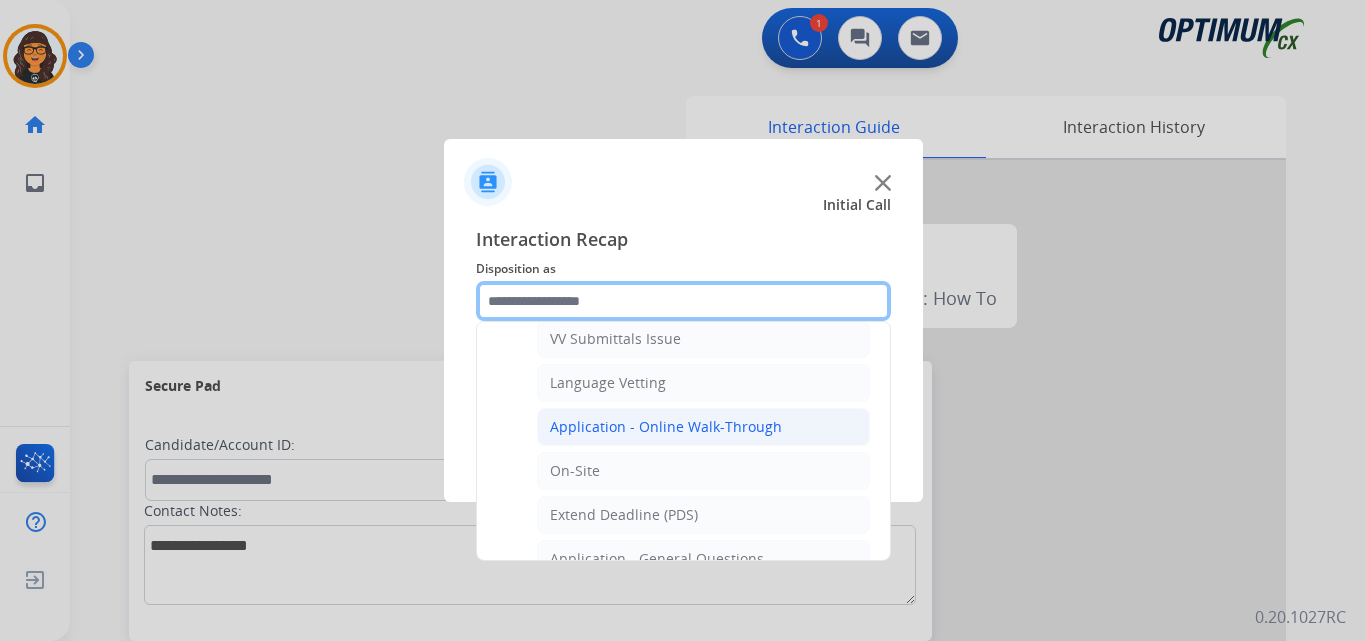 scroll, scrollTop: 436, scrollLeft: 0, axis: vertical 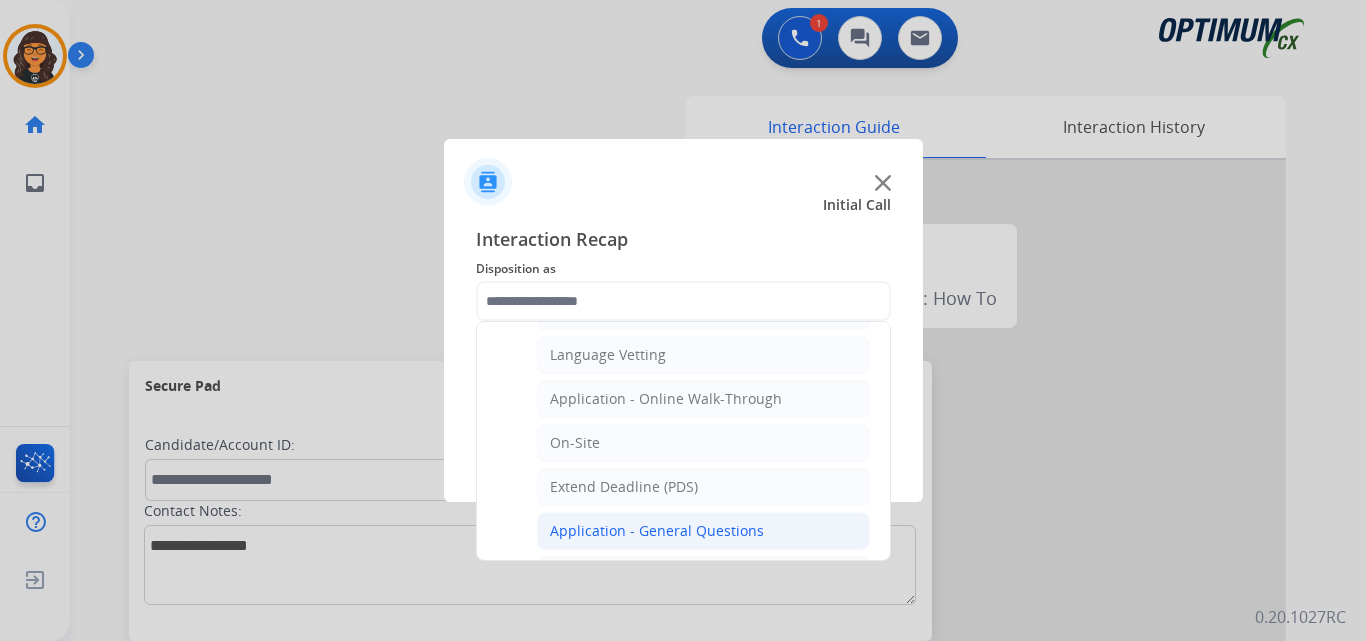 click on "Application - General Questions" 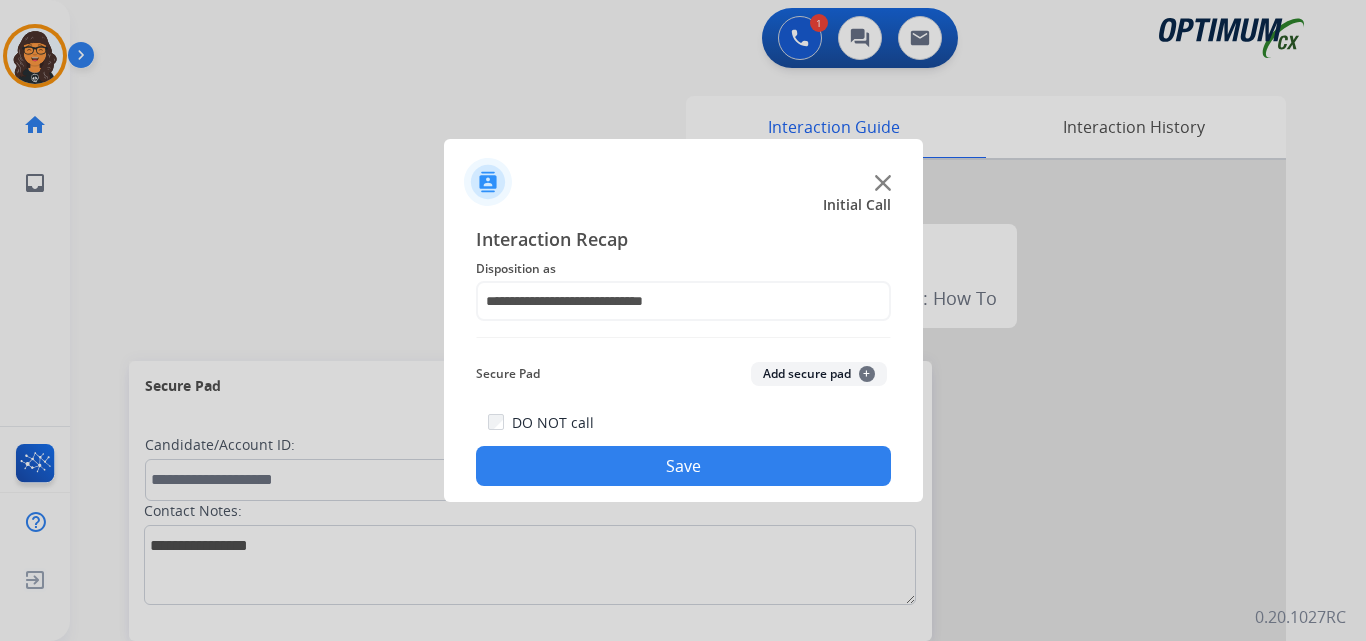 click on "Save" 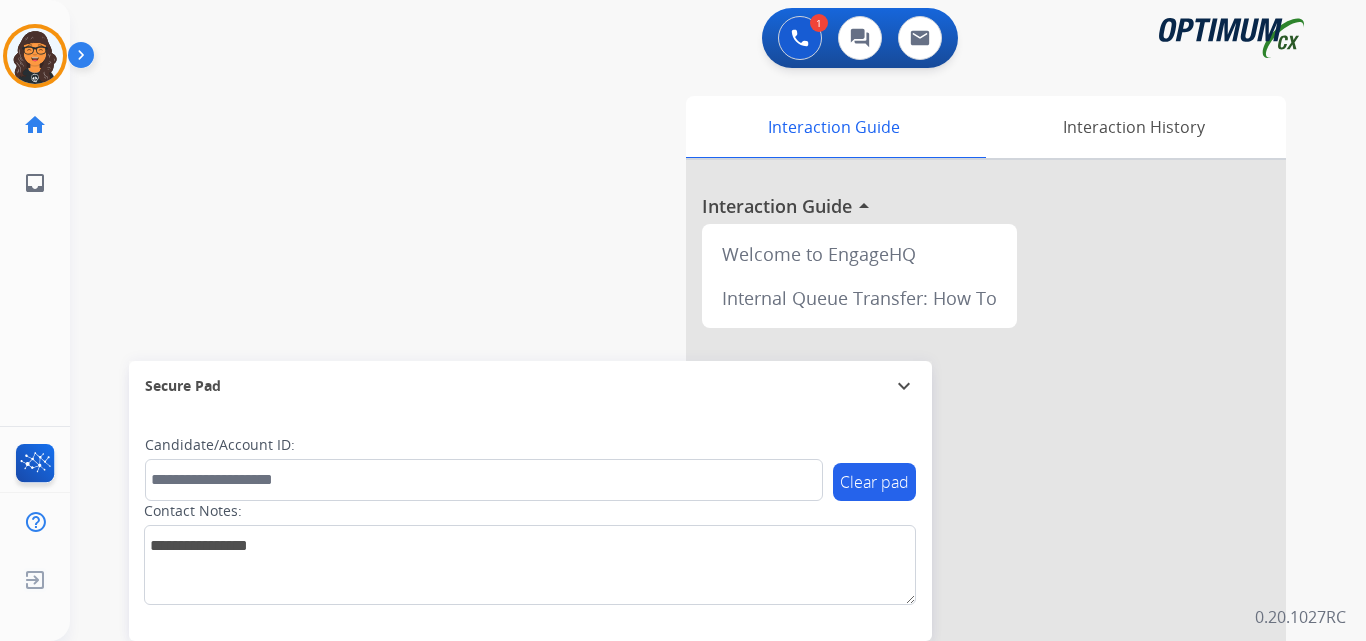 drag, startPoint x: 33, startPoint y: 38, endPoint x: 105, endPoint y: 63, distance: 76.2168 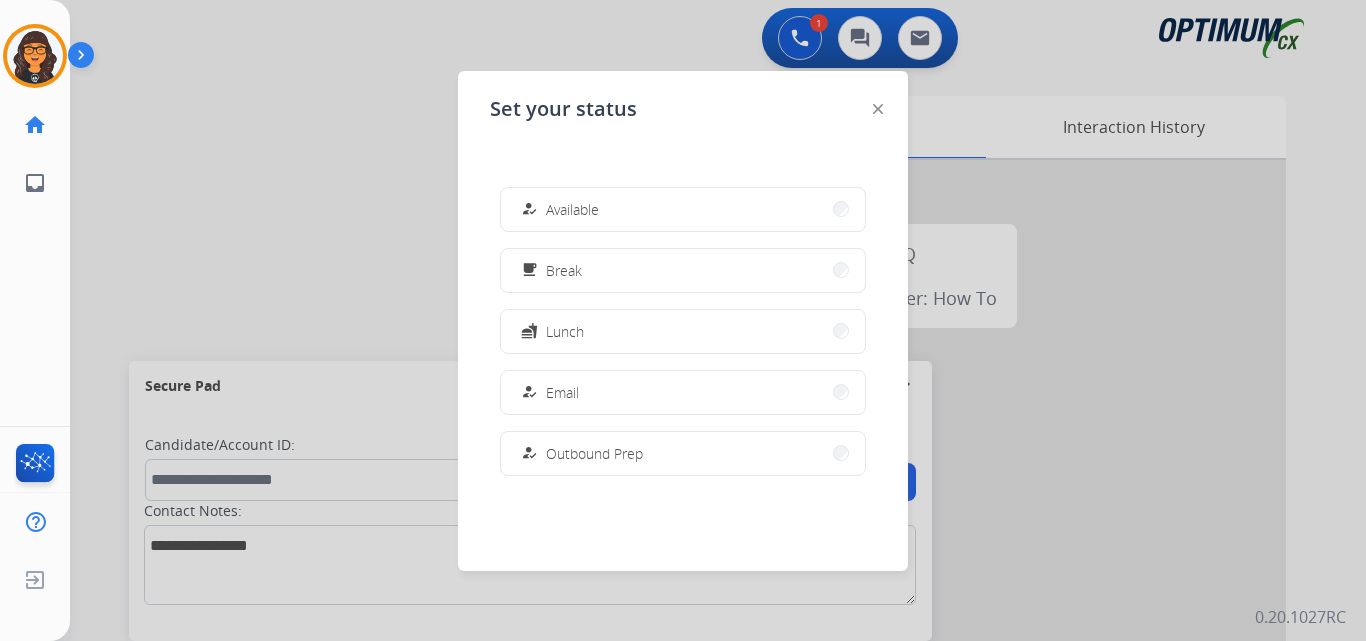 click on "Available" at bounding box center (572, 209) 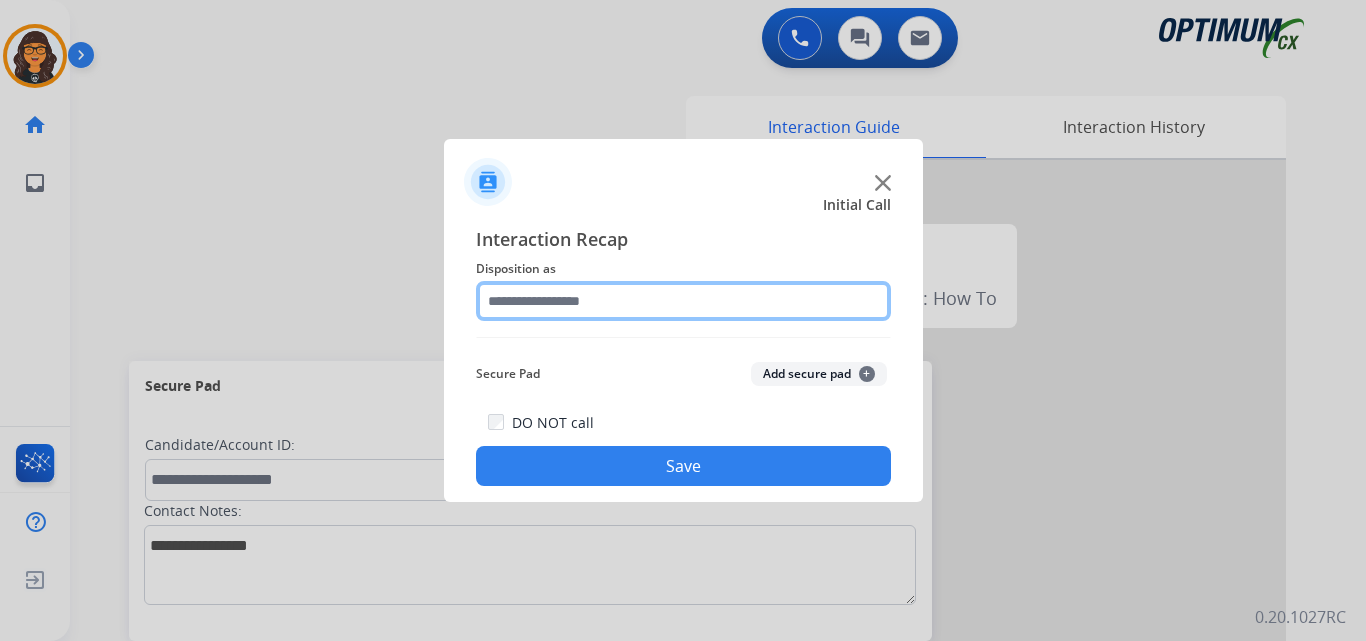 click 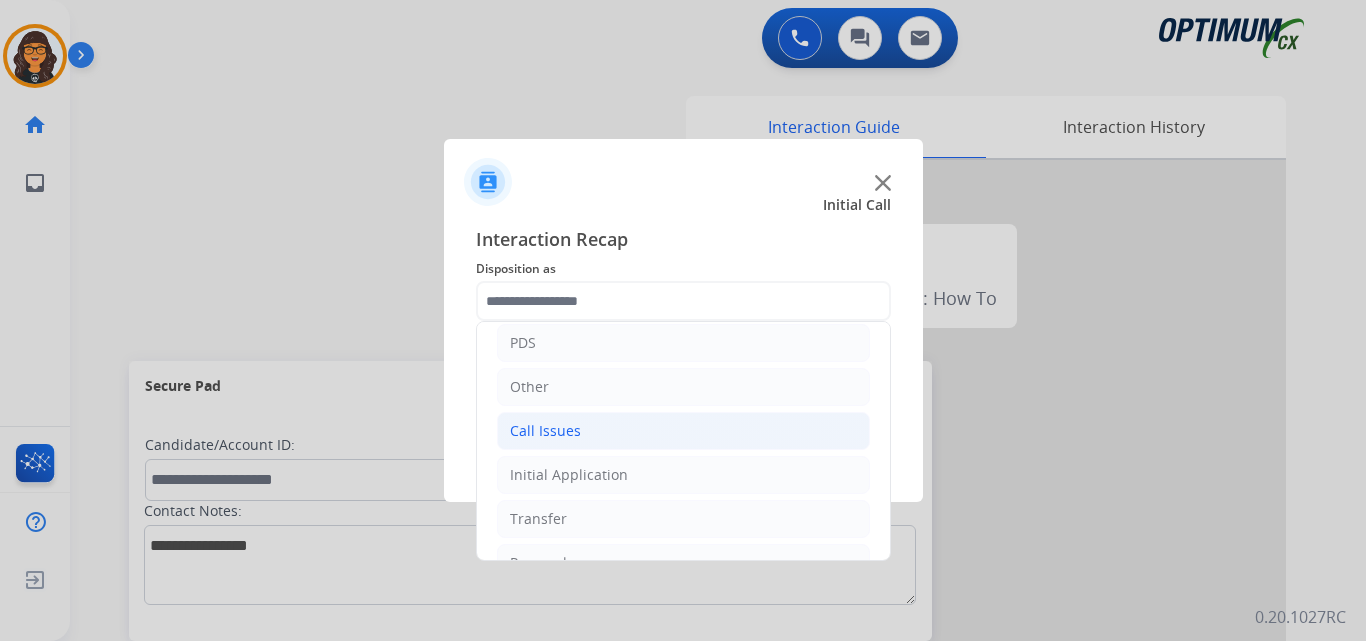 click on "Call Issues" 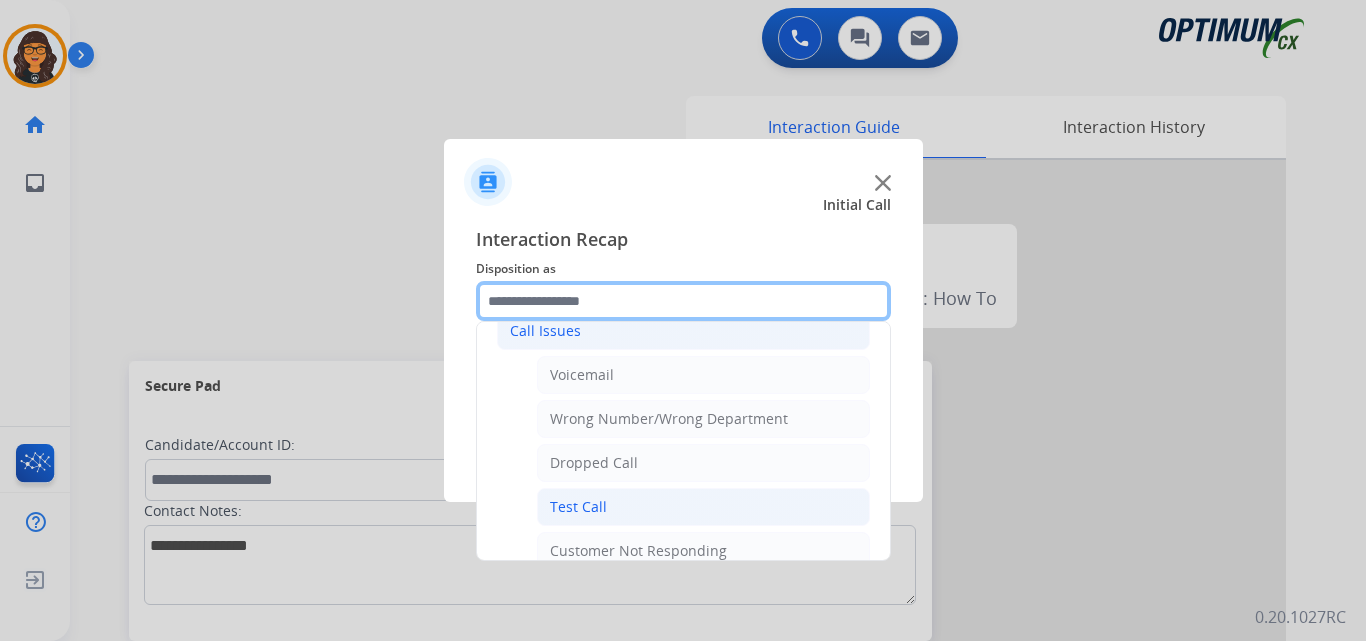 scroll, scrollTop: 300, scrollLeft: 0, axis: vertical 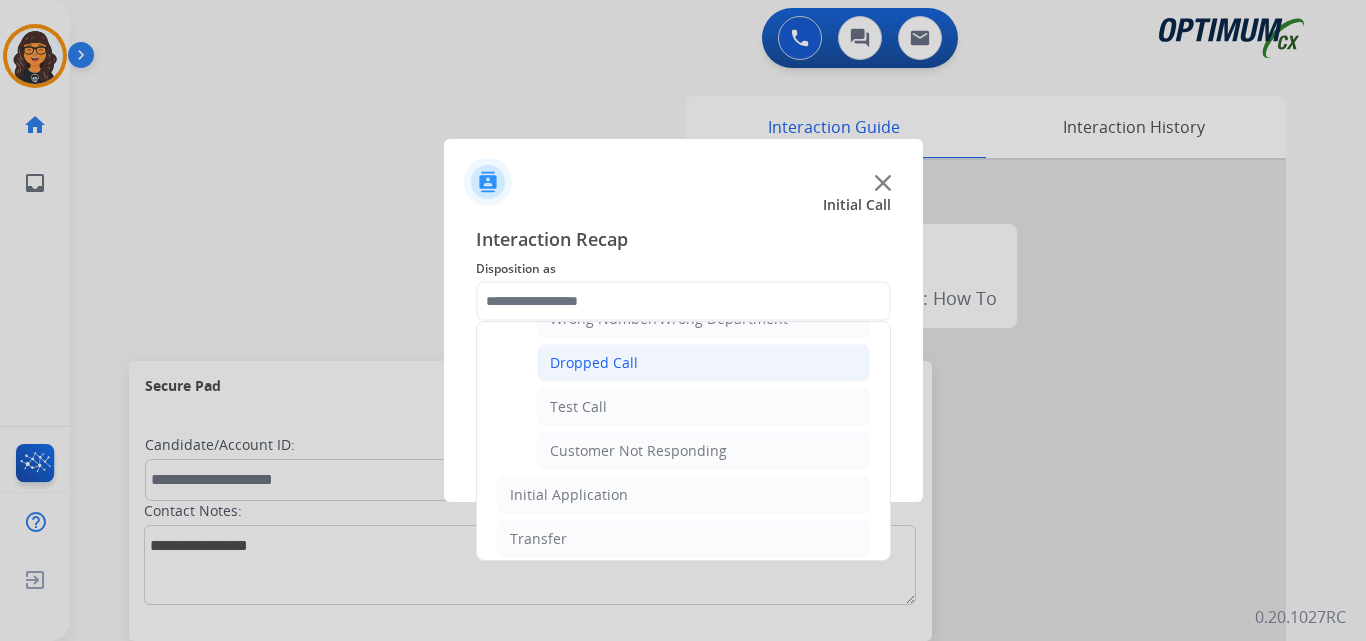 click on "Dropped Call" 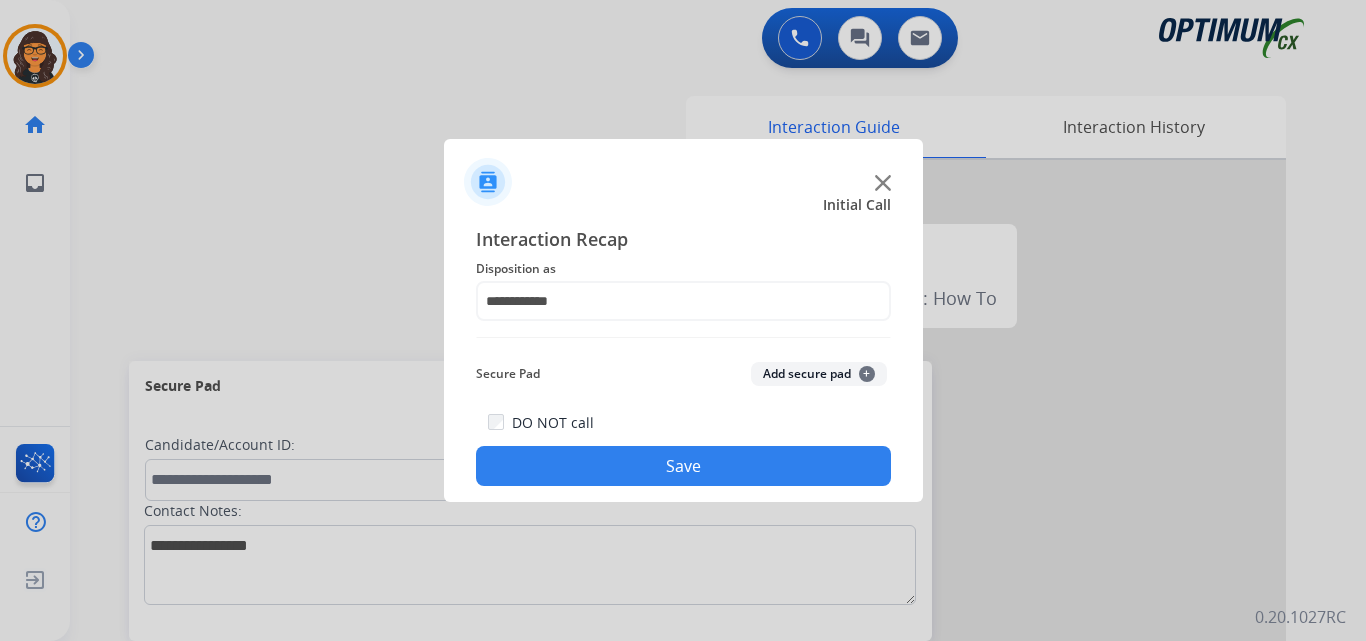 click on "Save" 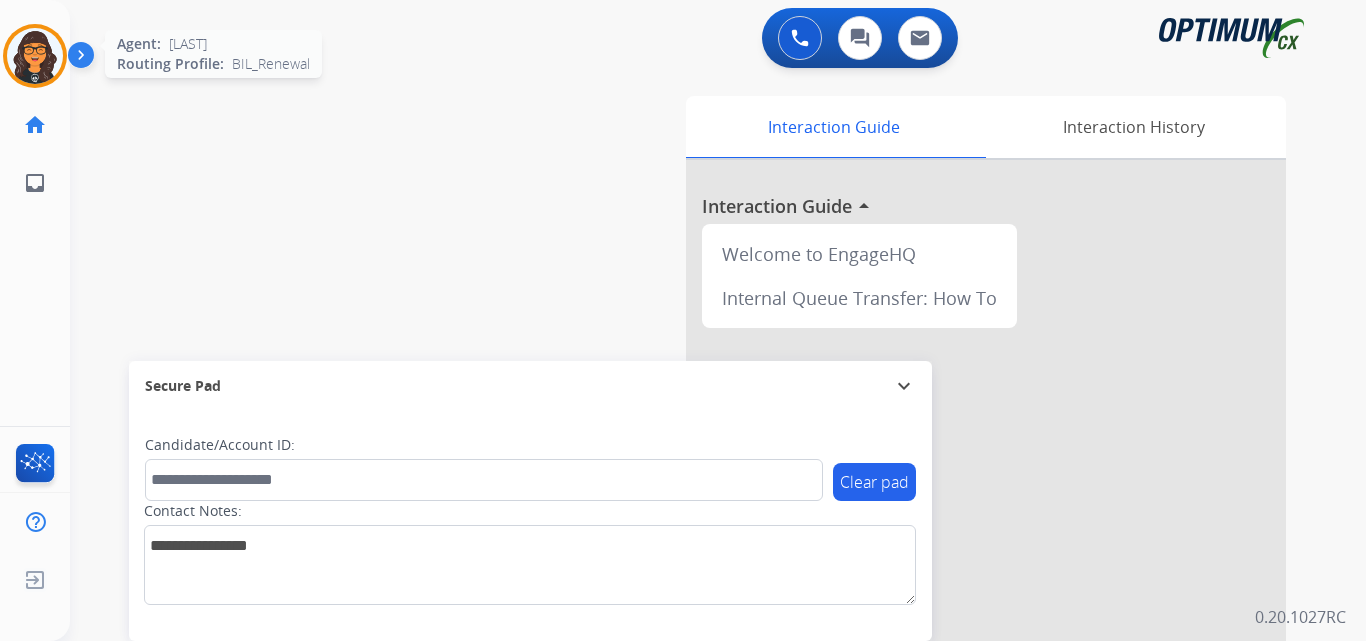 click at bounding box center [35, 56] 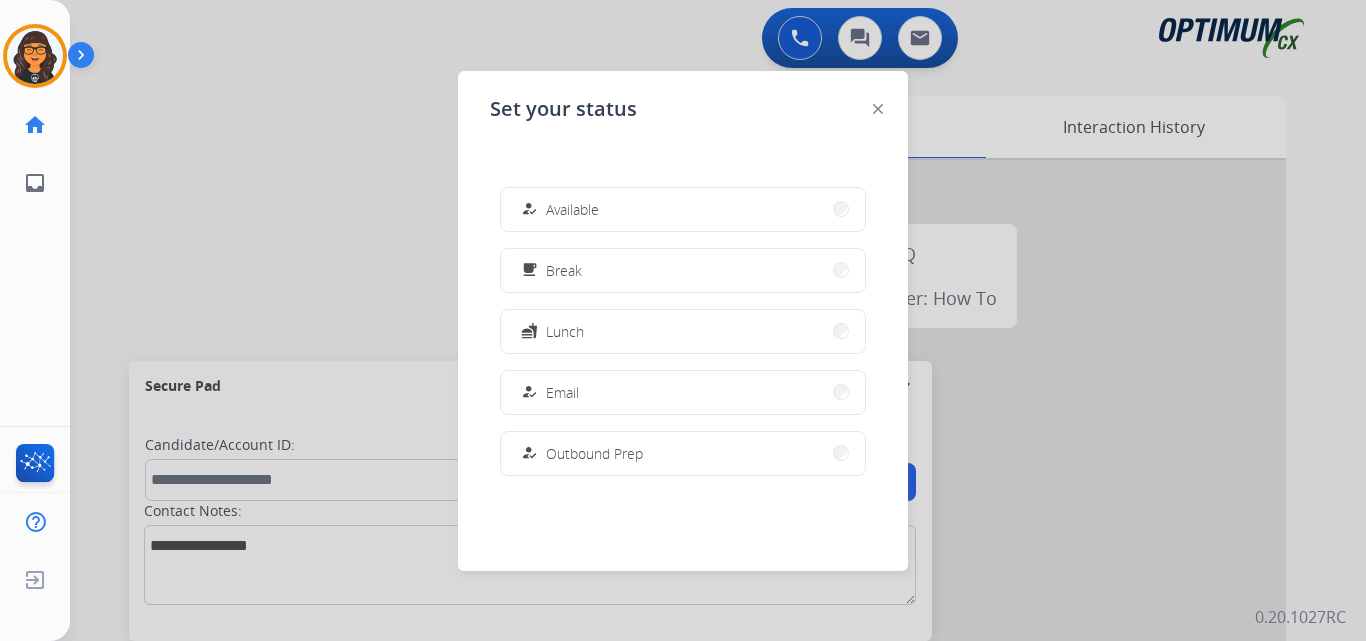 click on "how_to_reg Available free_breakfast Break fastfood Lunch how_to_reg Email how_to_reg Outbound Prep school Coaching menu_book Training how_to_reg Notes how_to_reg Research / Special Project how_to_reg Computer Issue how_to_reg Internet Issue how_to_reg Power Outage work_off Offline" at bounding box center (683, 331) 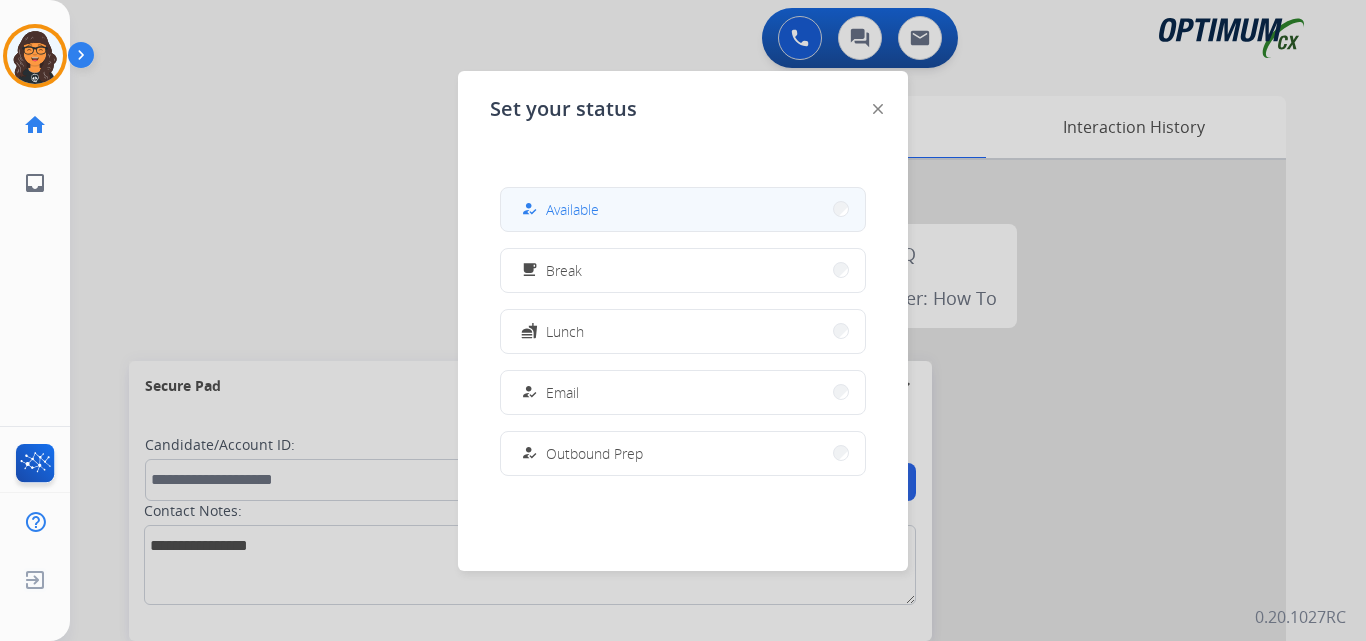 click on "how_to_reg Available" at bounding box center [558, 209] 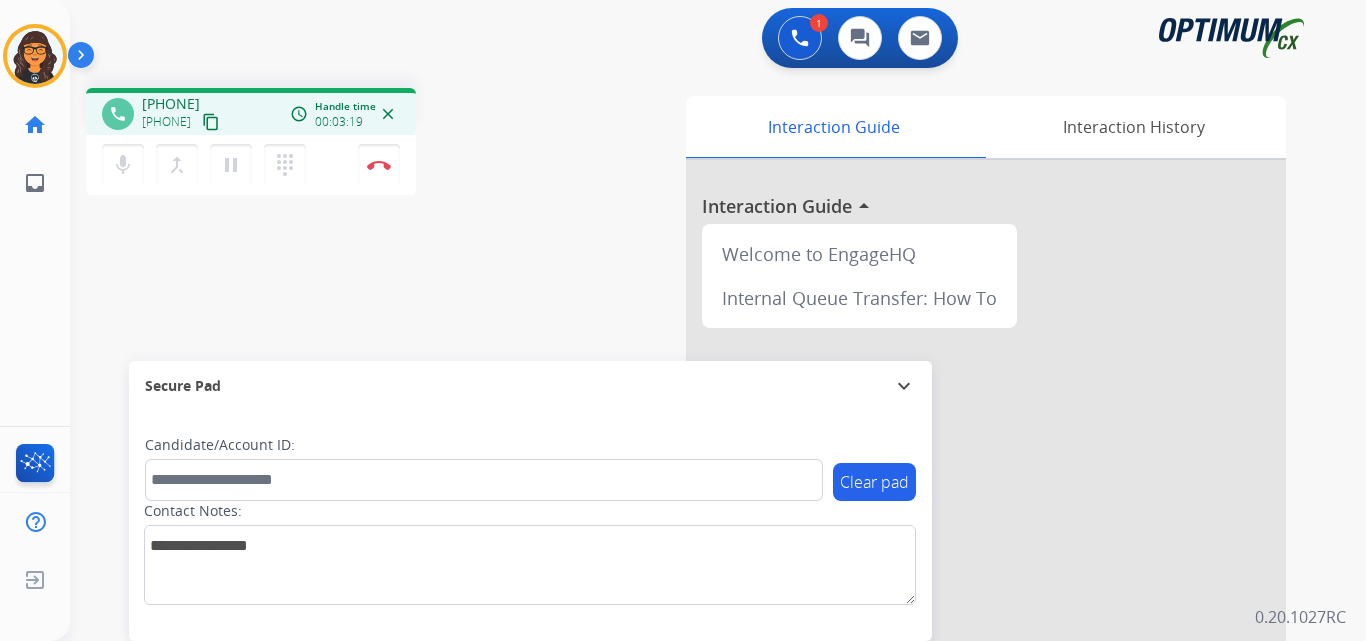 click on "content_copy" at bounding box center [211, 122] 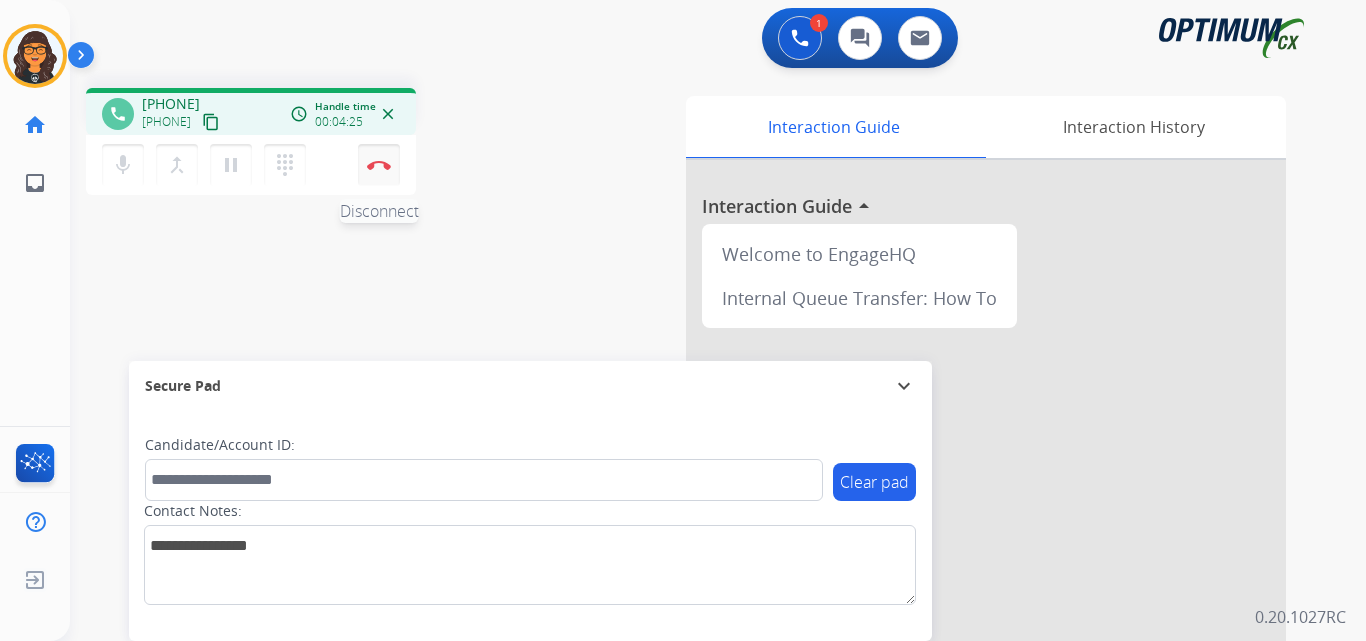 click at bounding box center [379, 165] 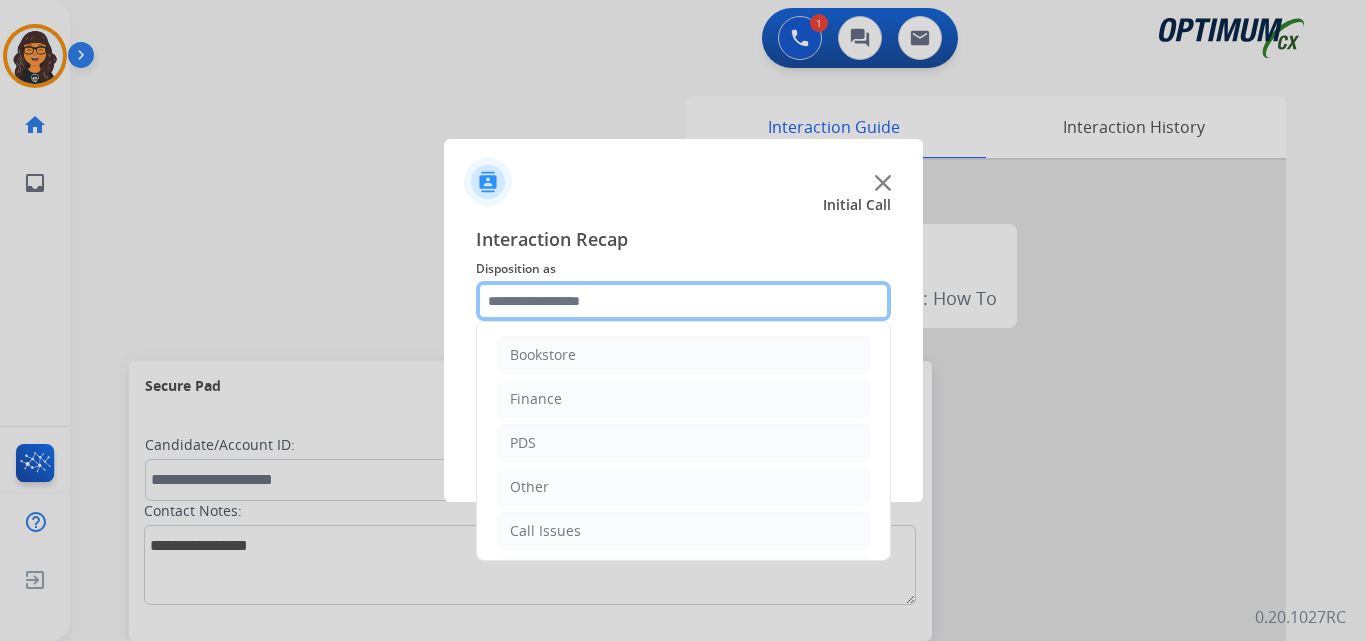 click 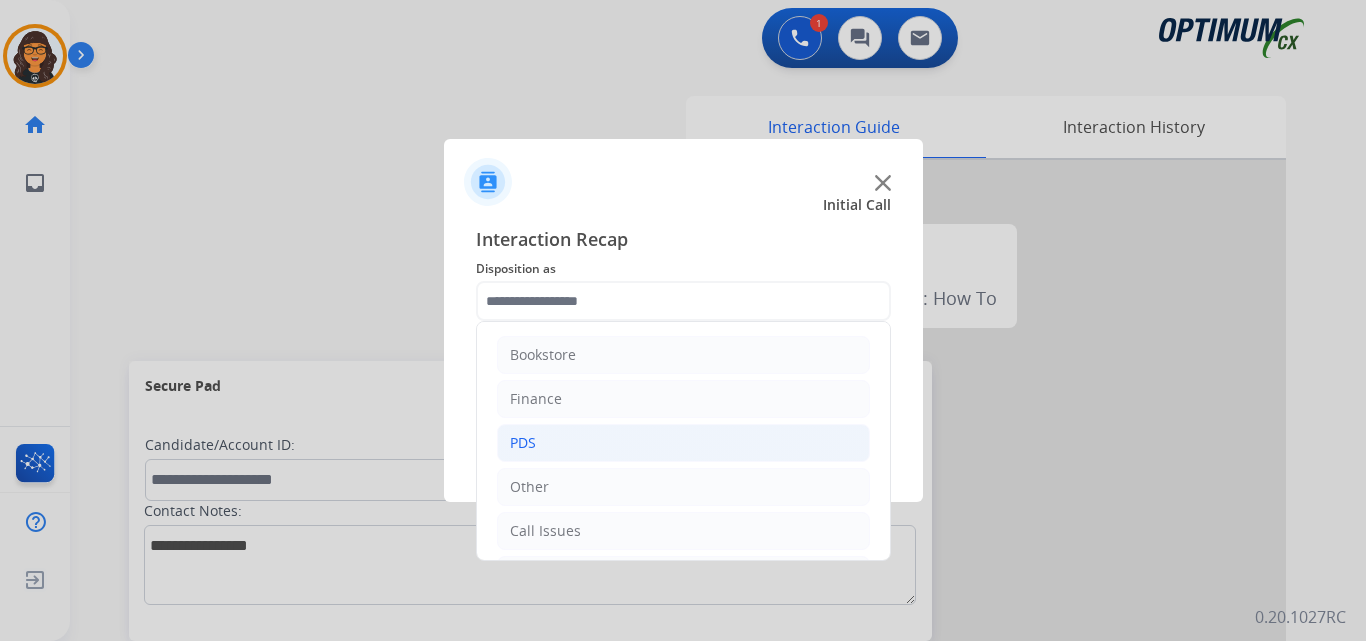 click on "PDS" 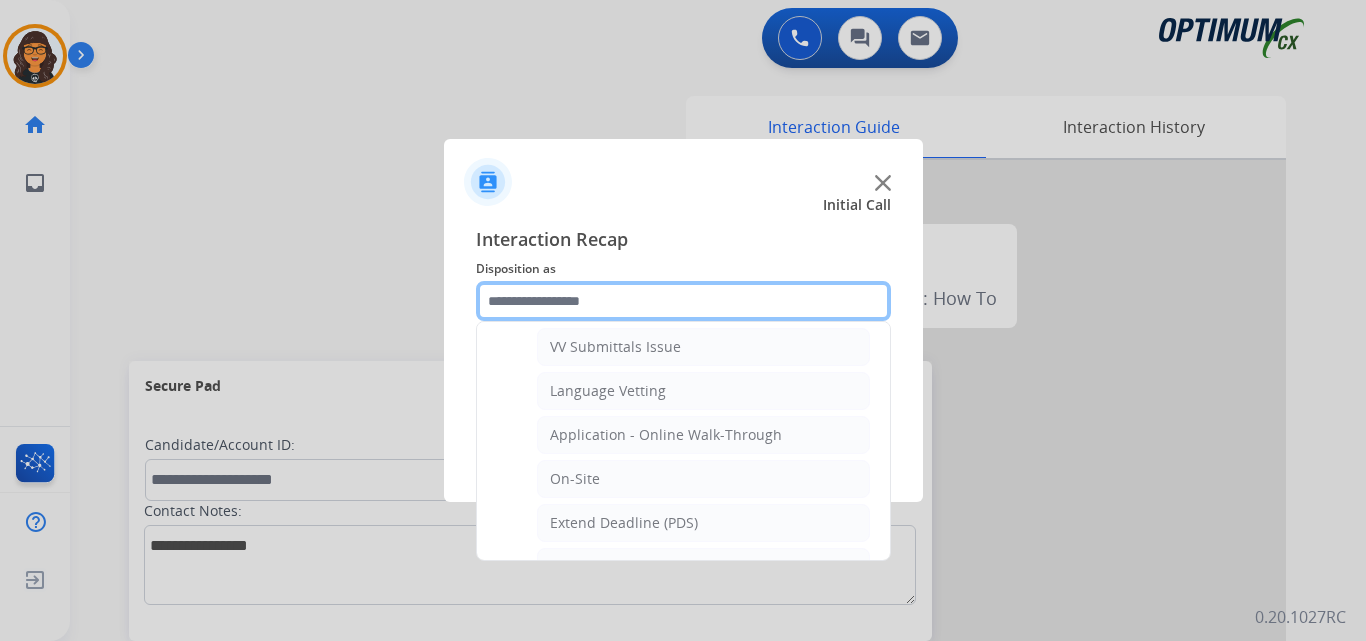 scroll, scrollTop: 200, scrollLeft: 0, axis: vertical 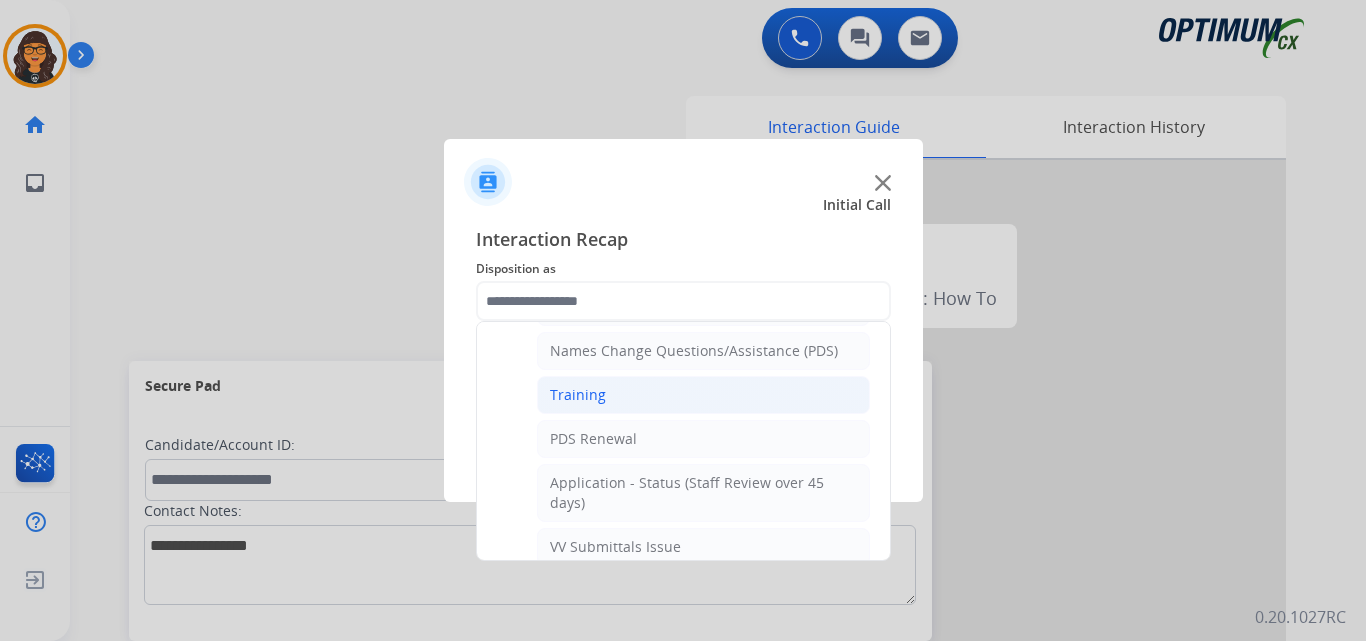 click on "Training" 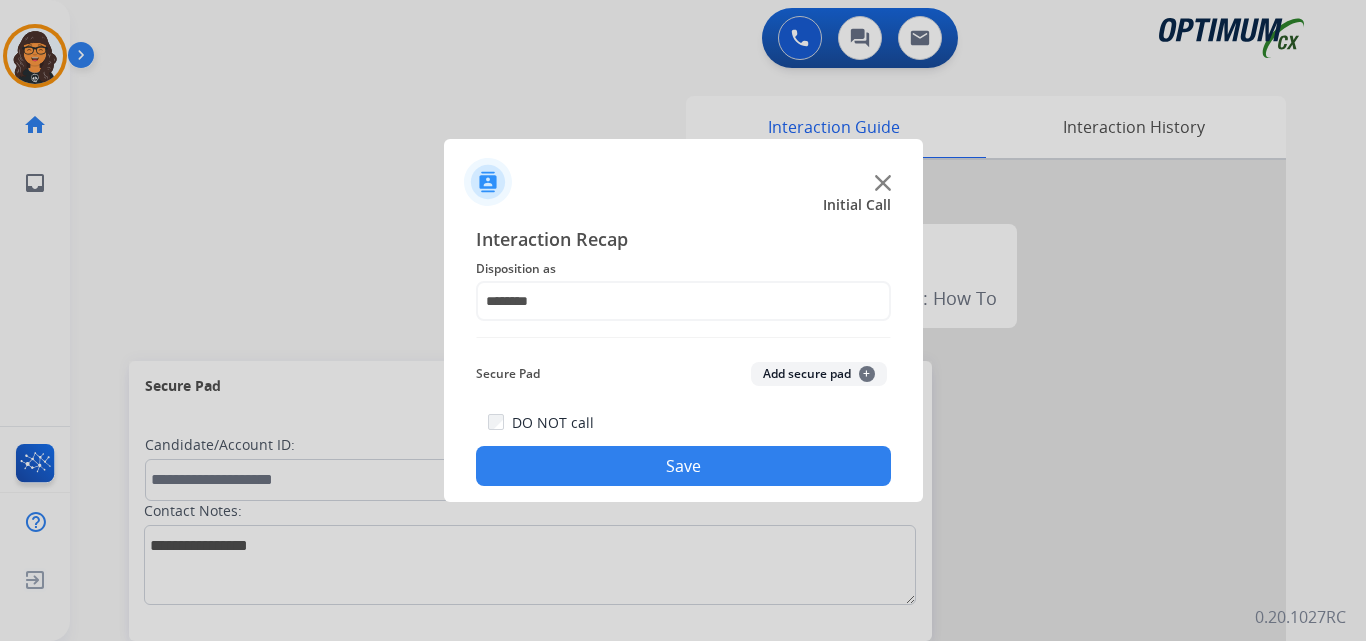 click on "Save" 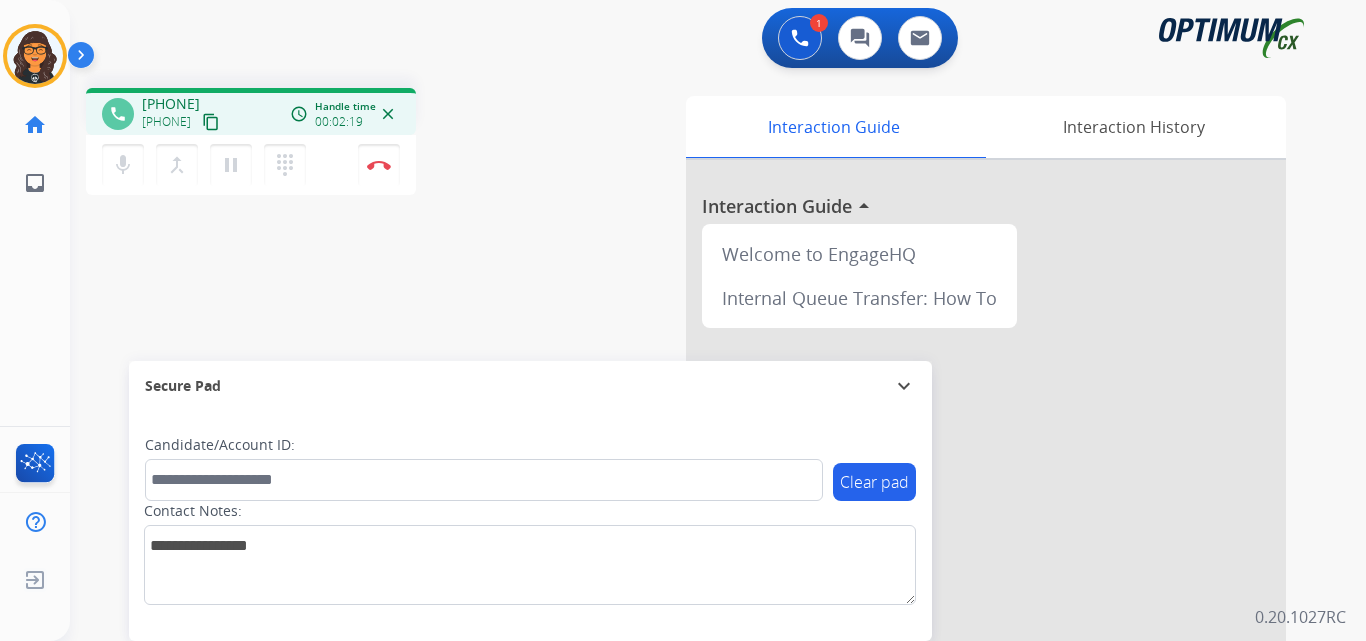 click on "content_copy" at bounding box center (211, 122) 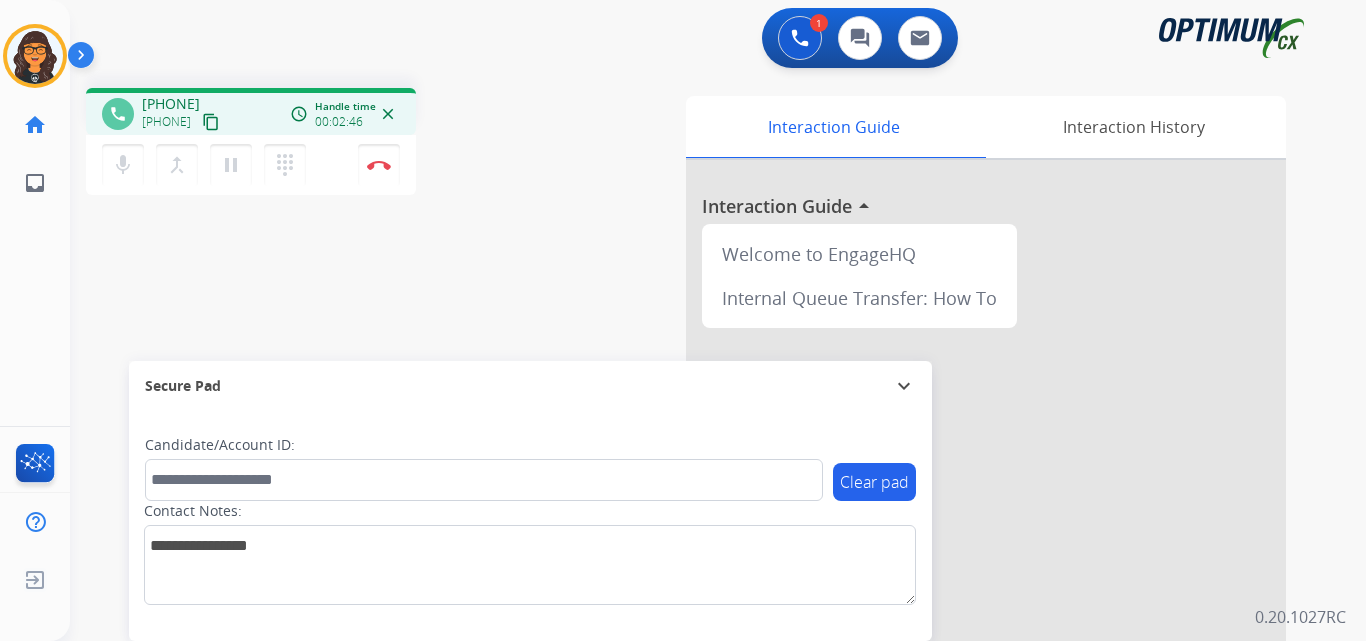 click on "content_copy" at bounding box center (211, 122) 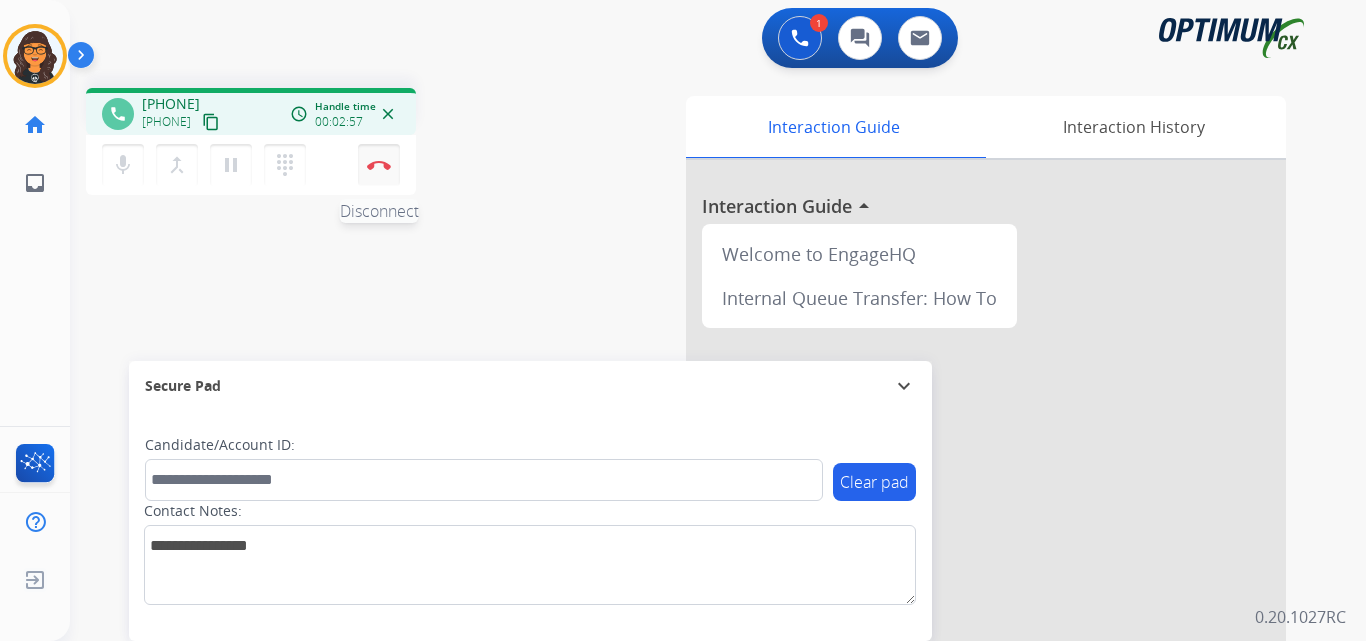 click at bounding box center [379, 165] 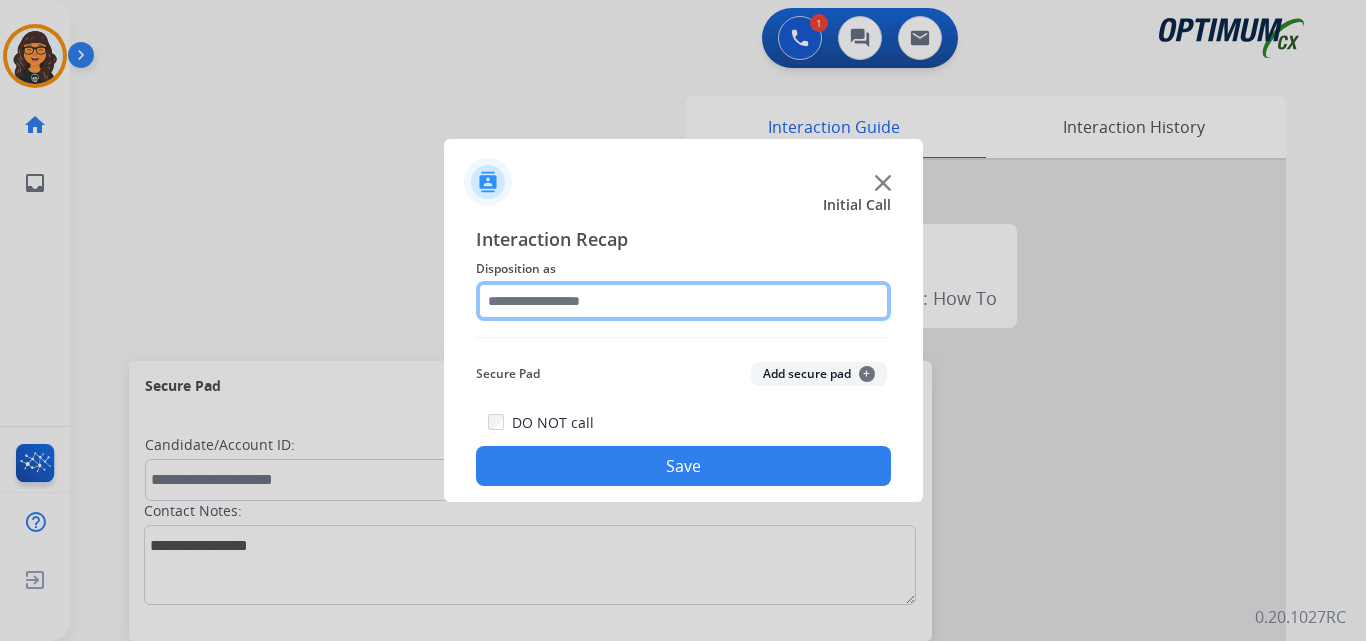 click 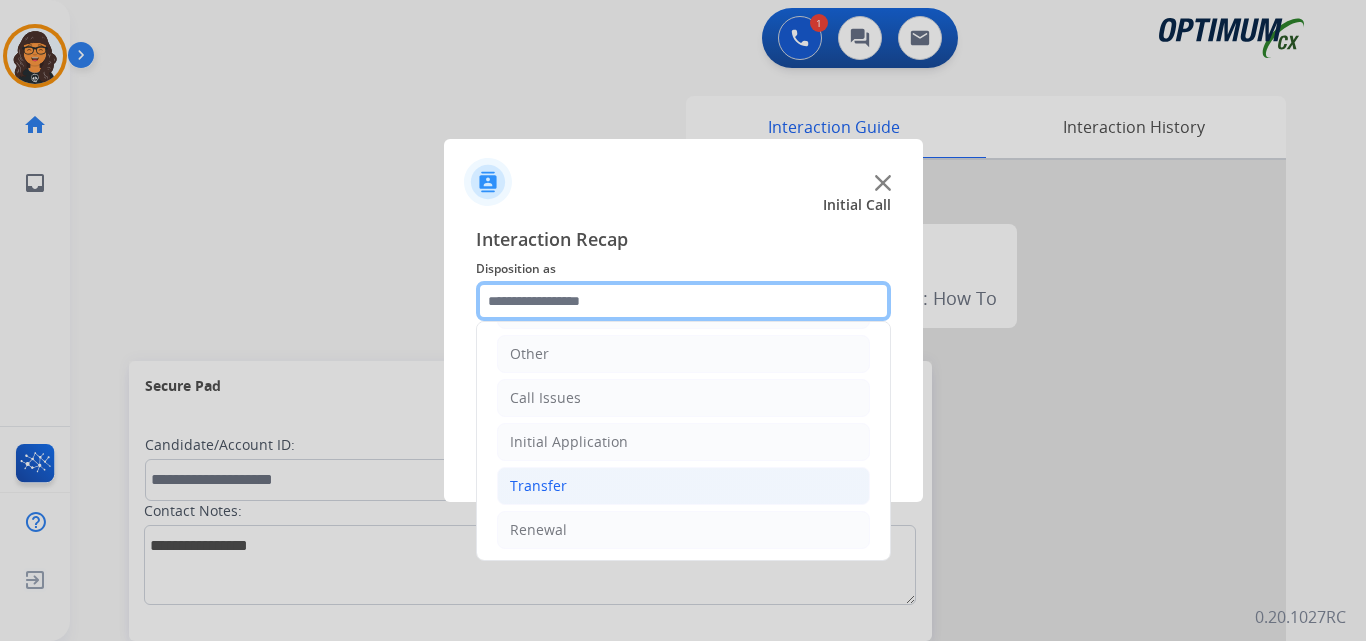 scroll, scrollTop: 136, scrollLeft: 0, axis: vertical 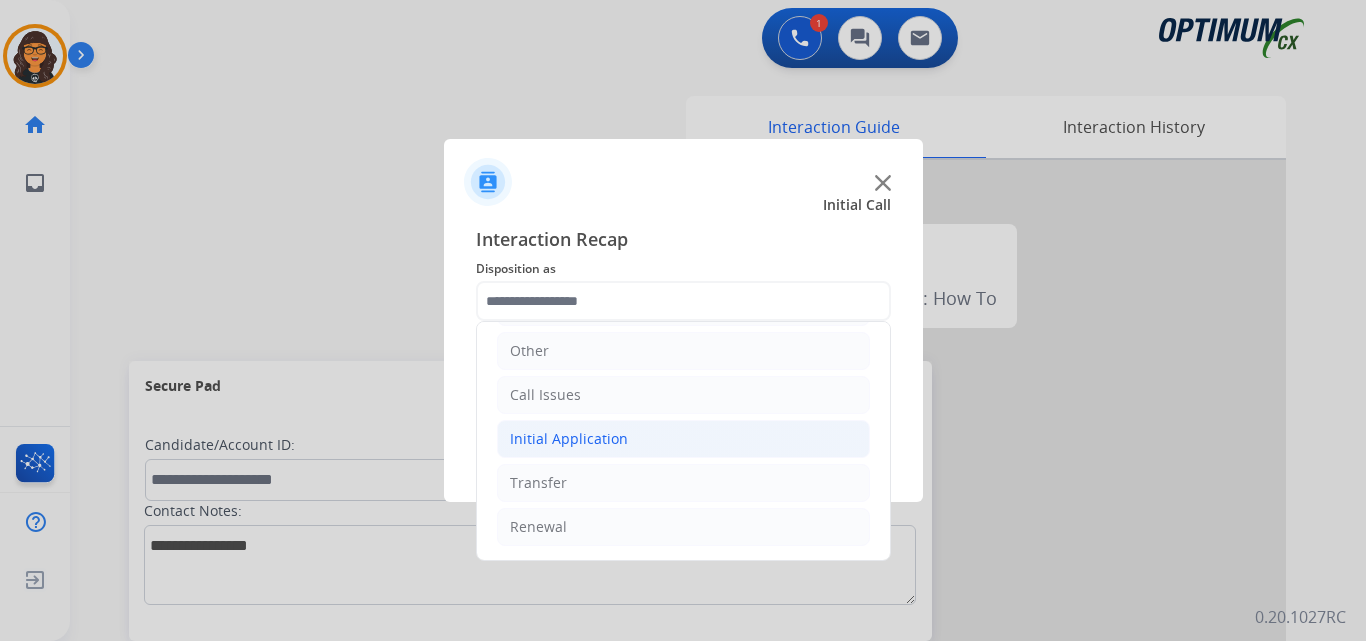 drag, startPoint x: 580, startPoint y: 437, endPoint x: 611, endPoint y: 458, distance: 37.44329 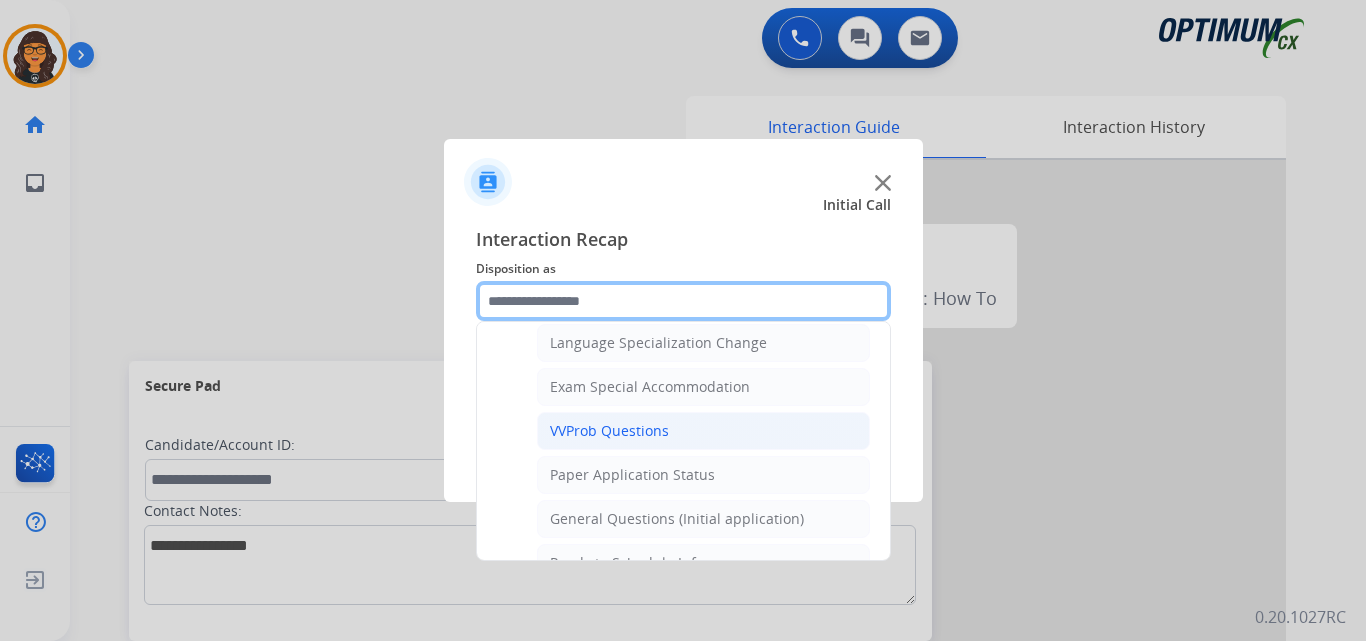 scroll, scrollTop: 1036, scrollLeft: 0, axis: vertical 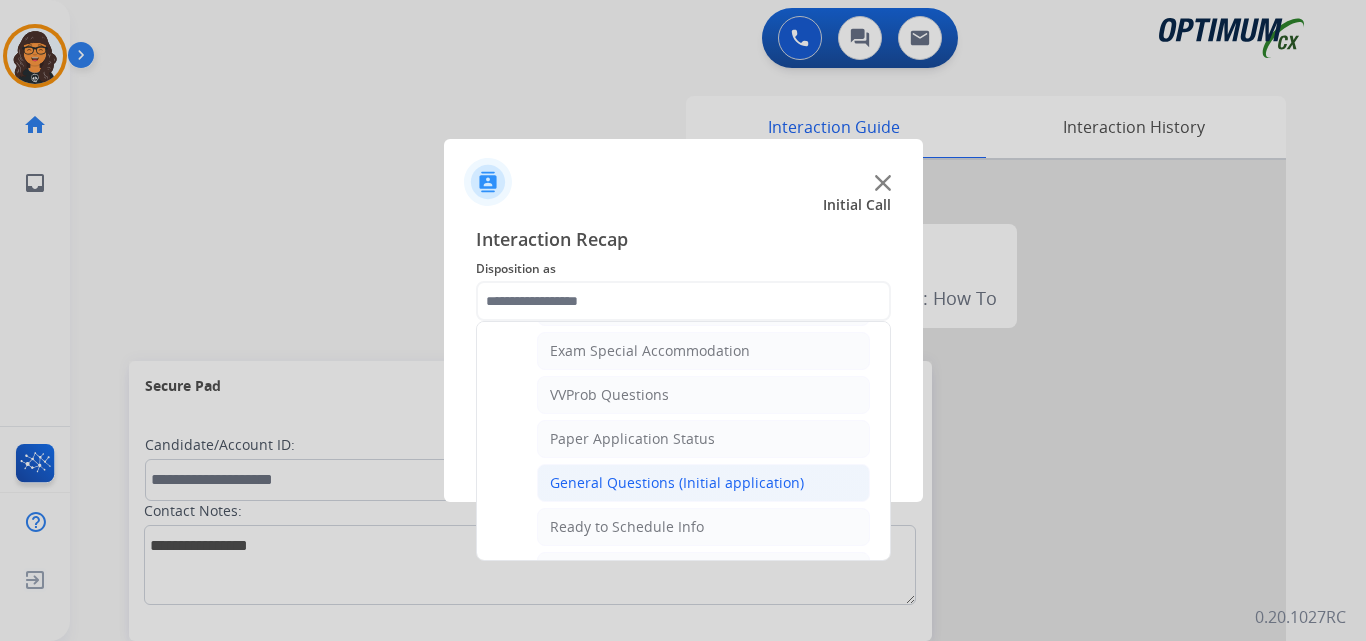 click on "General Questions (Initial application)" 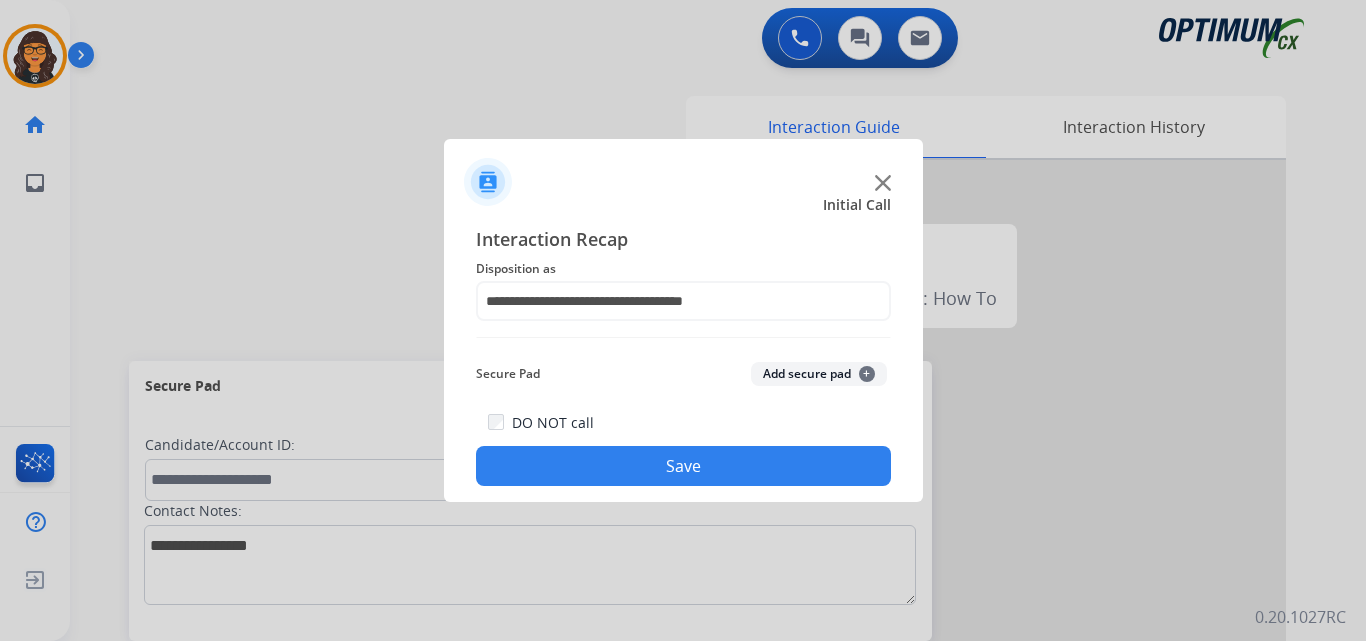 click on "Save" 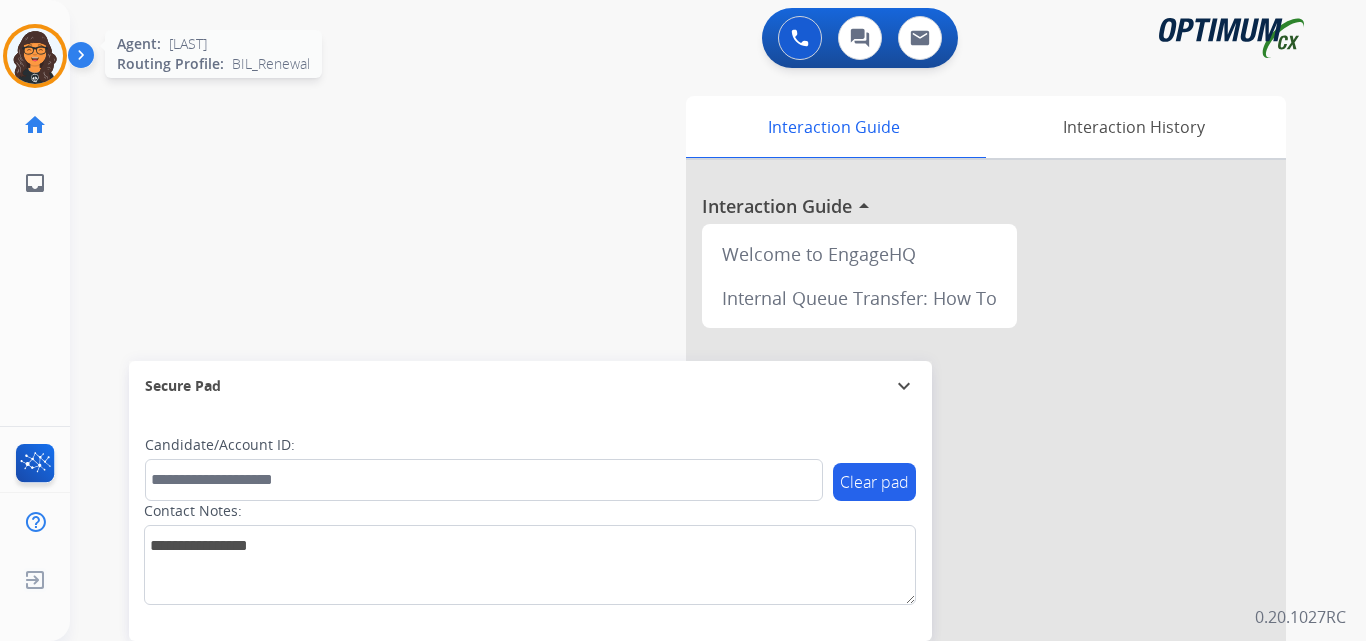 click at bounding box center [35, 56] 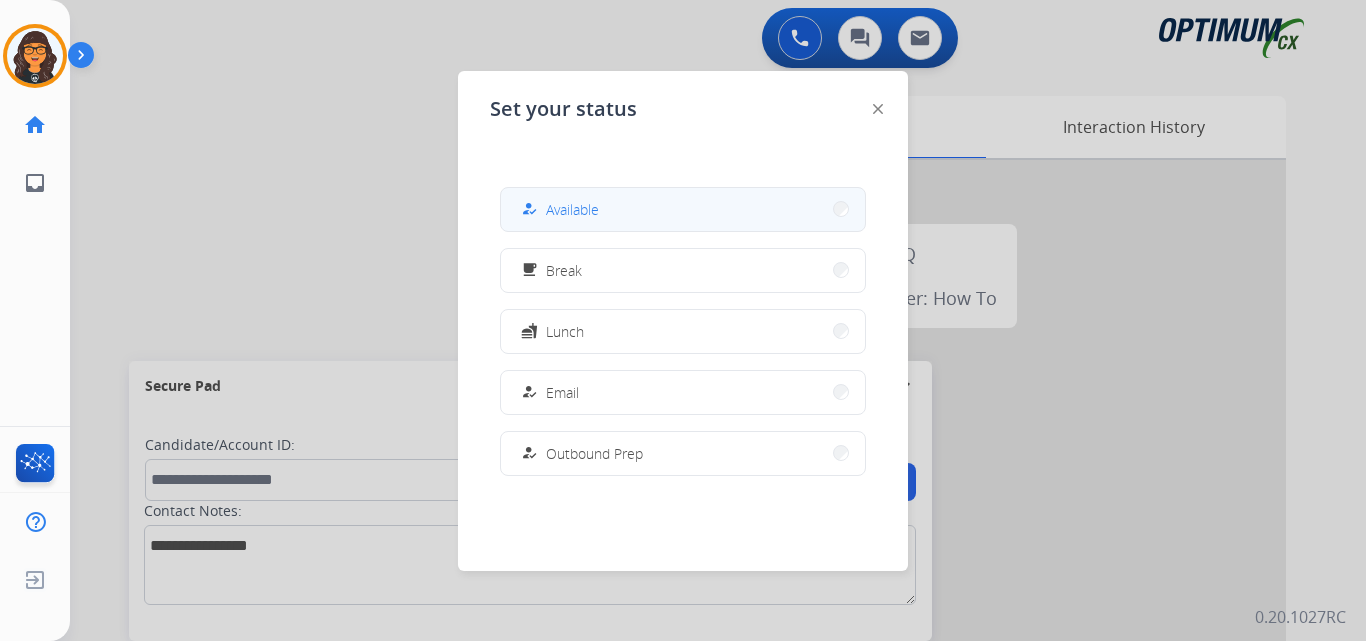 click on "how_to_reg" at bounding box center (529, 209) 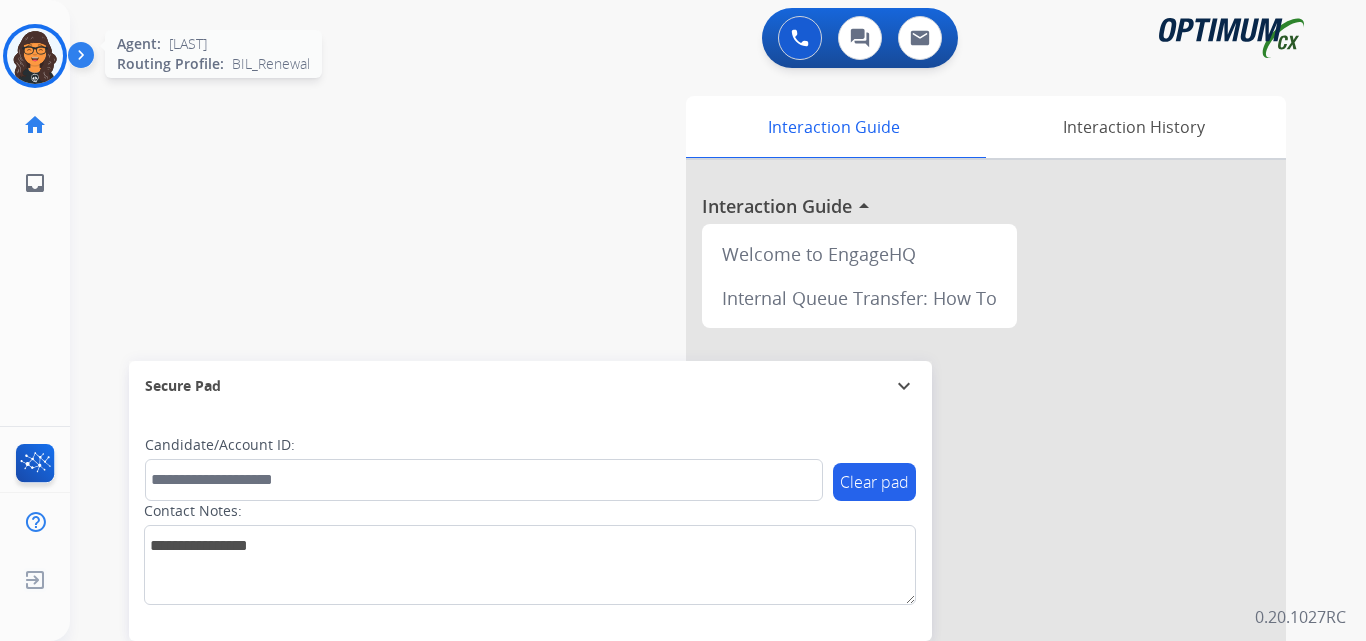 click at bounding box center (35, 56) 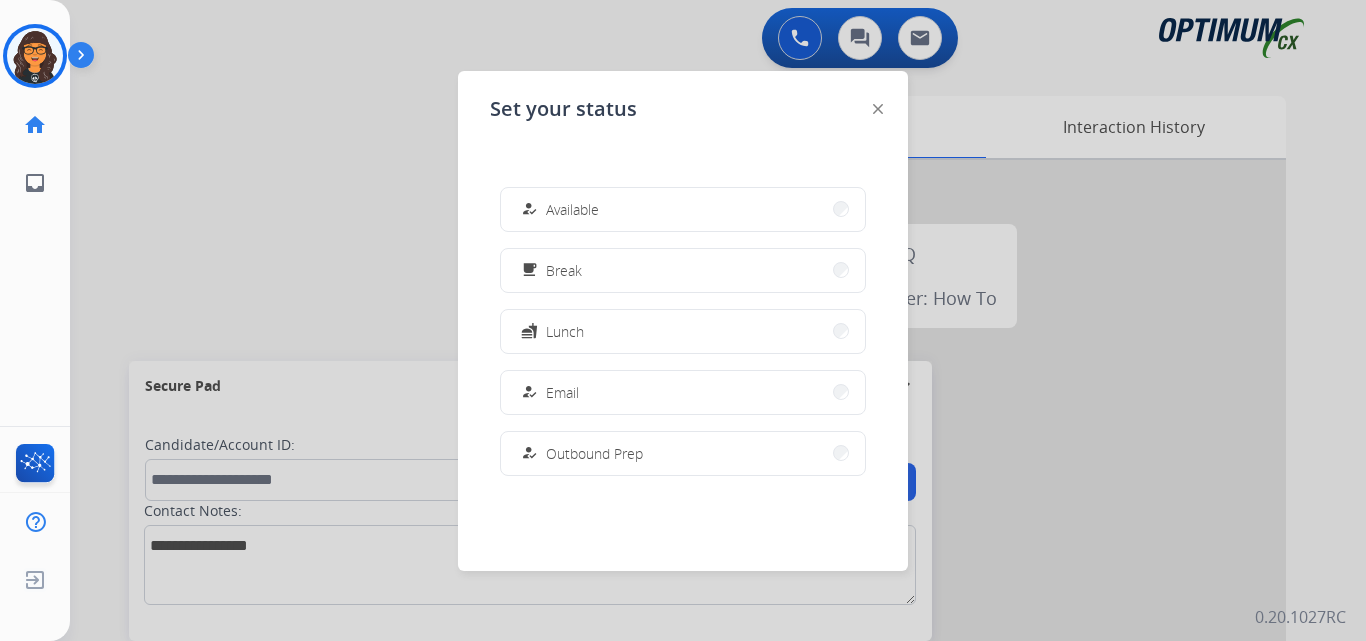 drag, startPoint x: 560, startPoint y: 209, endPoint x: 521, endPoint y: 210, distance: 39.012817 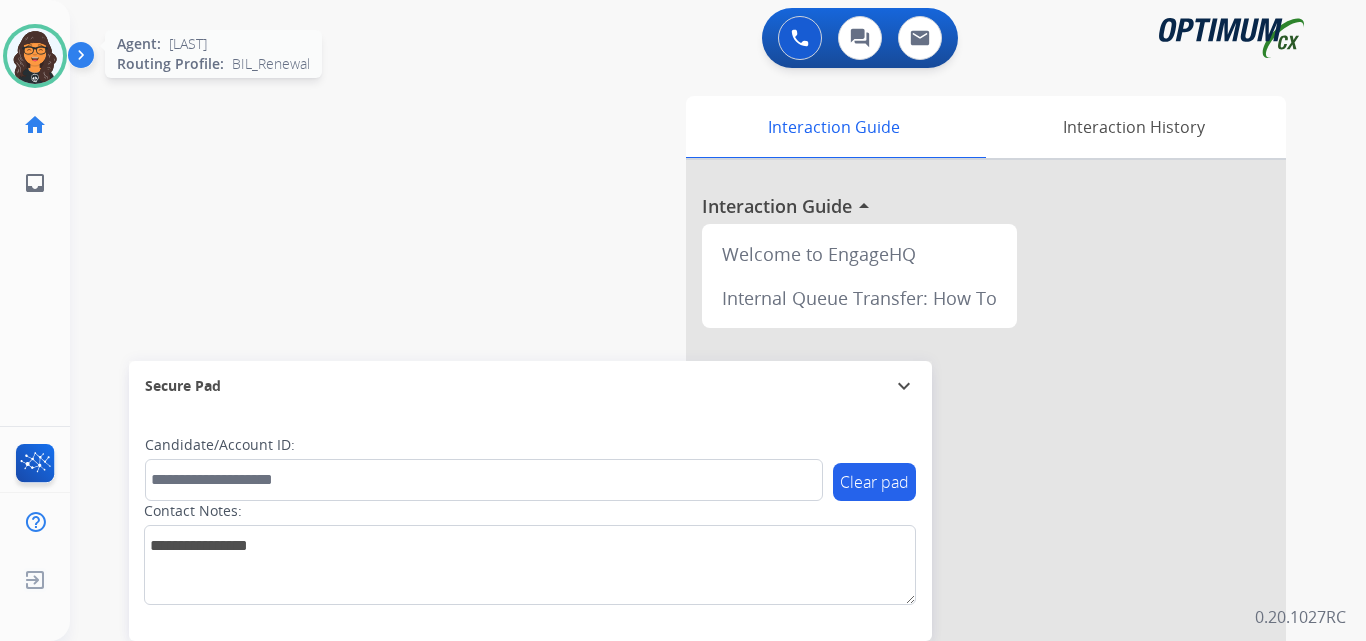 click at bounding box center (35, 56) 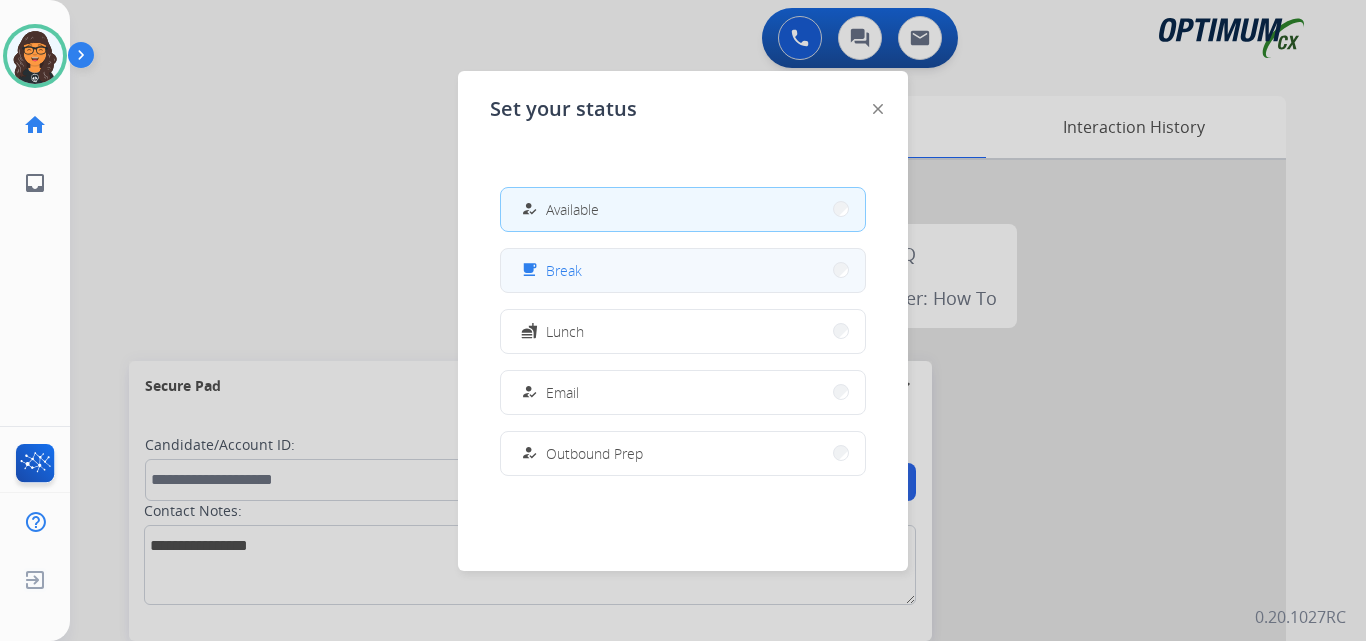click on "free_breakfast Break" at bounding box center (683, 270) 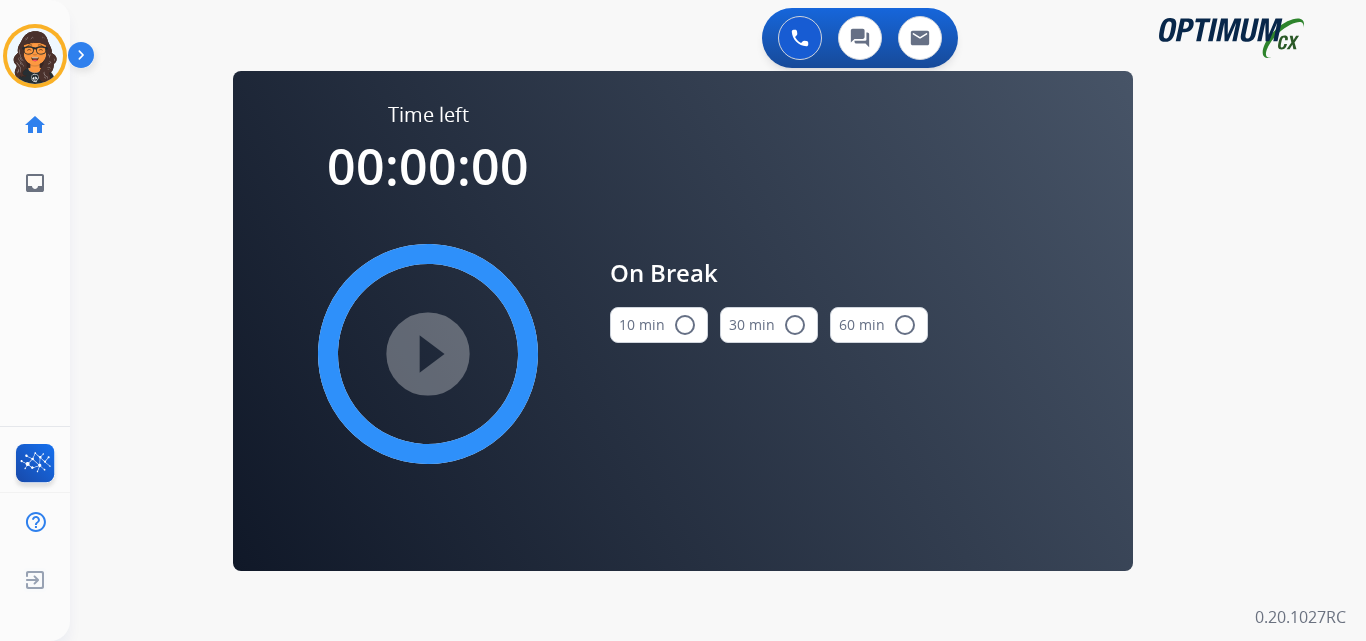 click on "radio_button_unchecked" at bounding box center (685, 325) 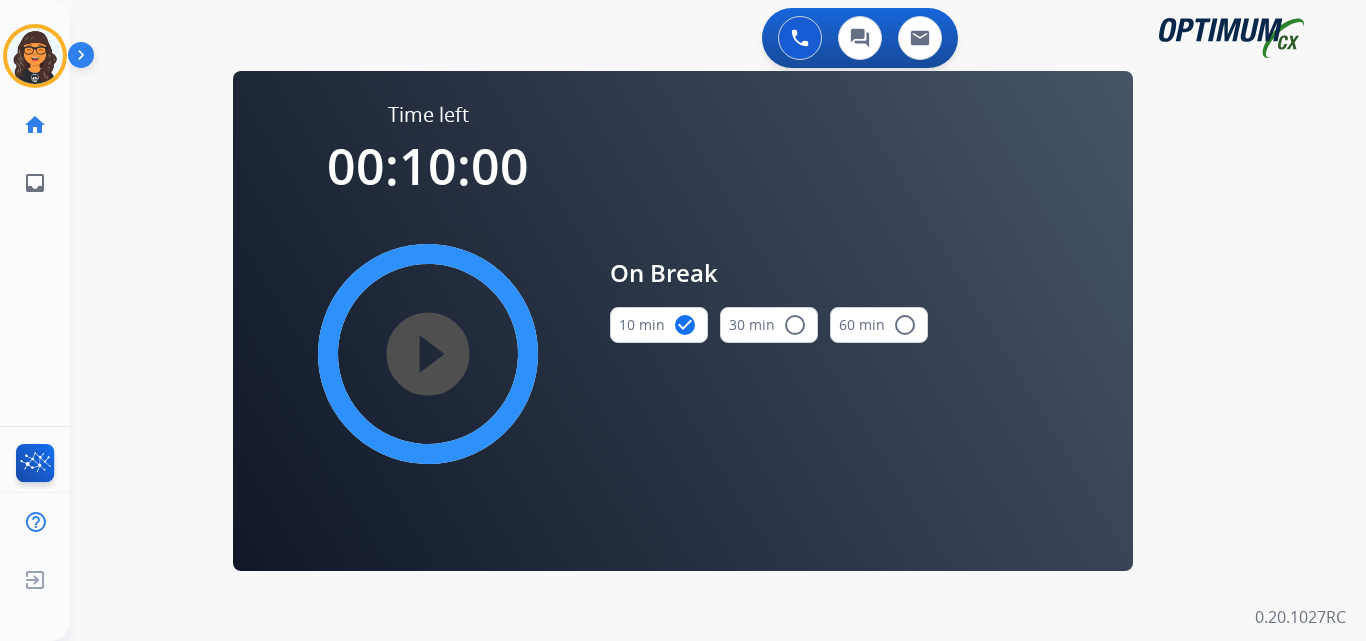 click on "play_circle_filled" at bounding box center (428, 354) 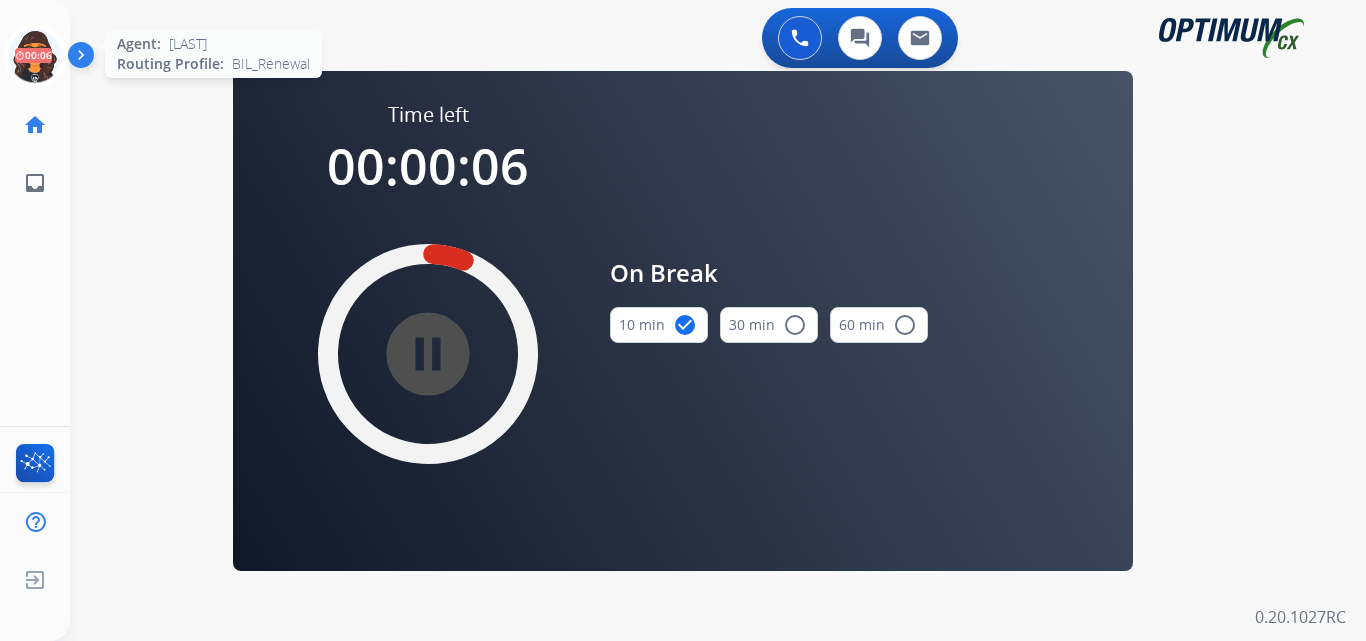 click 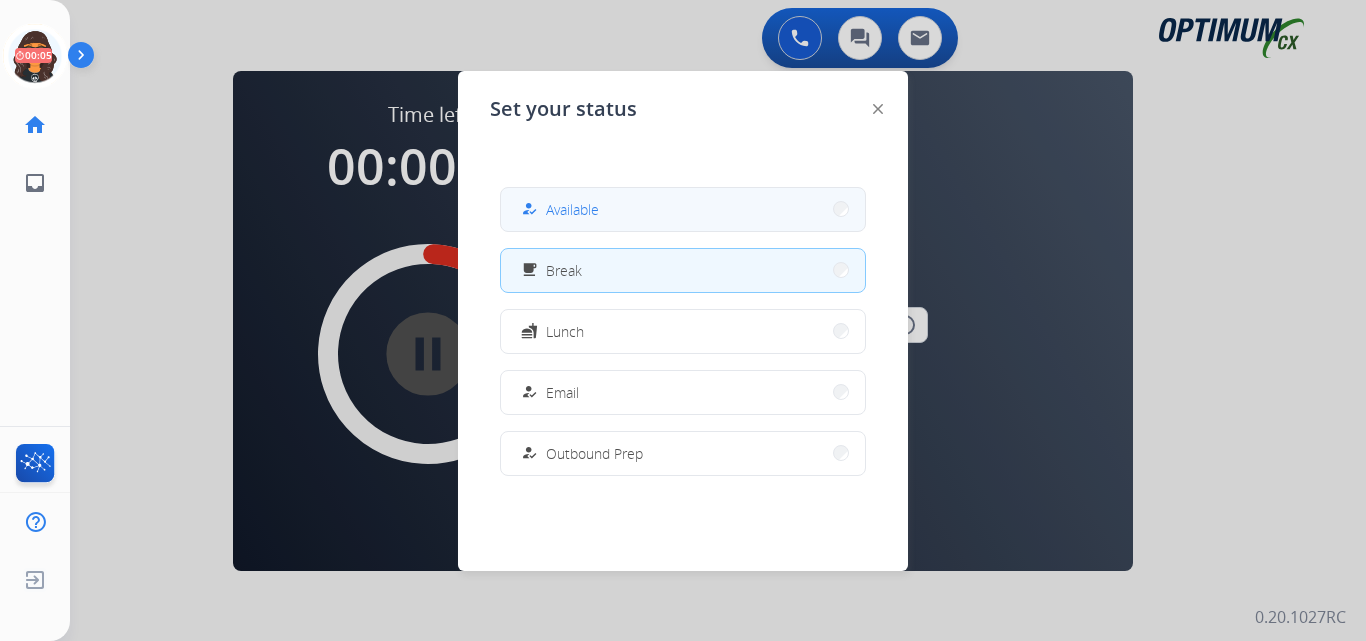 click on "Available" at bounding box center [572, 209] 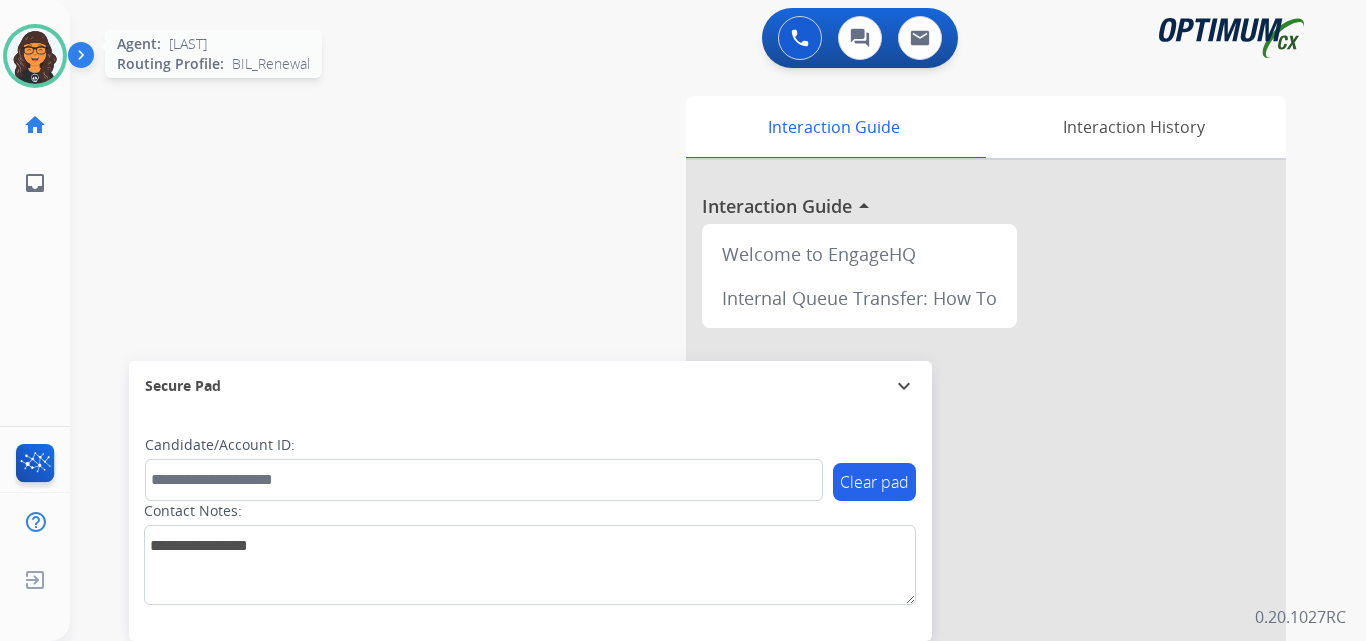 click at bounding box center (35, 56) 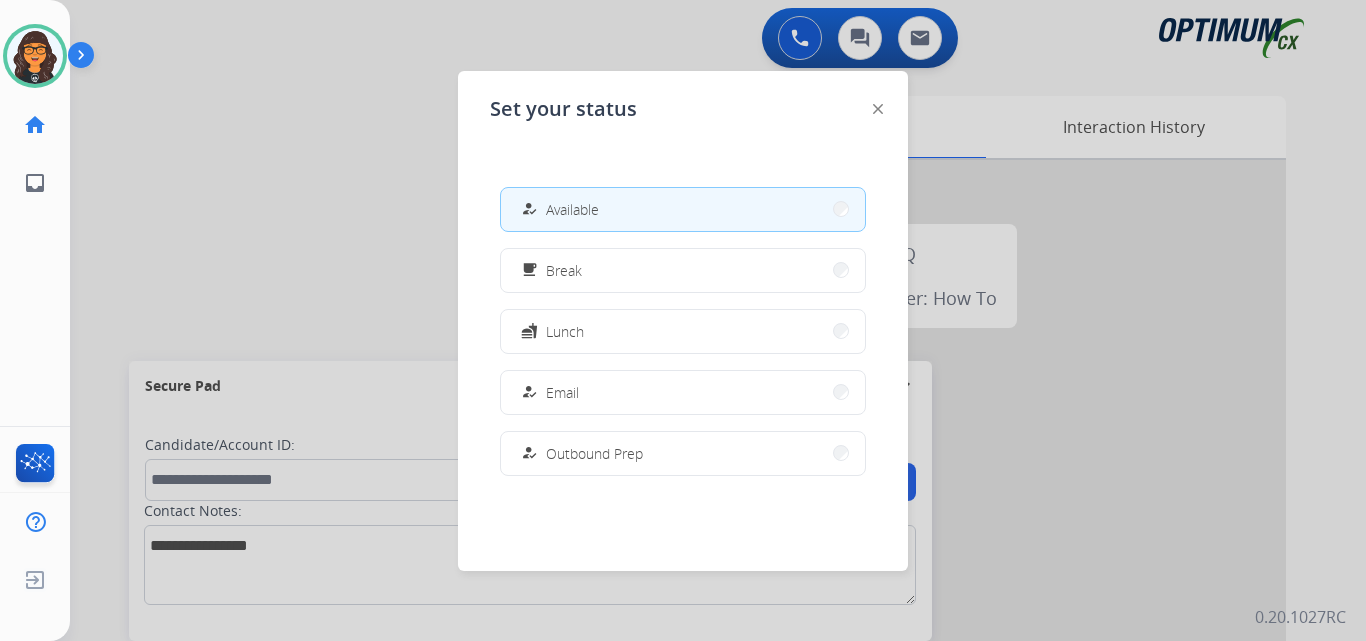 click 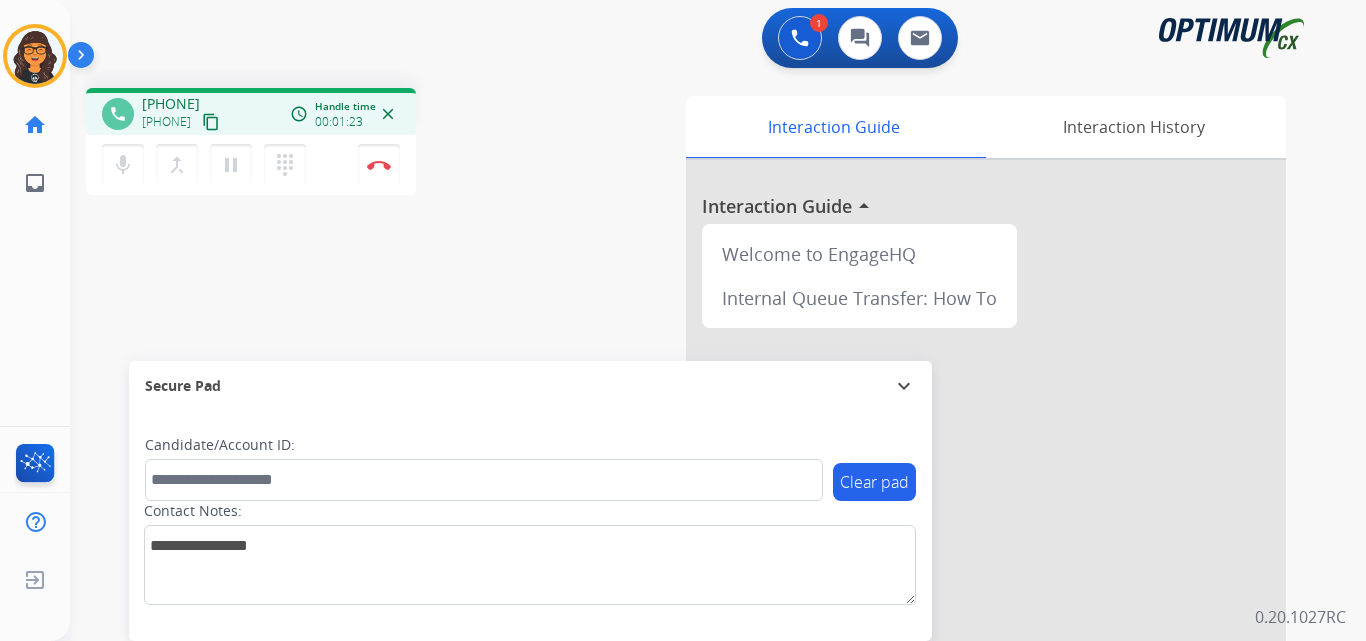 click on "content_copy" at bounding box center (211, 122) 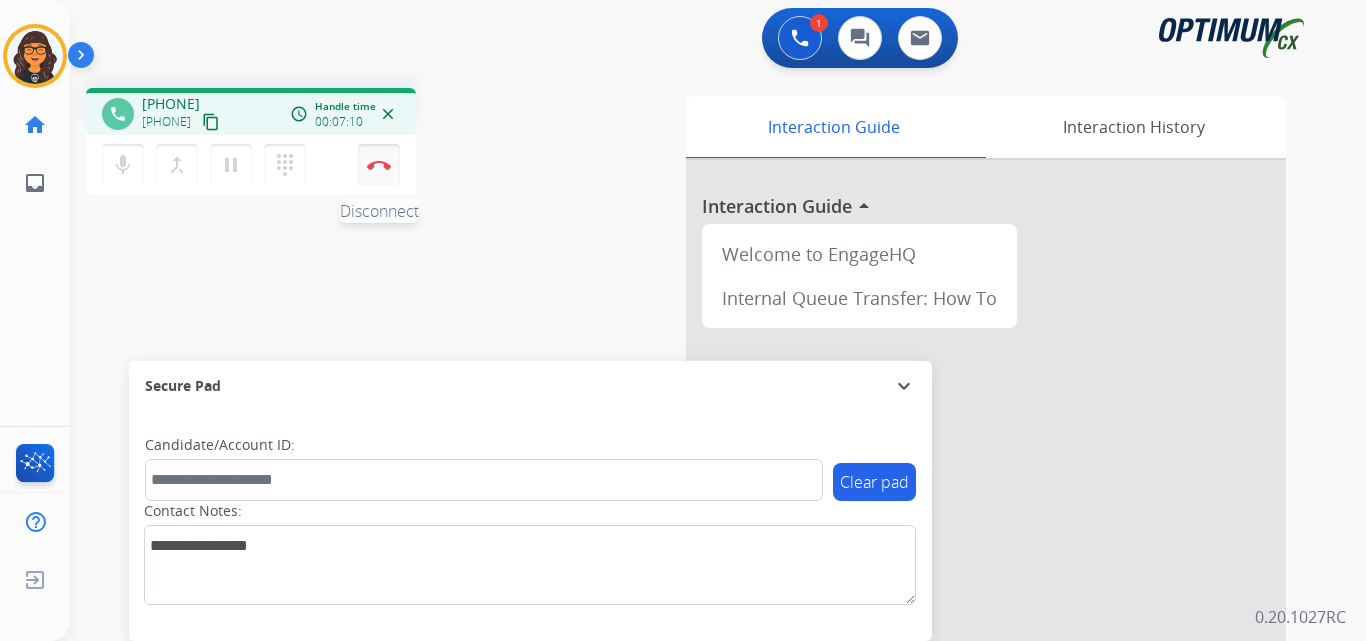 click on "Disconnect" at bounding box center (379, 165) 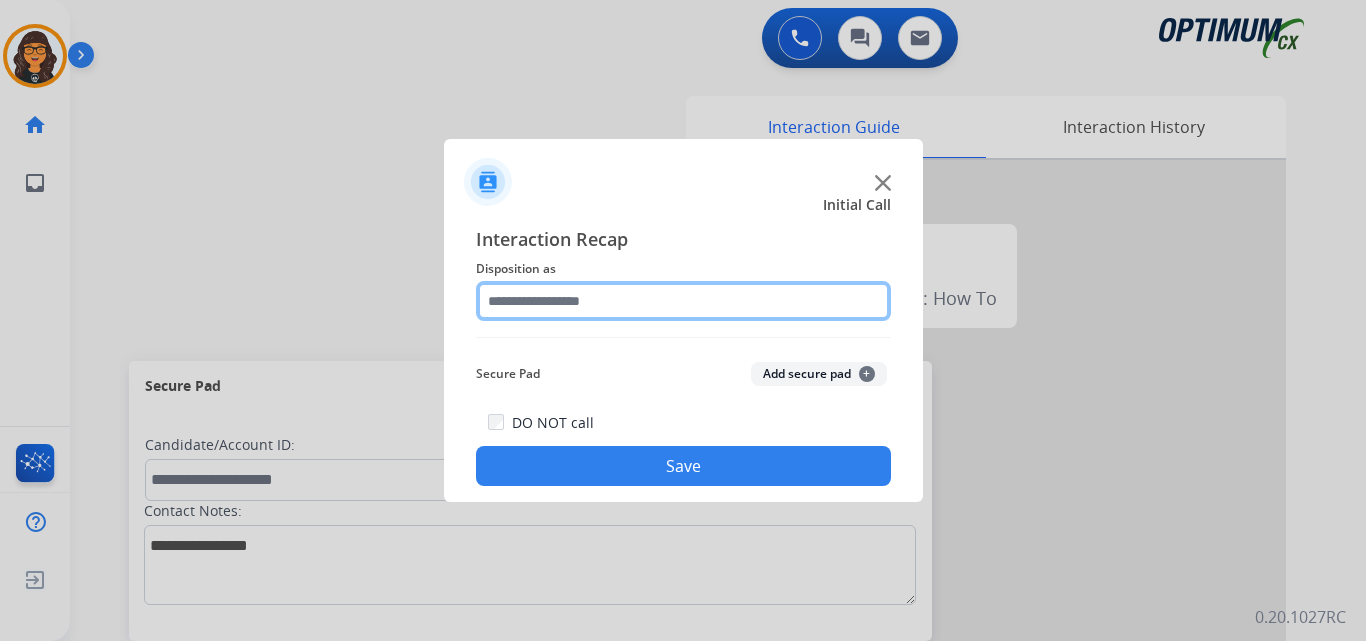 click 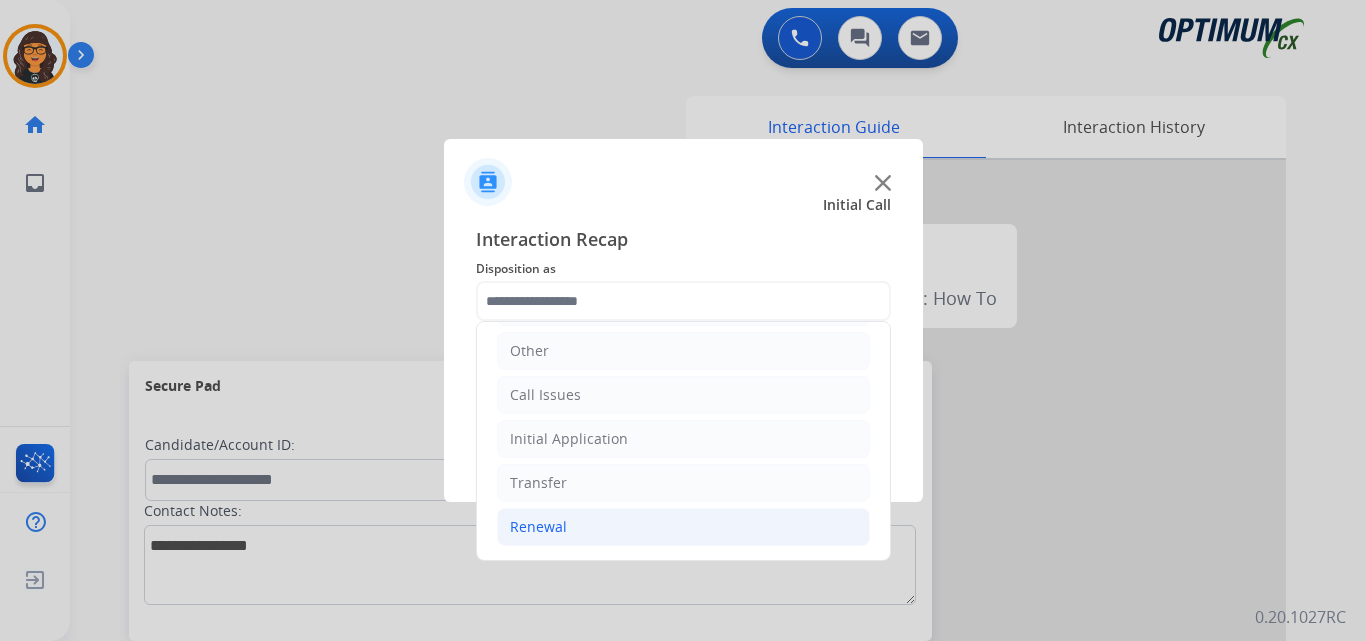 click on "Renewal" 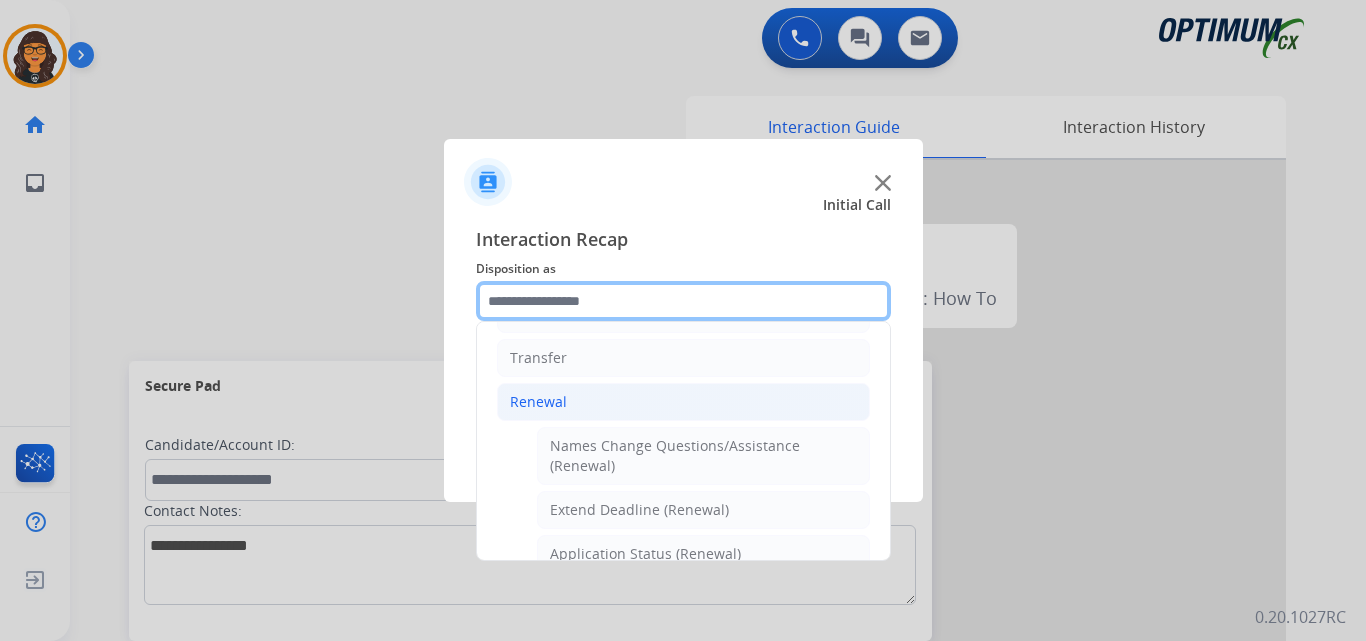 scroll, scrollTop: 436, scrollLeft: 0, axis: vertical 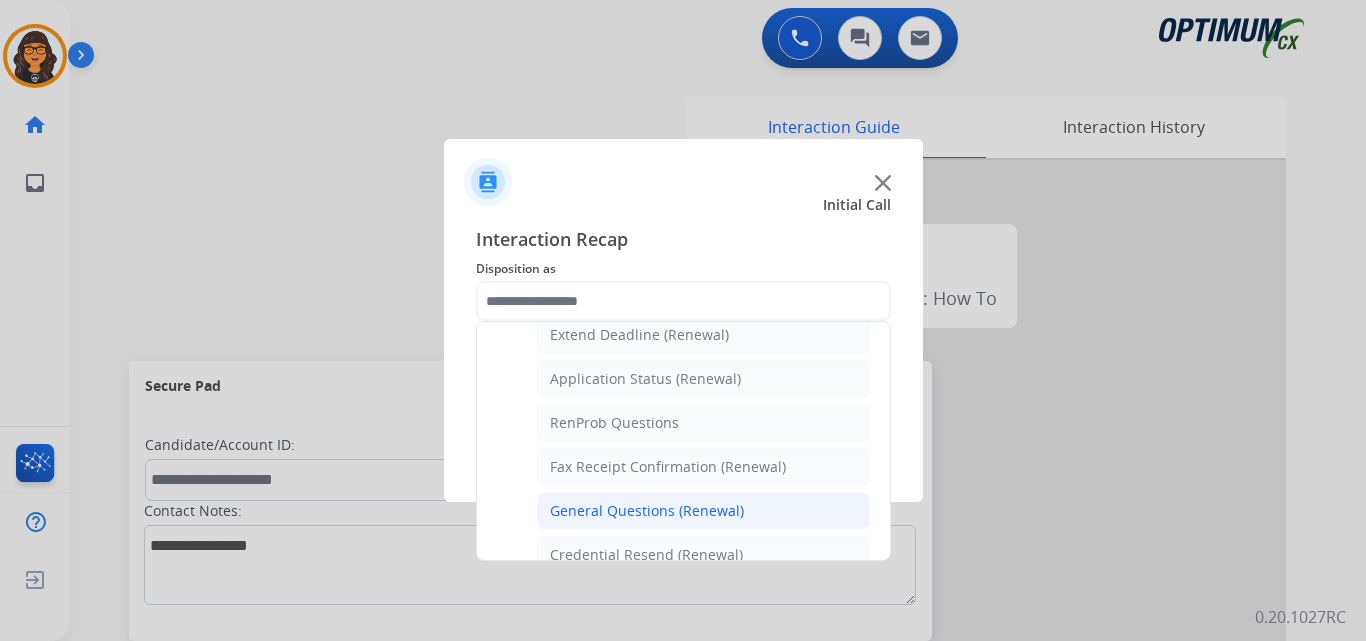 click on "General Questions (Renewal)" 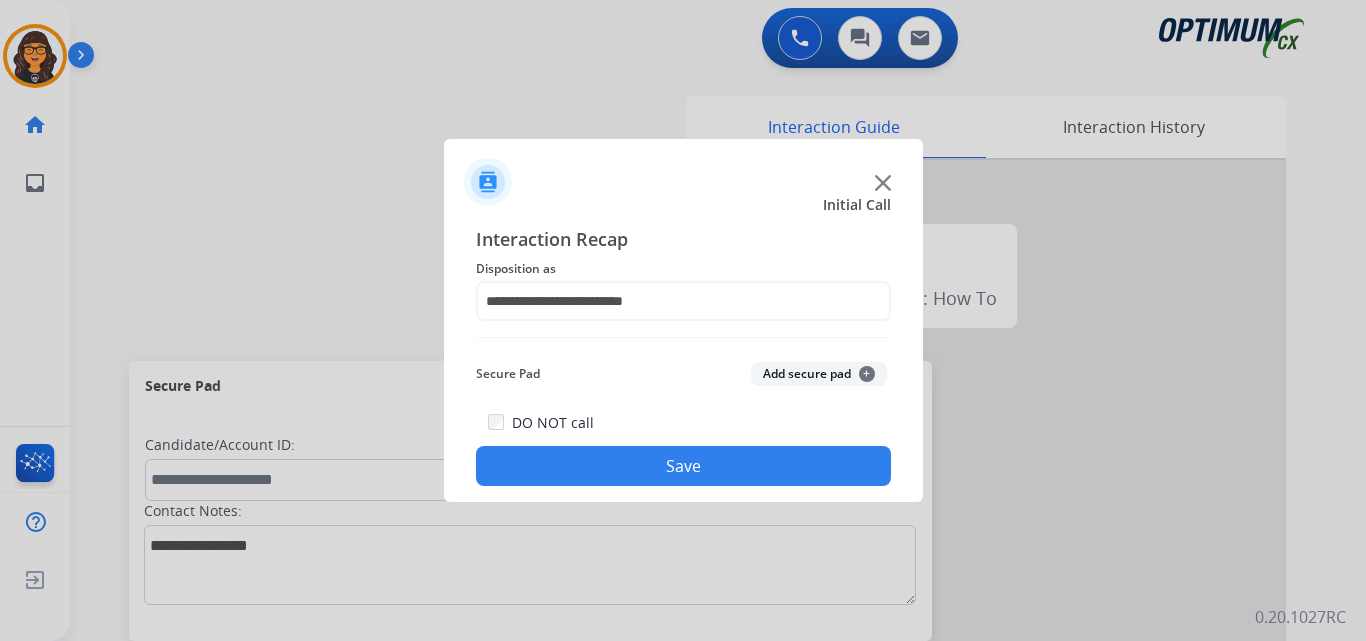 click on "Save" 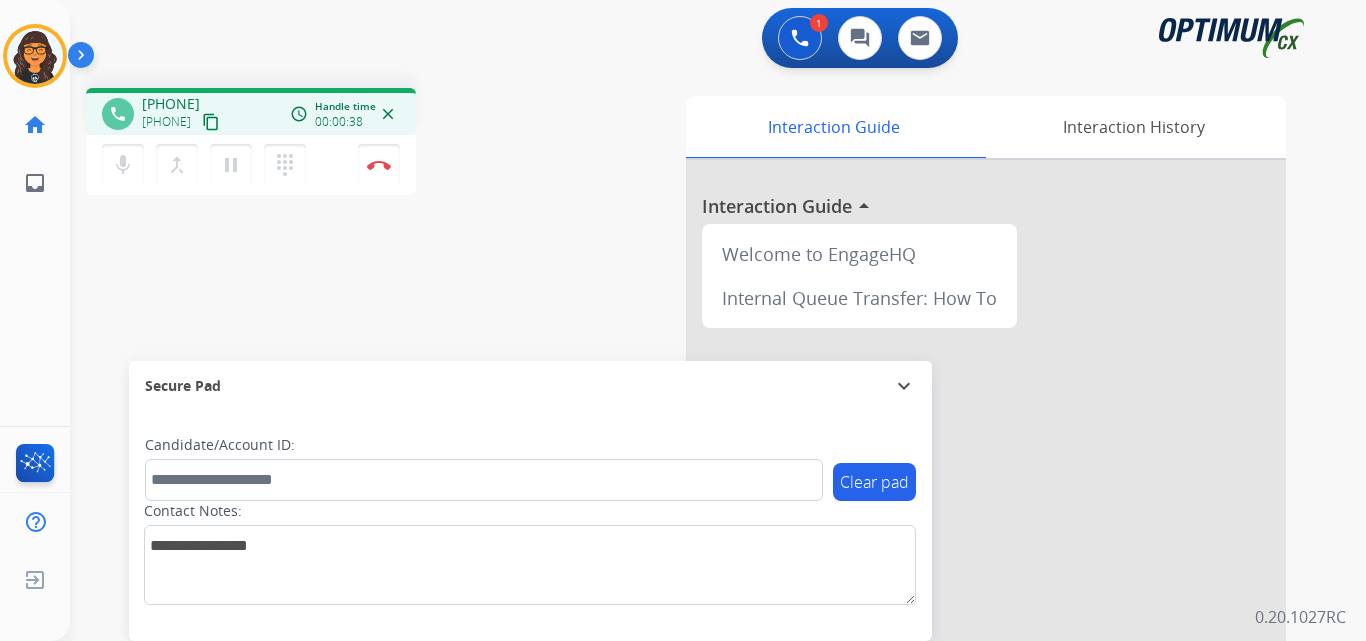 click on "content_copy" at bounding box center [211, 122] 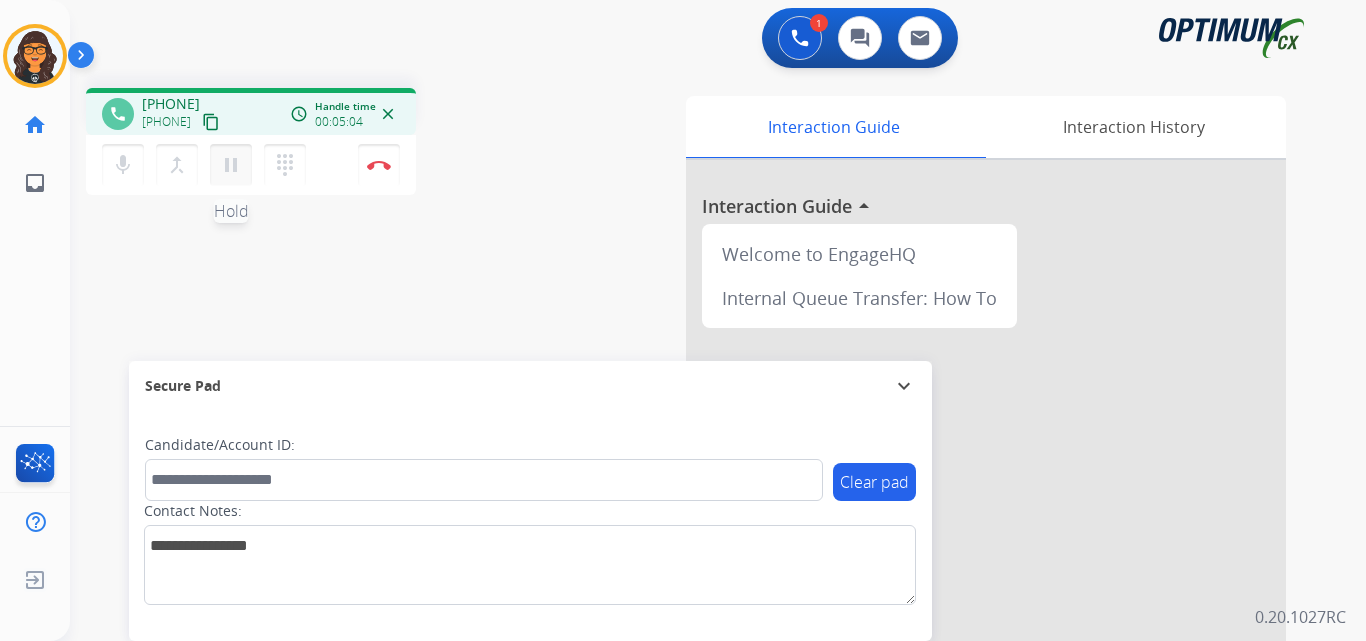 click on "pause" at bounding box center [231, 165] 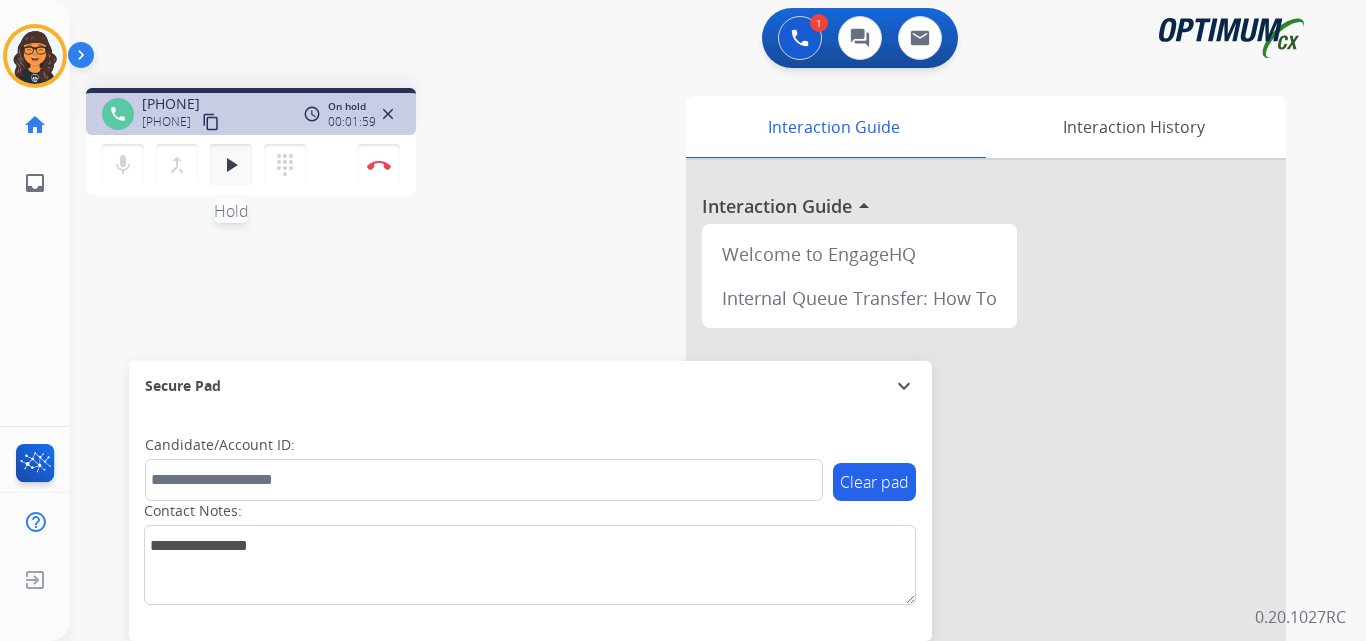 click on "play_arrow" at bounding box center (231, 165) 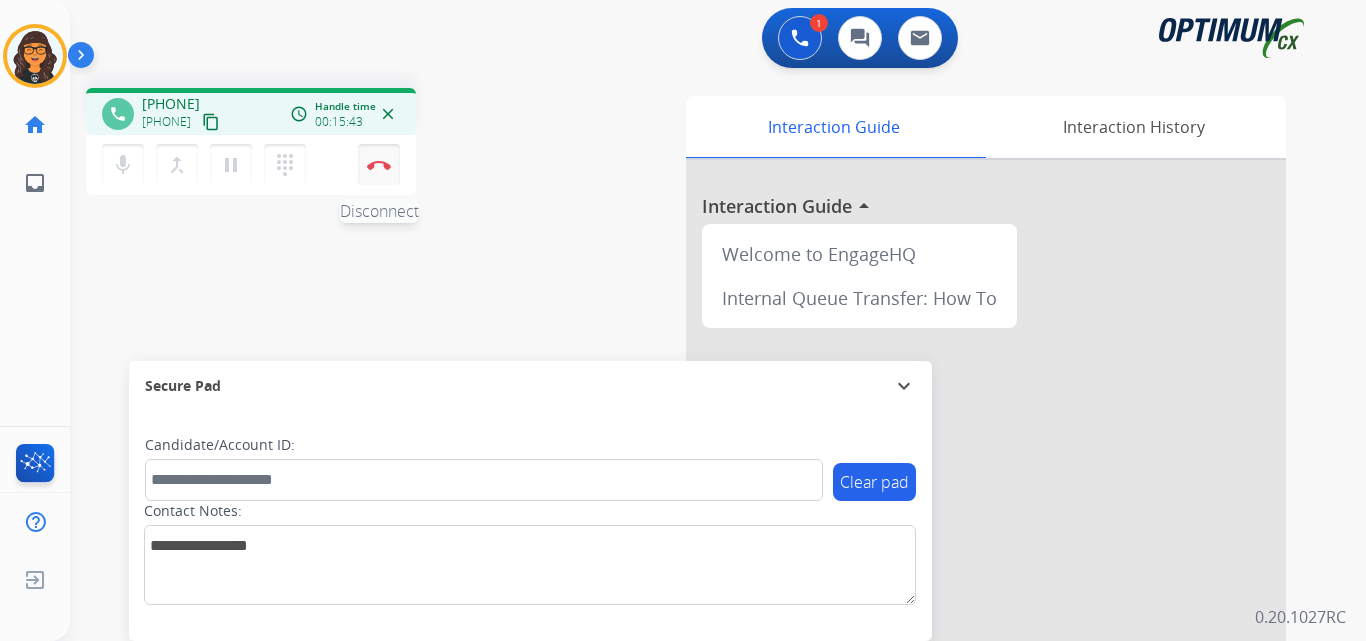 click at bounding box center [379, 165] 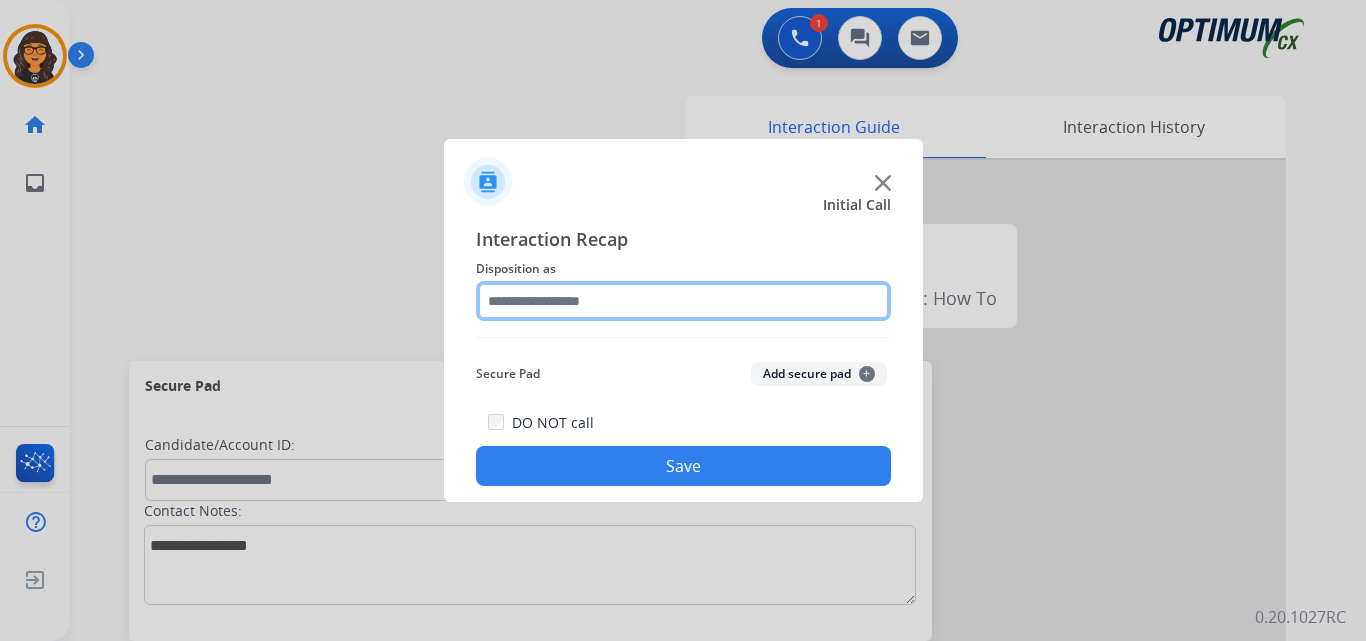 click 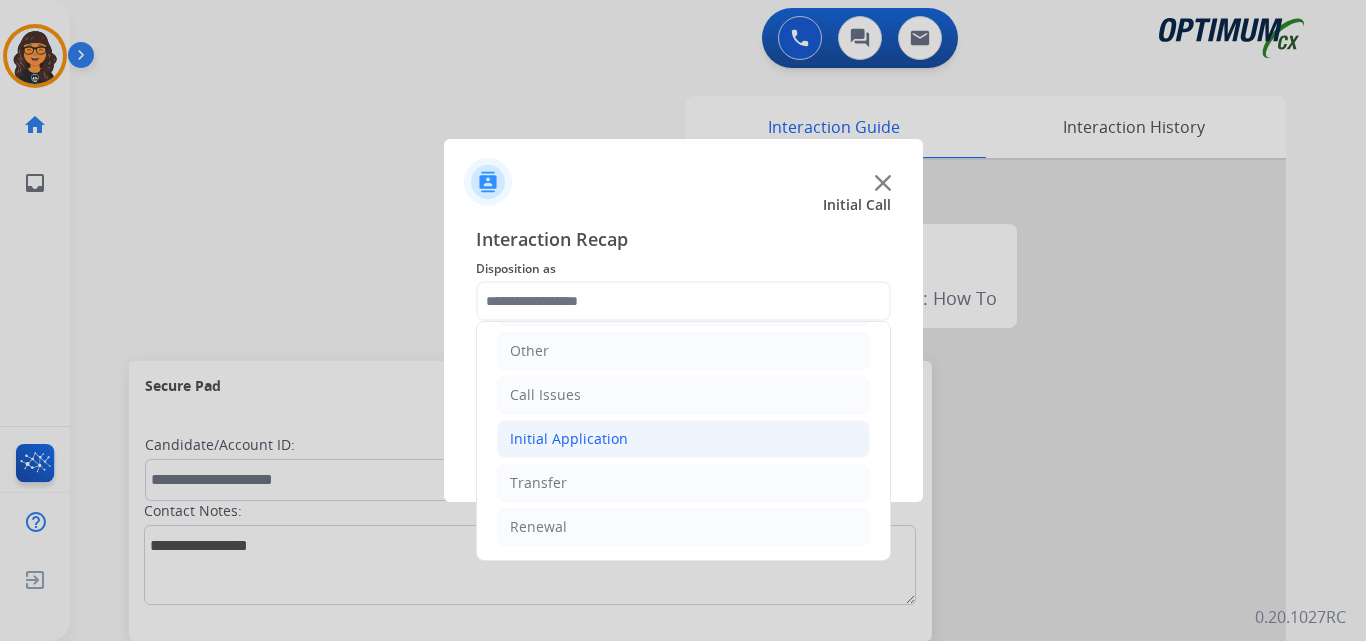 click on "Initial Application" 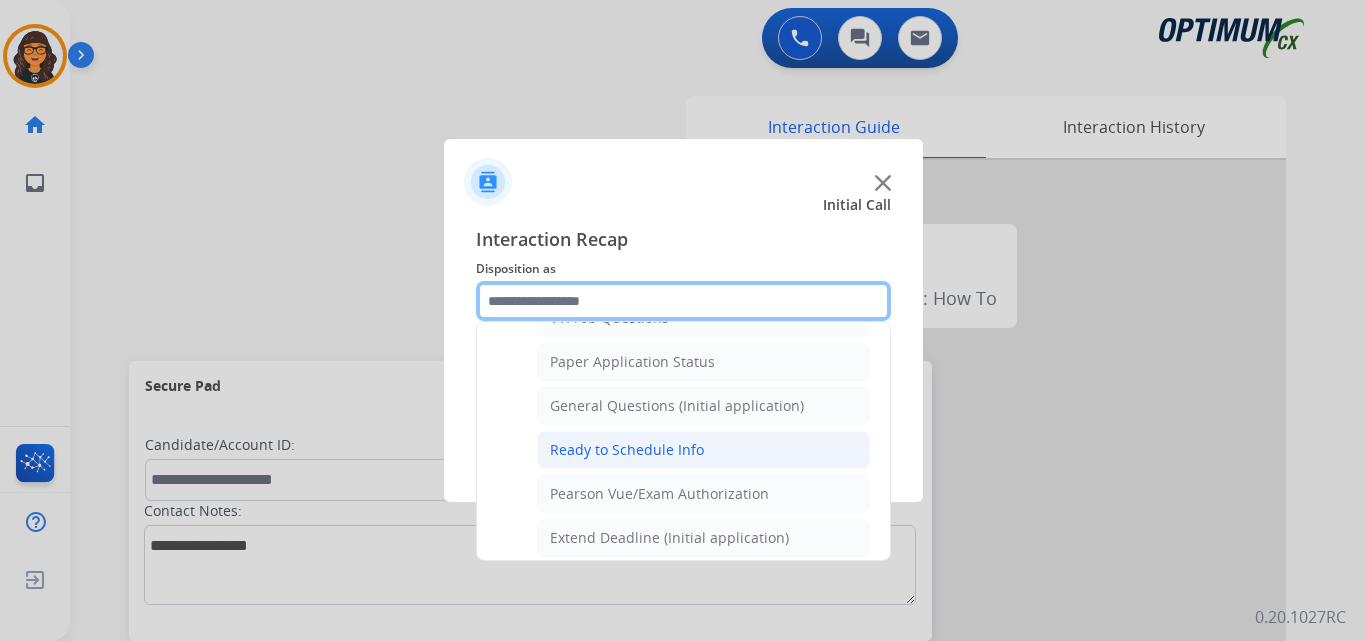 scroll, scrollTop: 1136, scrollLeft: 0, axis: vertical 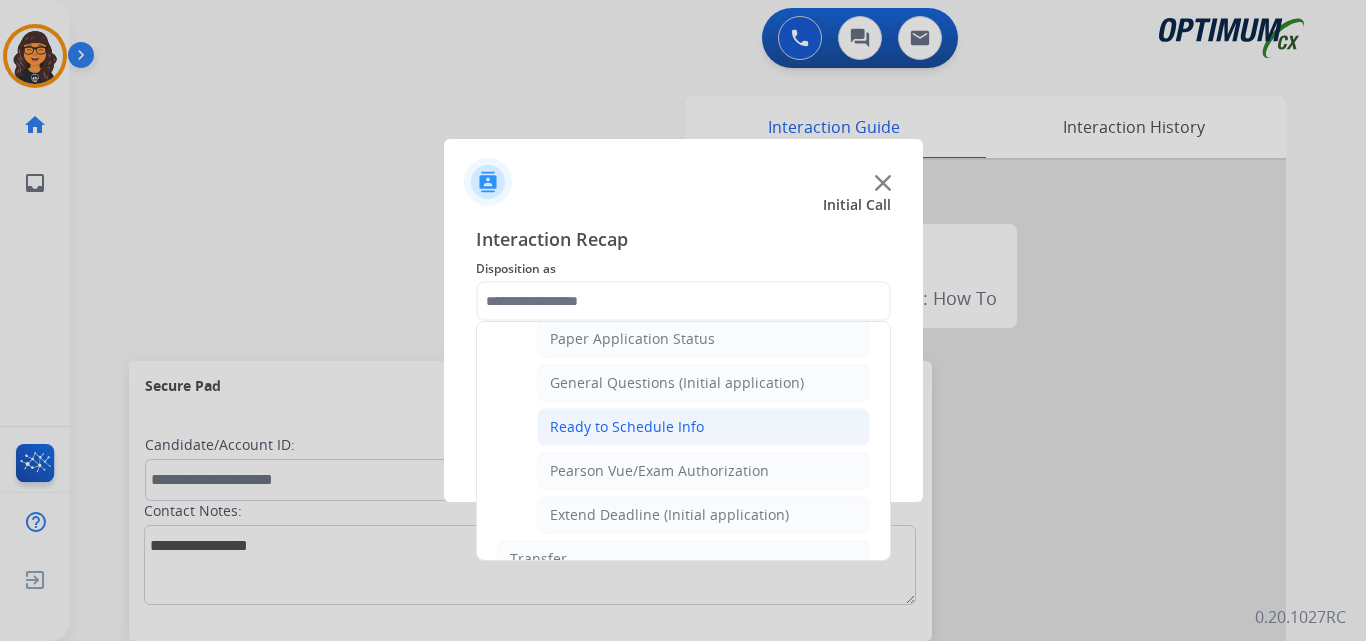 click on "Ready to Schedule Info" 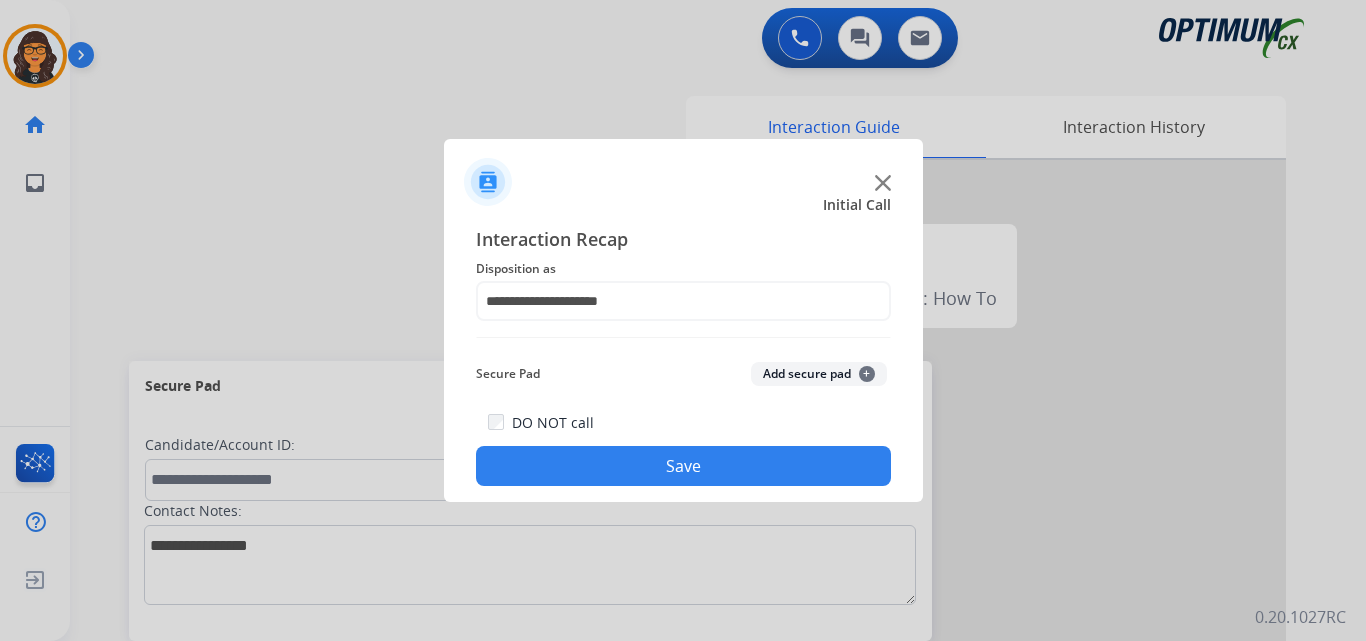 click on "Save" 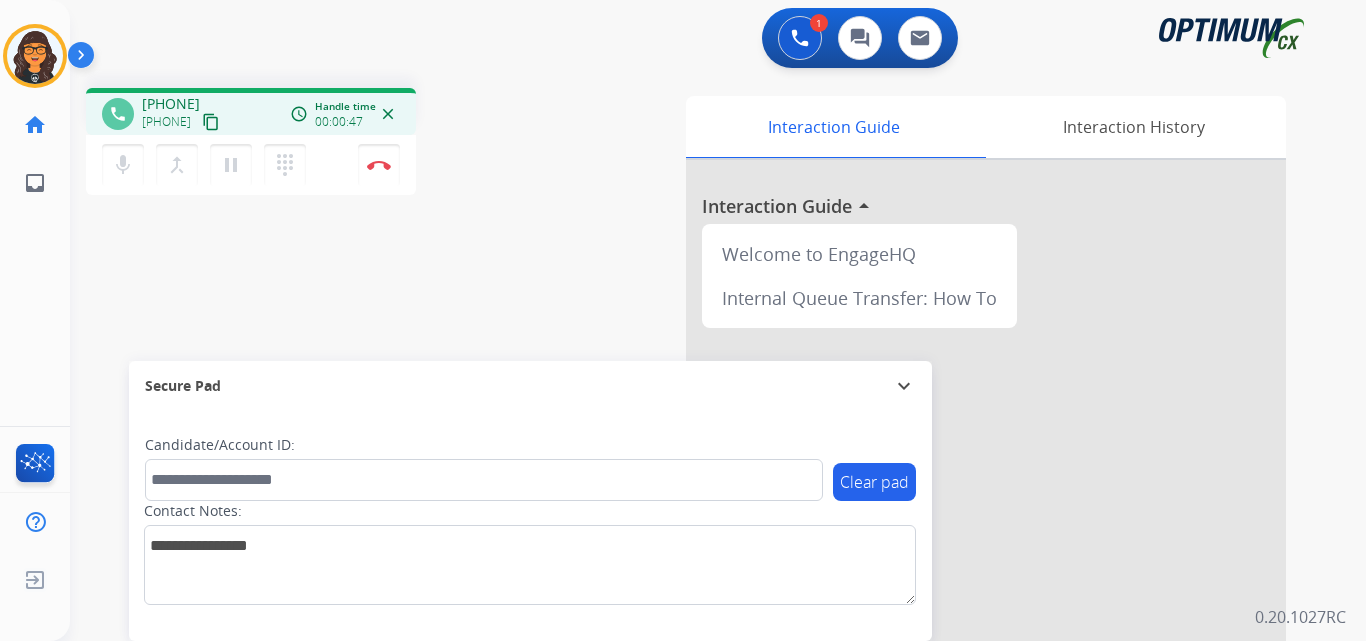 click on "content_copy" at bounding box center (211, 122) 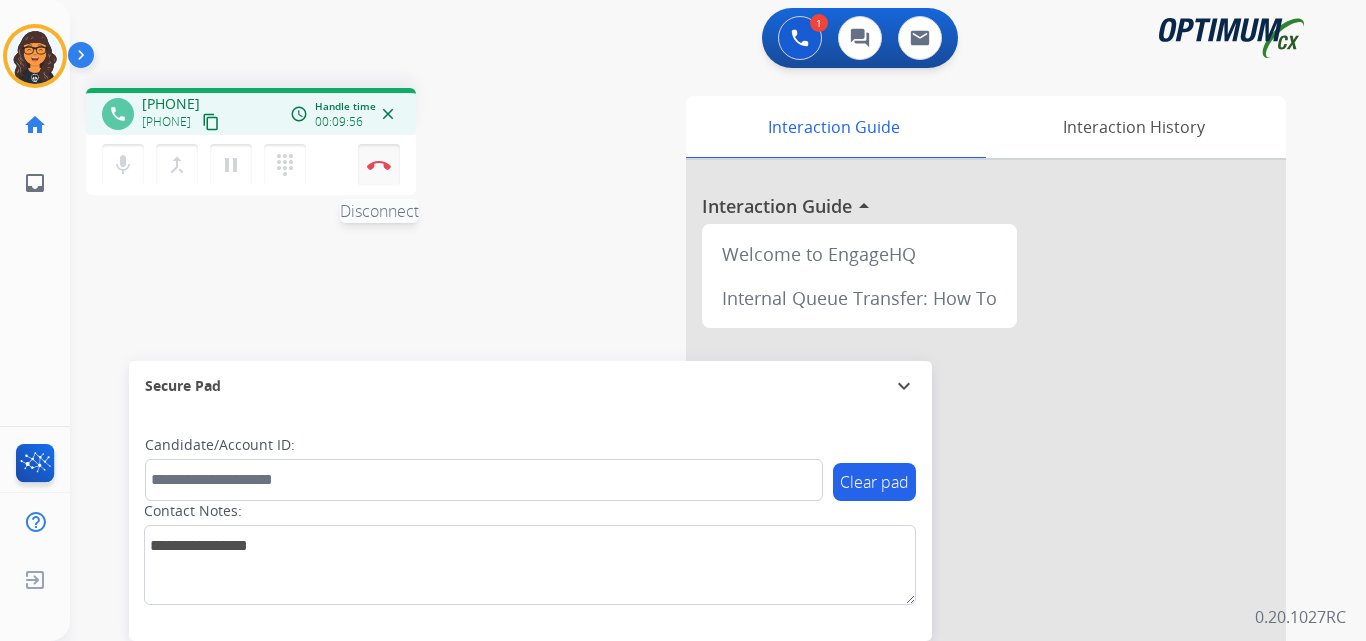 click at bounding box center [379, 165] 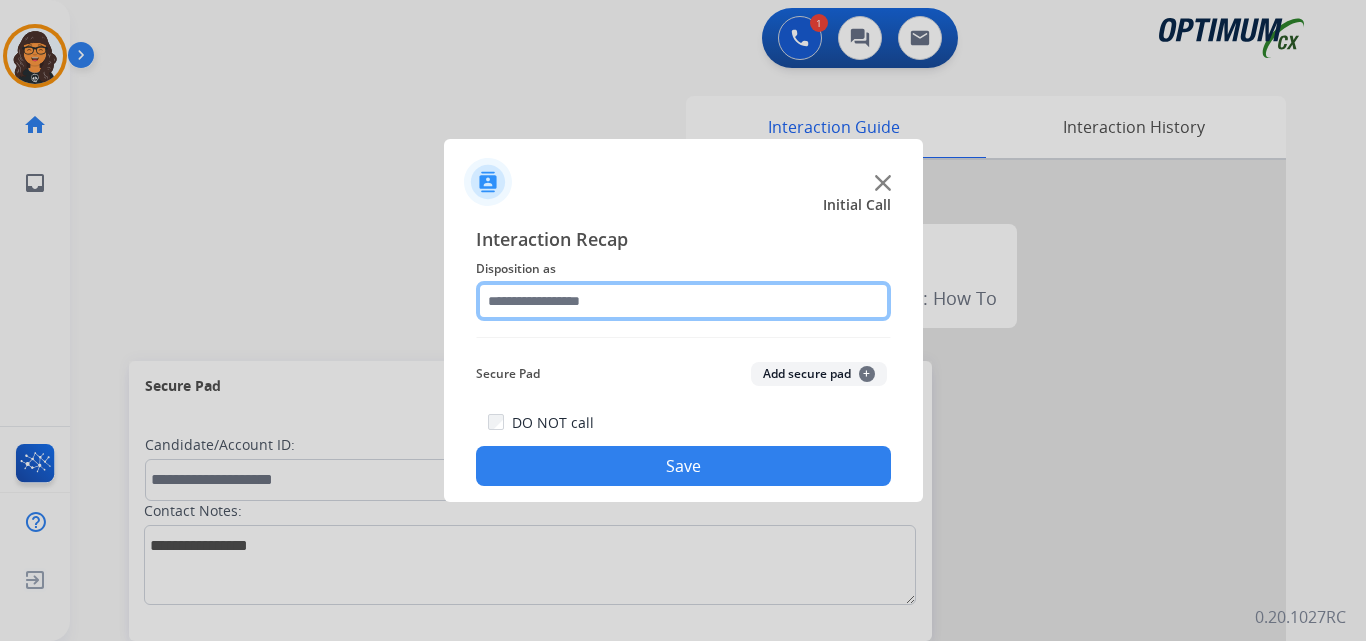 click 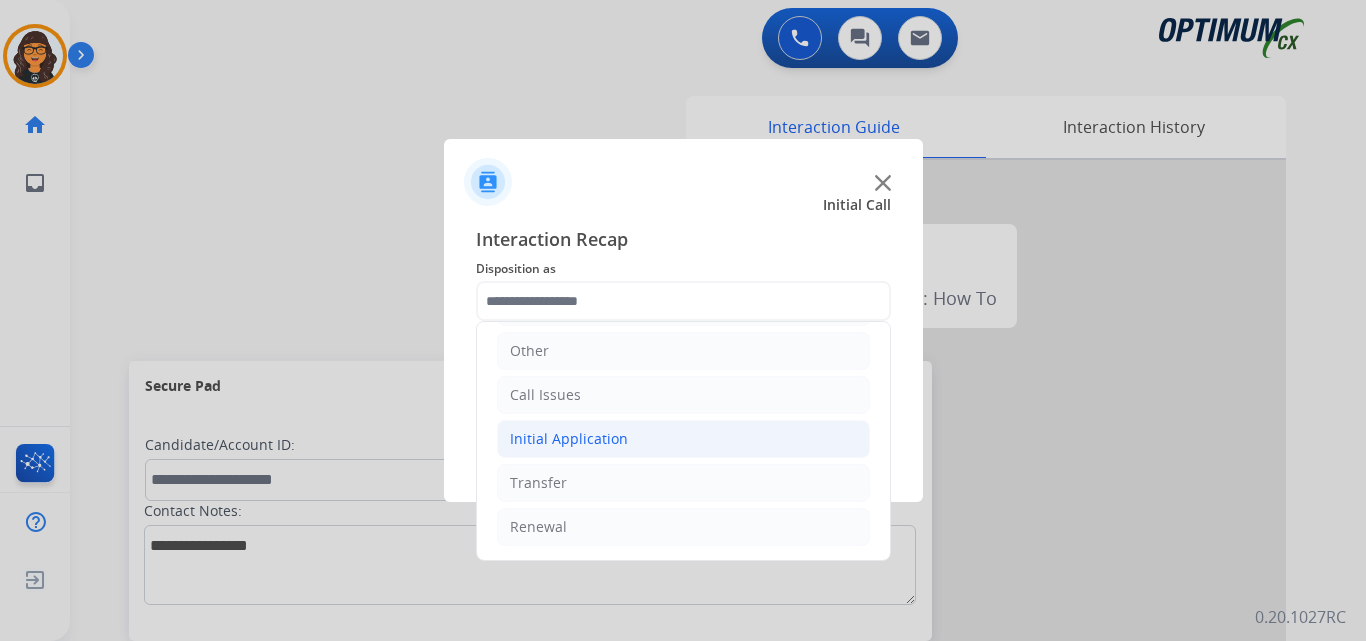 click on "Initial Application" 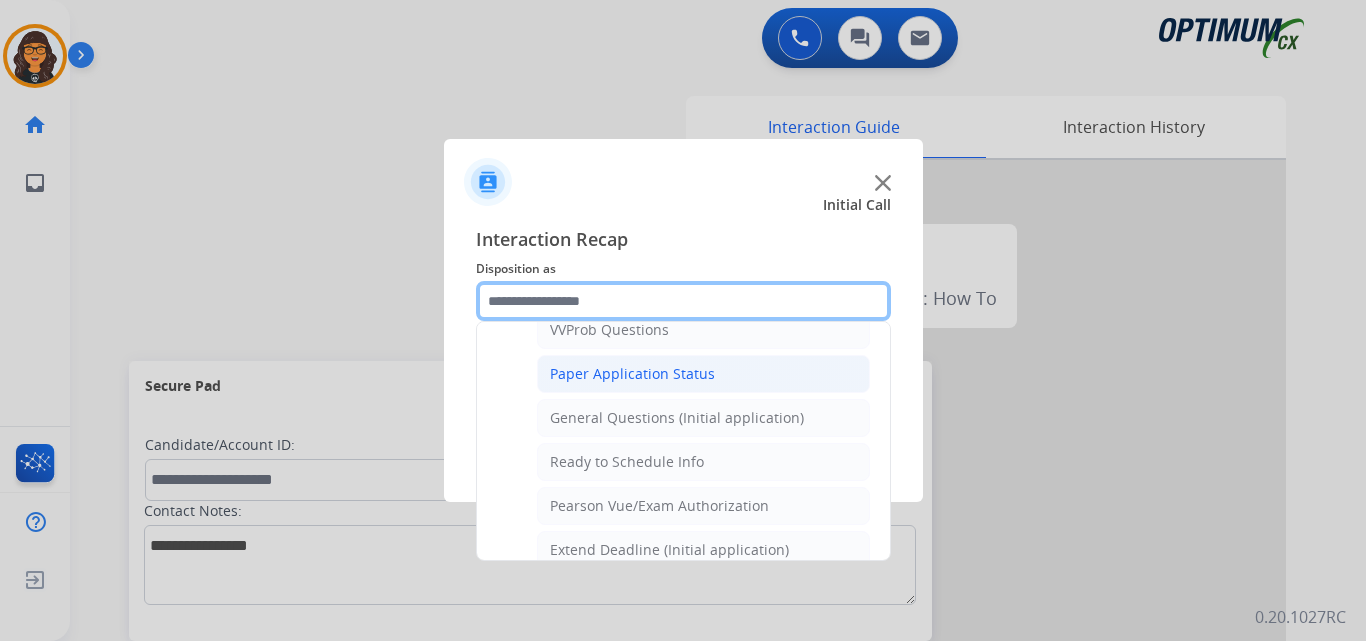 scroll, scrollTop: 1136, scrollLeft: 0, axis: vertical 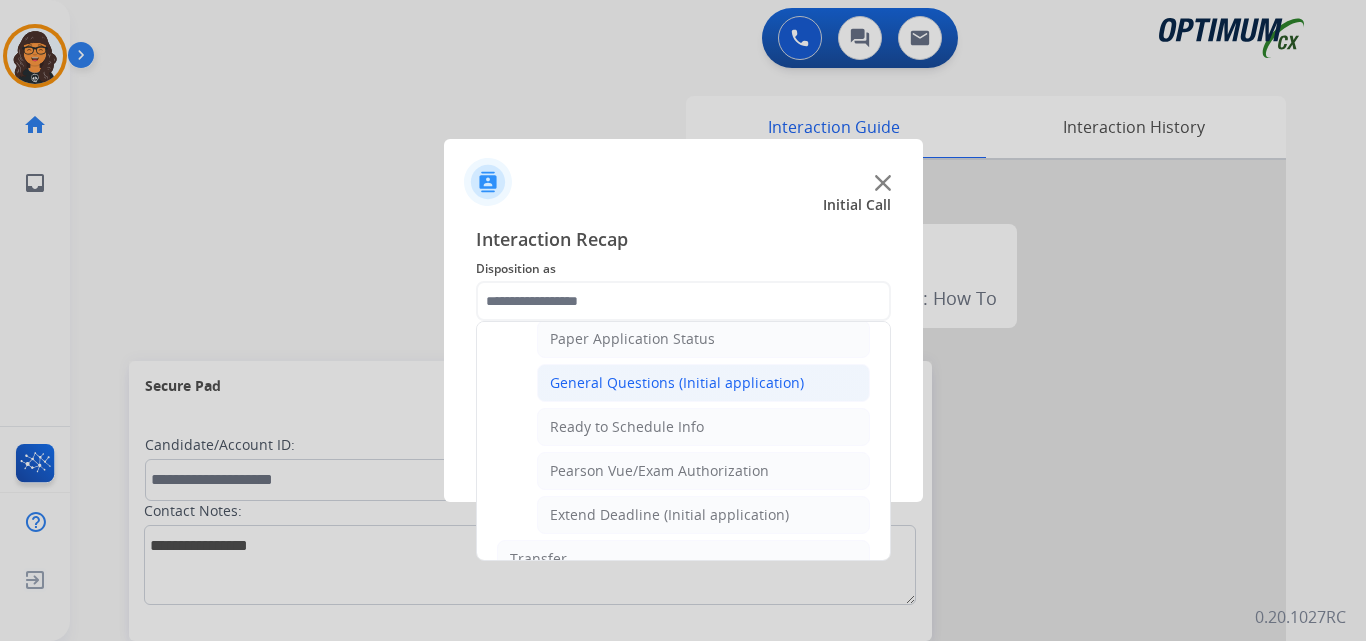 click on "General Questions (Initial application)" 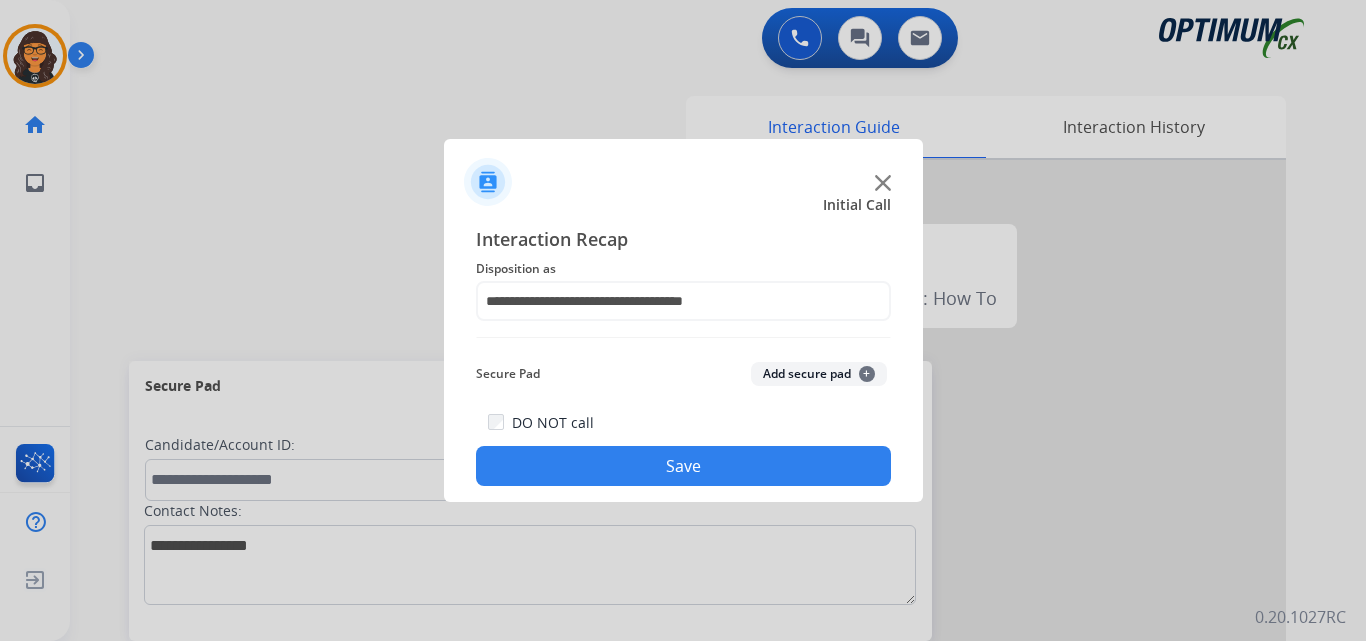 click on "Save" 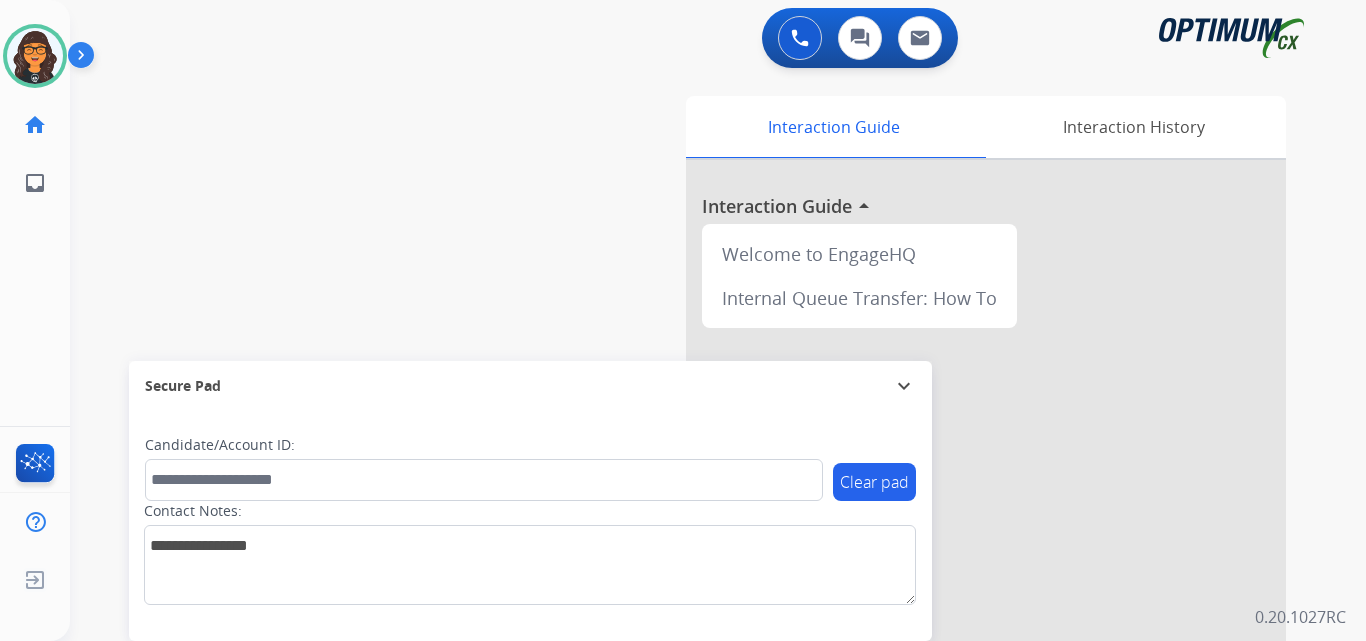 click on "0 Voice Interactions  0  Chat Interactions   0  Email Interactions swap_horiz Break voice bridge close_fullscreen Connect 3-Way Call merge_type Separate 3-Way Call  Interaction Guide   Interaction History  Interaction Guide arrow_drop_up  Welcome to EngageHQ   Internal Queue Transfer: How To  Secure Pad expand_more Clear pad Candidate/Account ID: Contact Notes:                  0.20.1027RC" at bounding box center [718, 320] 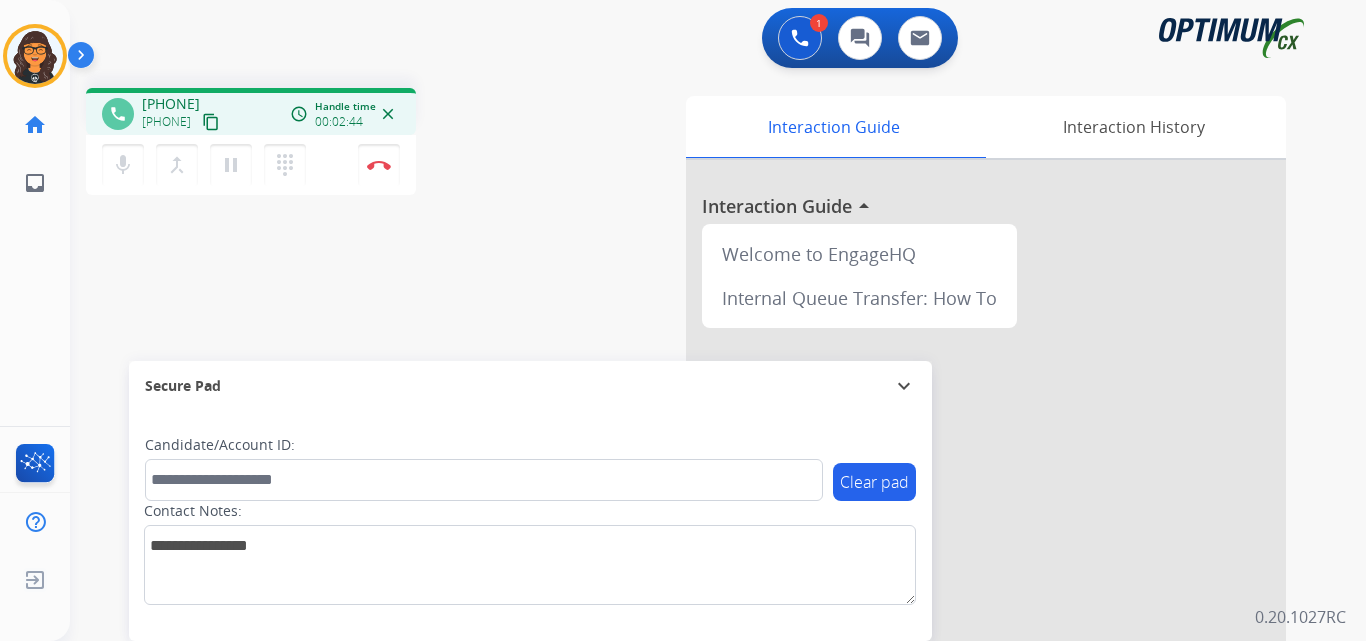 drag, startPoint x: 246, startPoint y: 116, endPoint x: 245, endPoint y: 103, distance: 13.038404 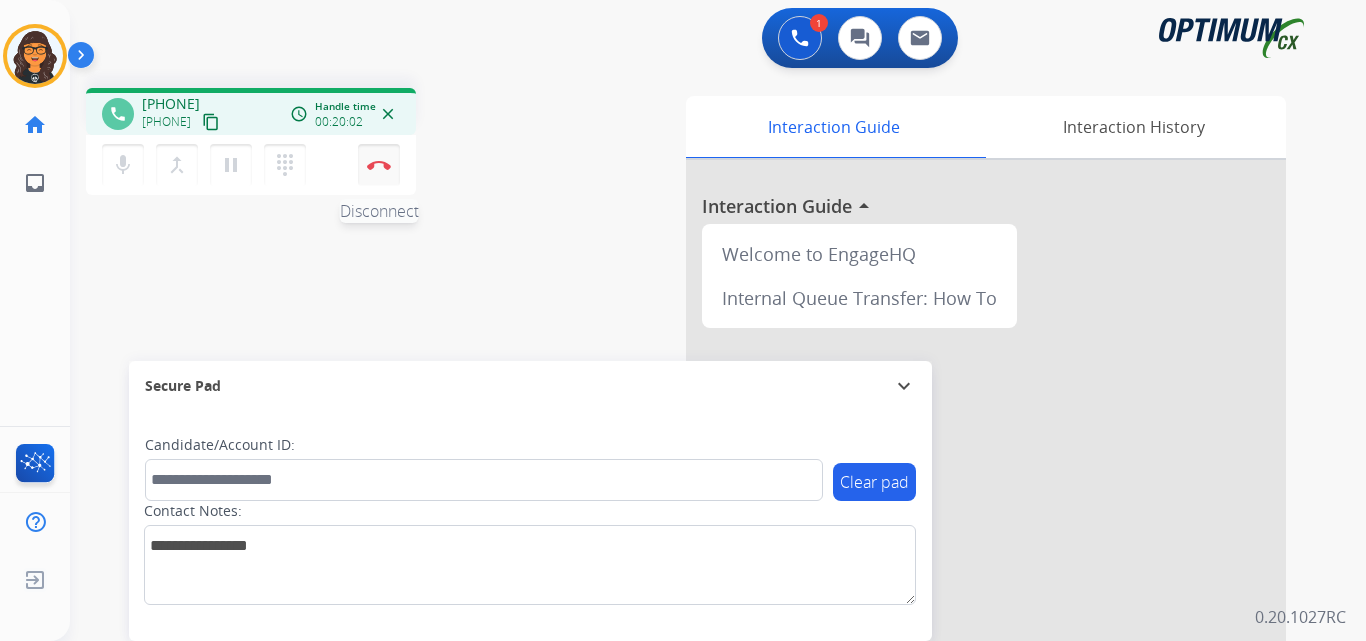 click at bounding box center (379, 165) 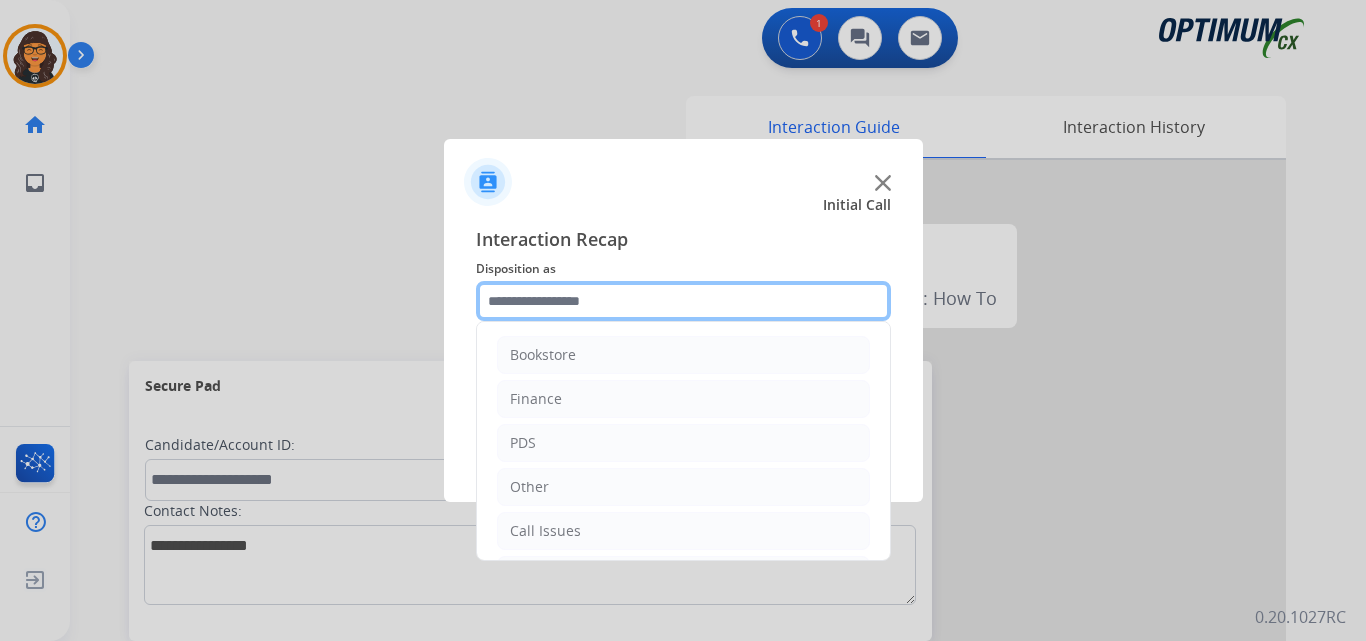 click 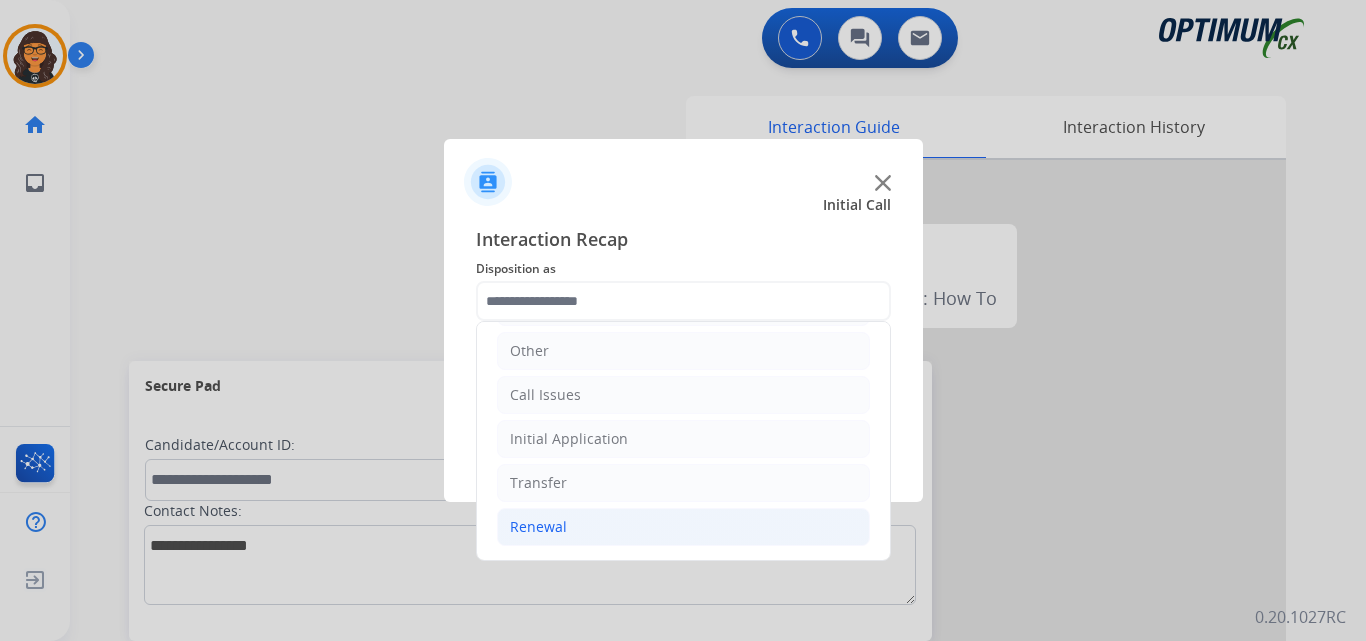 click on "Renewal" 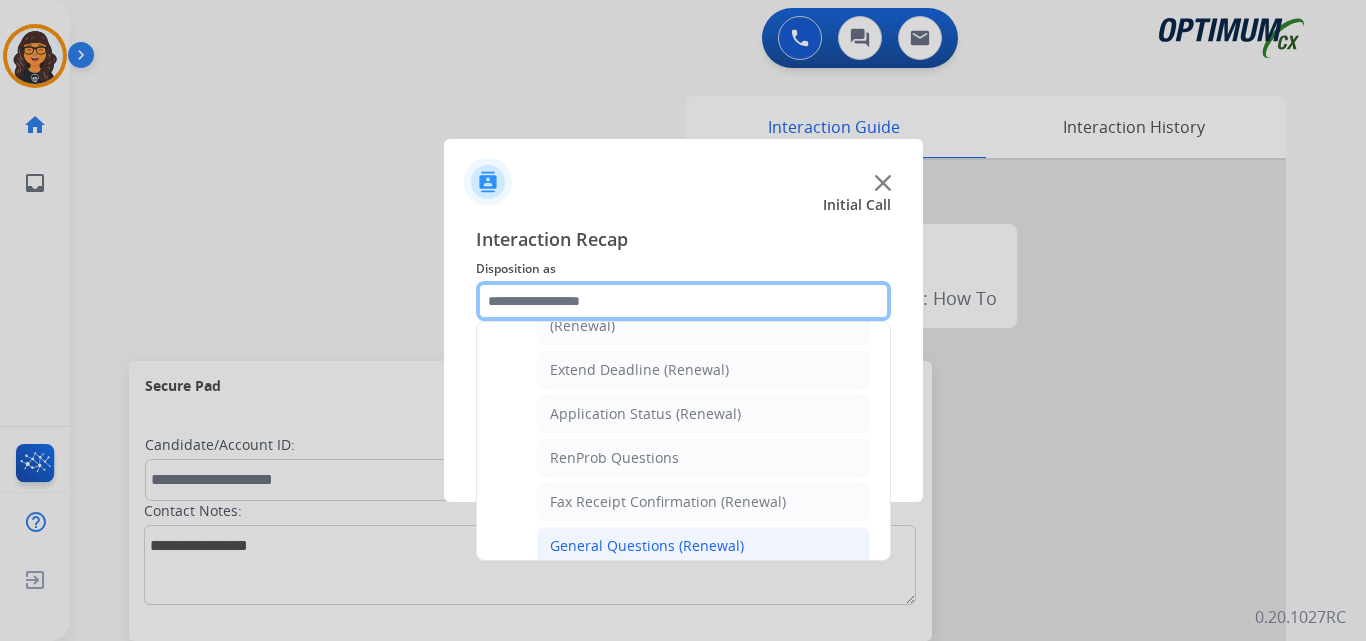 scroll, scrollTop: 436, scrollLeft: 0, axis: vertical 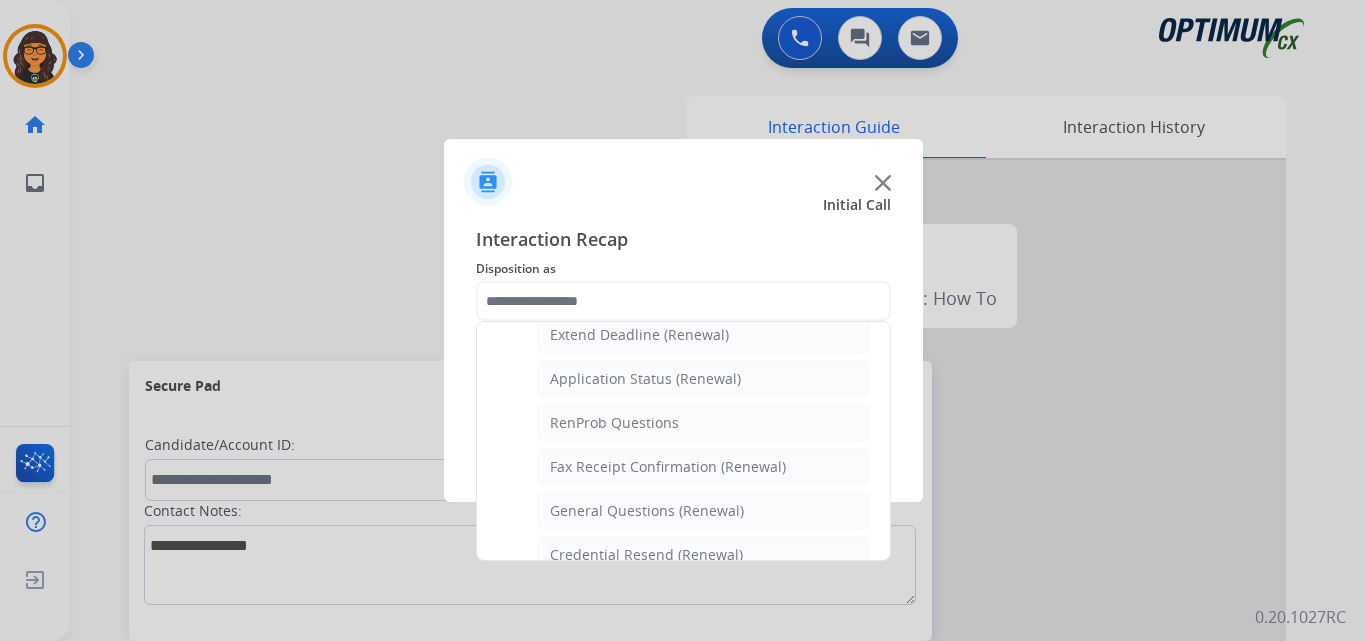 click on "Credential Resend (Renewal)" 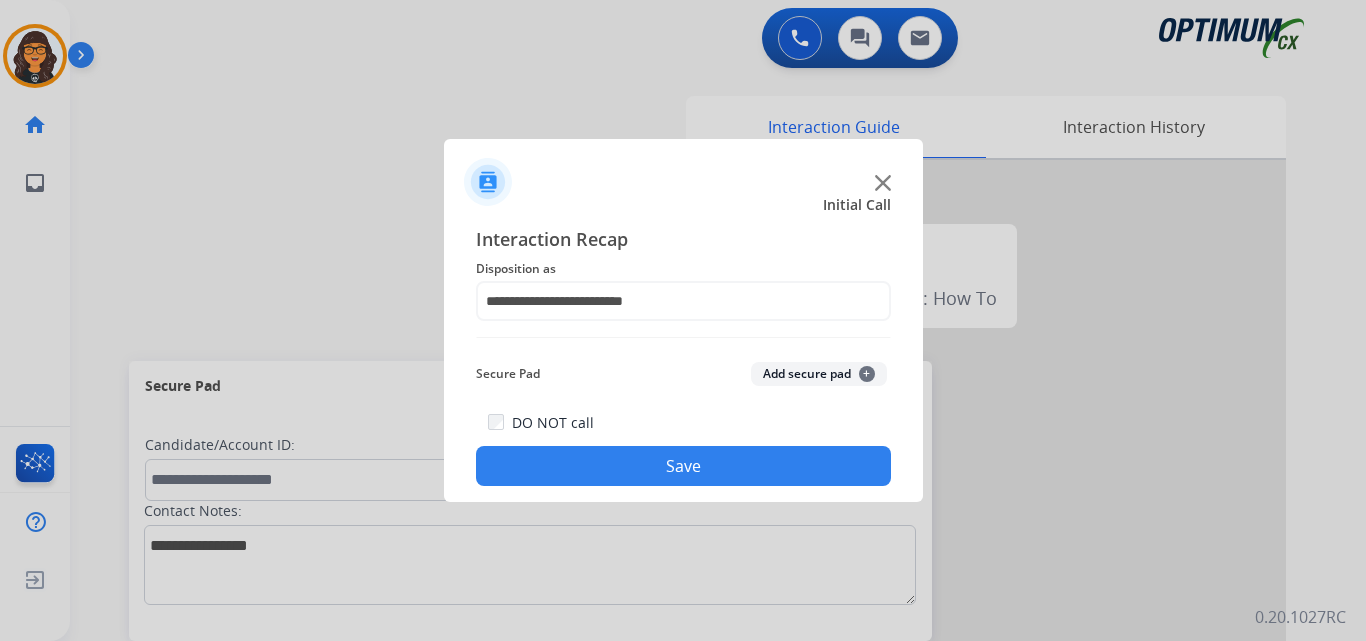 click on "Save" 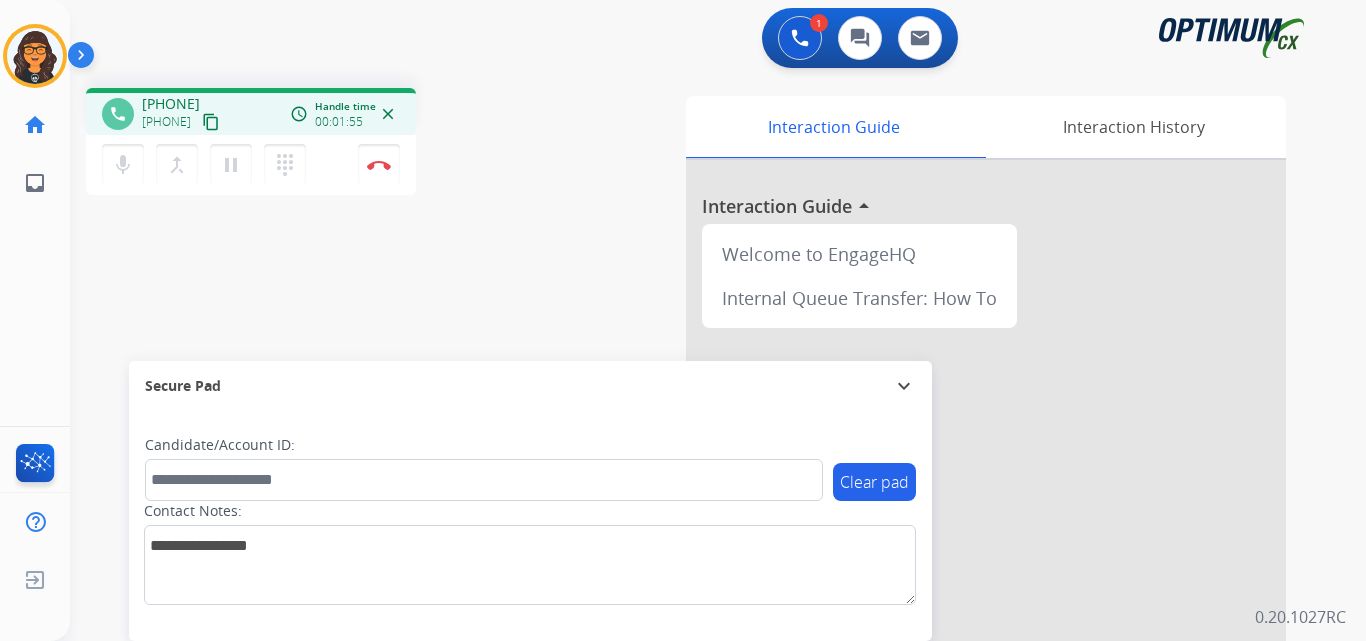 click on "content_copy" at bounding box center (211, 122) 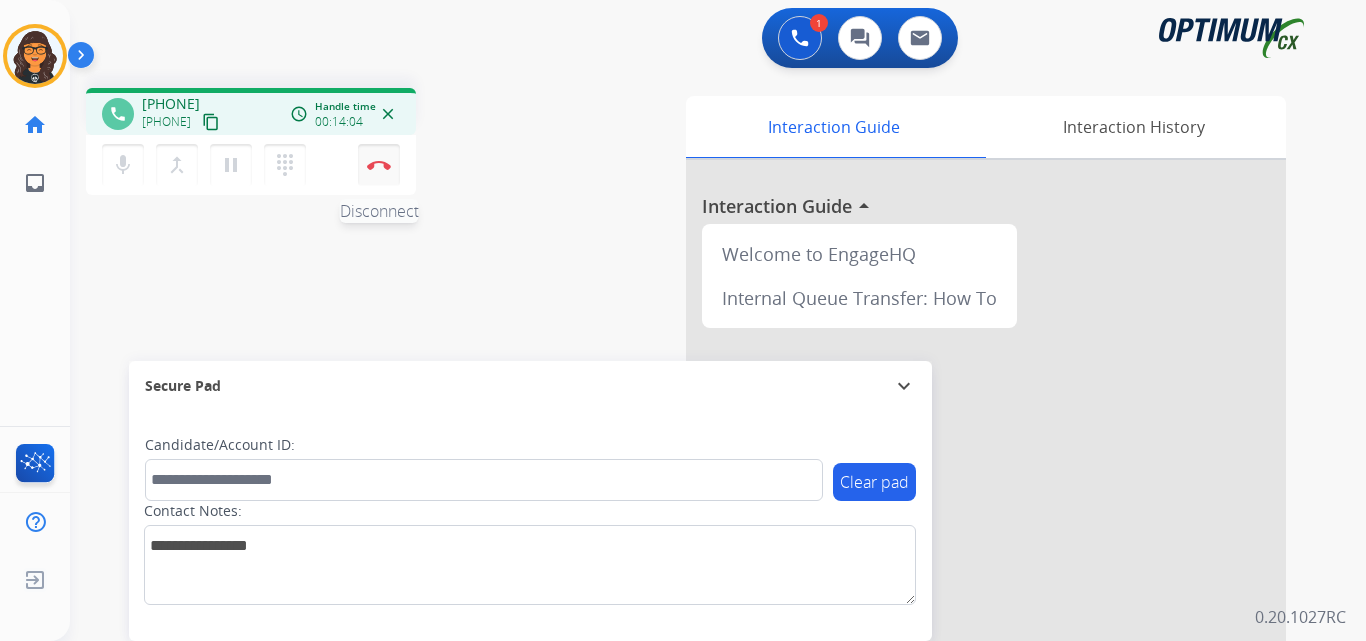click on "Disconnect" at bounding box center [379, 165] 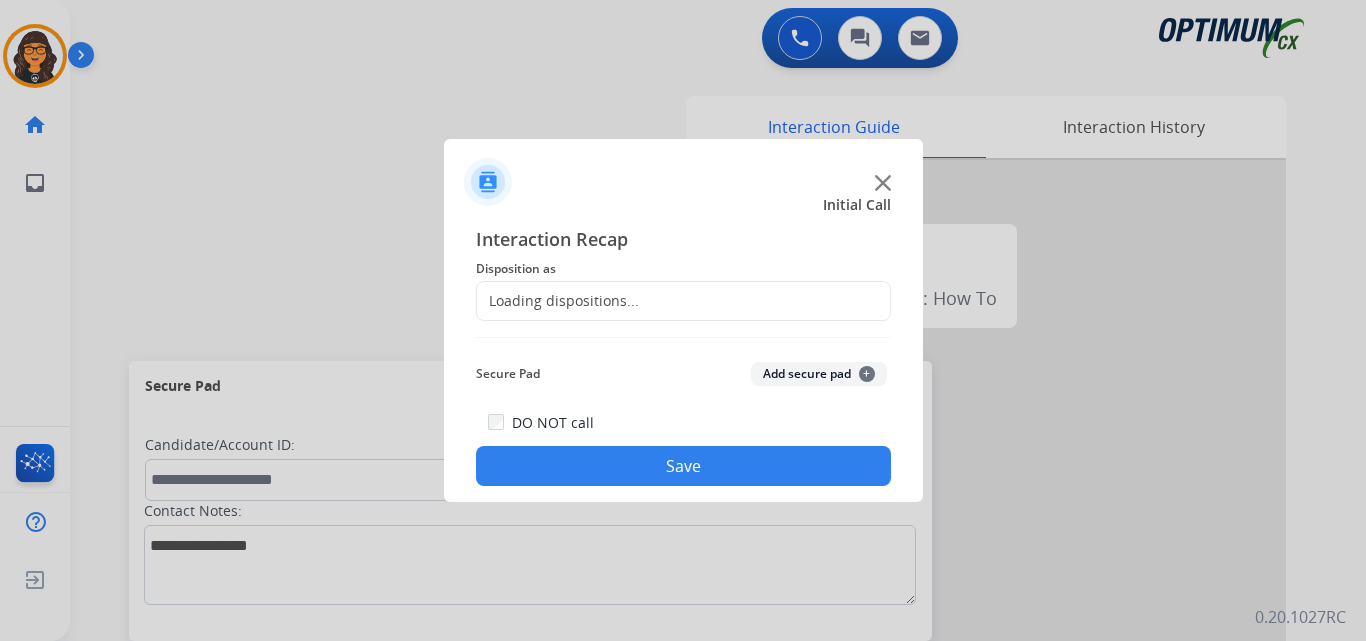 click on "Loading dispositions..." 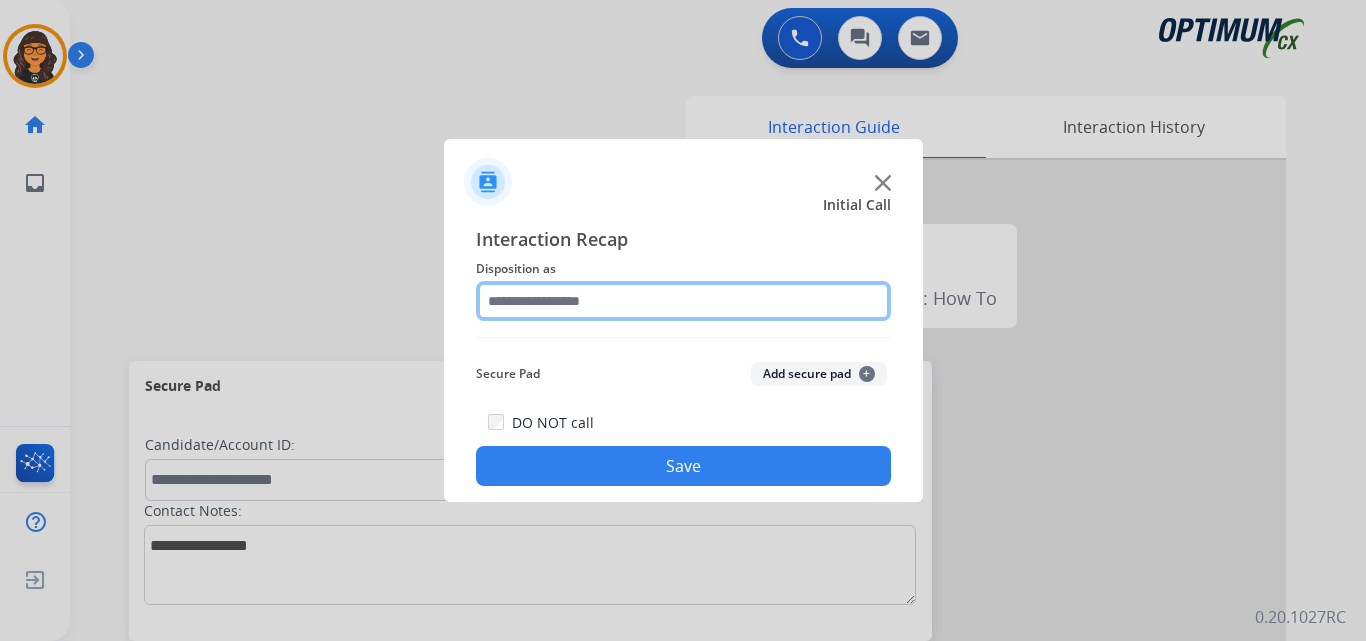 click 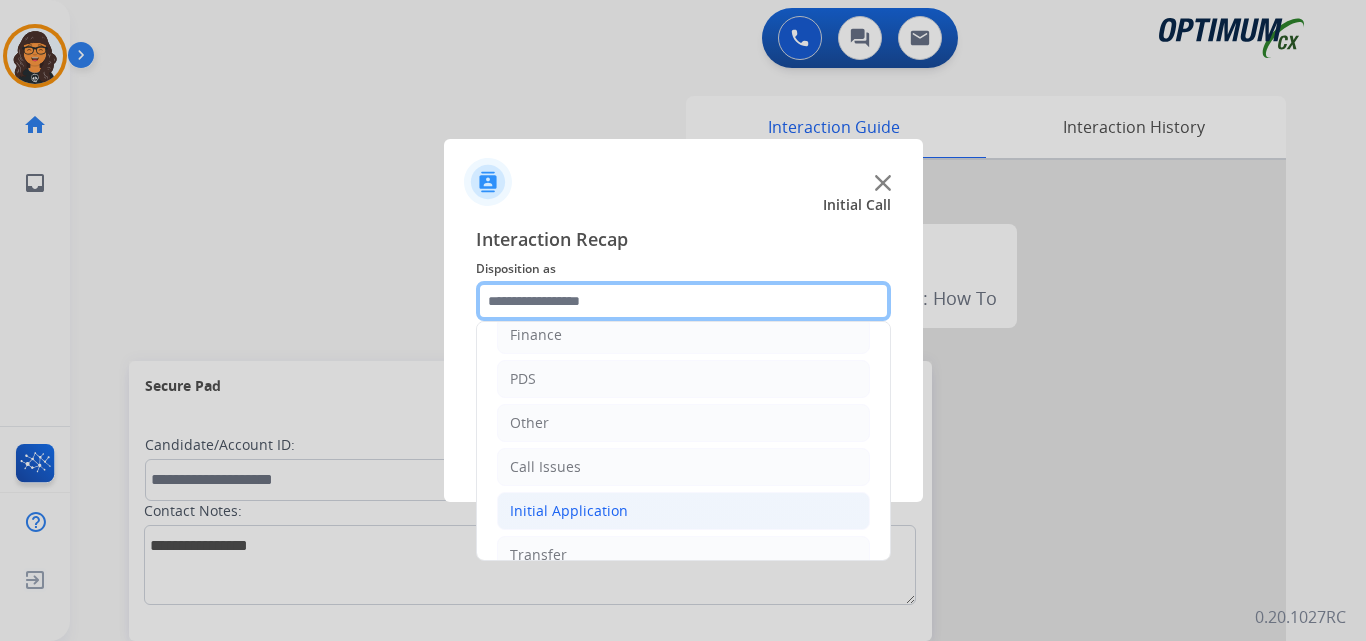 scroll, scrollTop: 100, scrollLeft: 0, axis: vertical 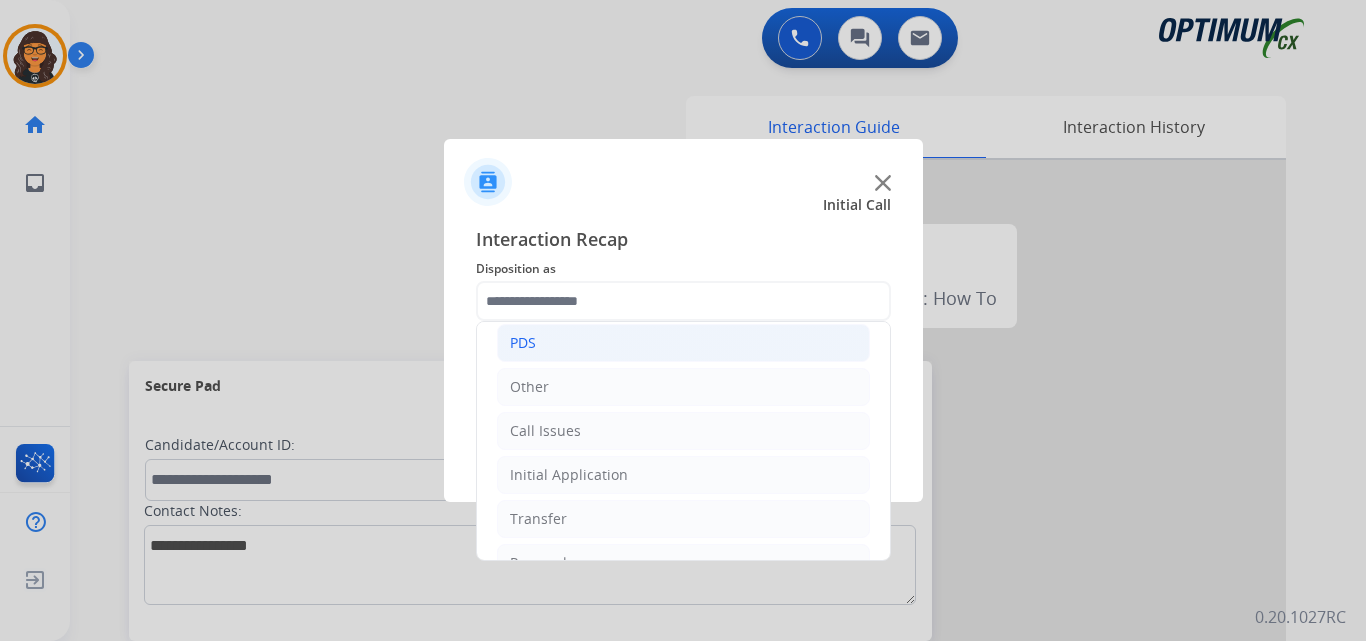 click on "PDS" 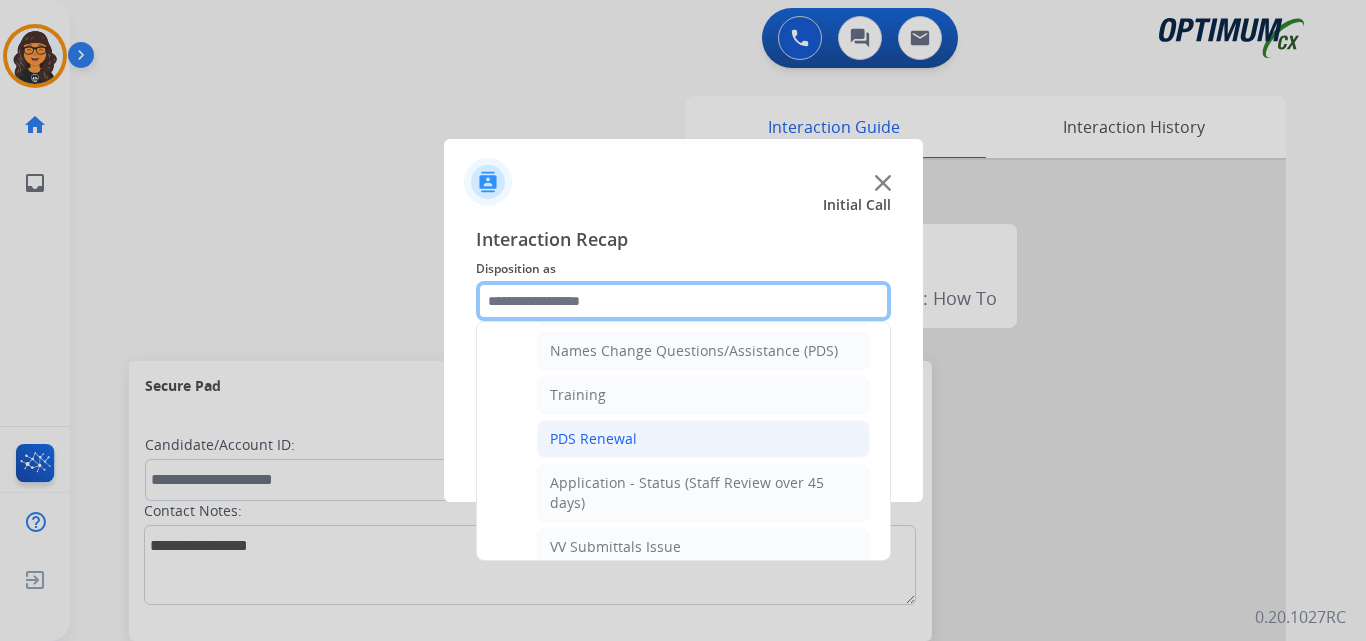 scroll, scrollTop: 300, scrollLeft: 0, axis: vertical 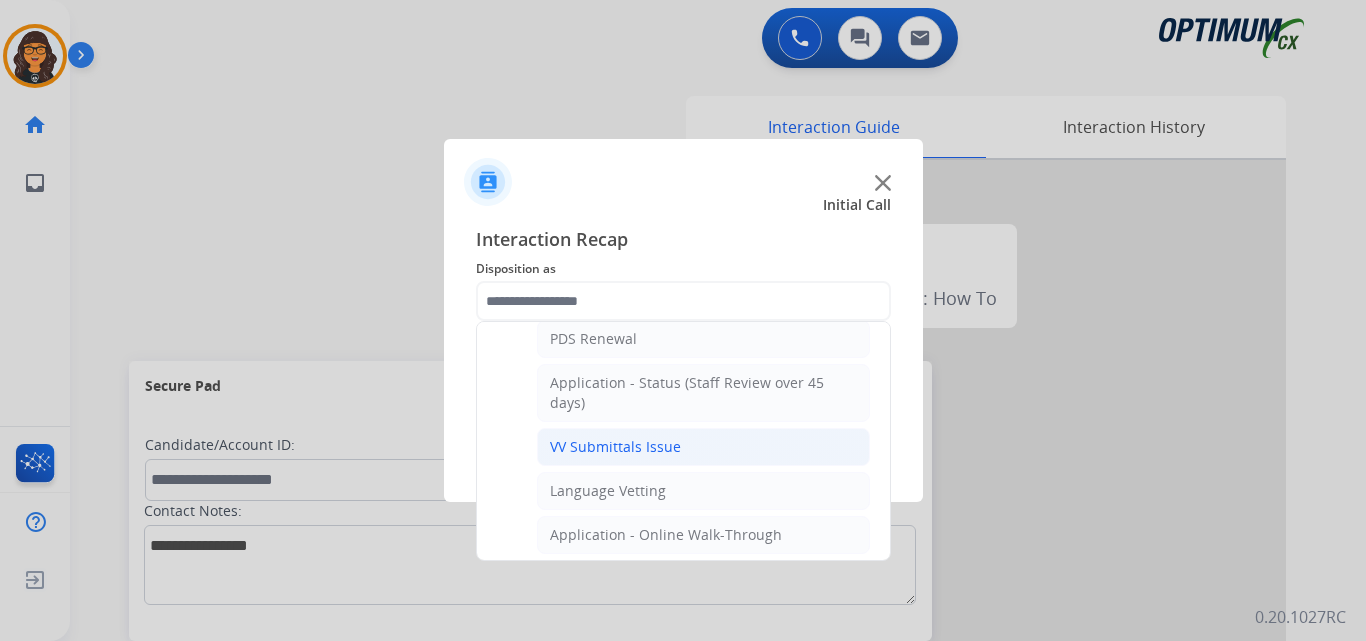 click on "VV Submittals Issue" 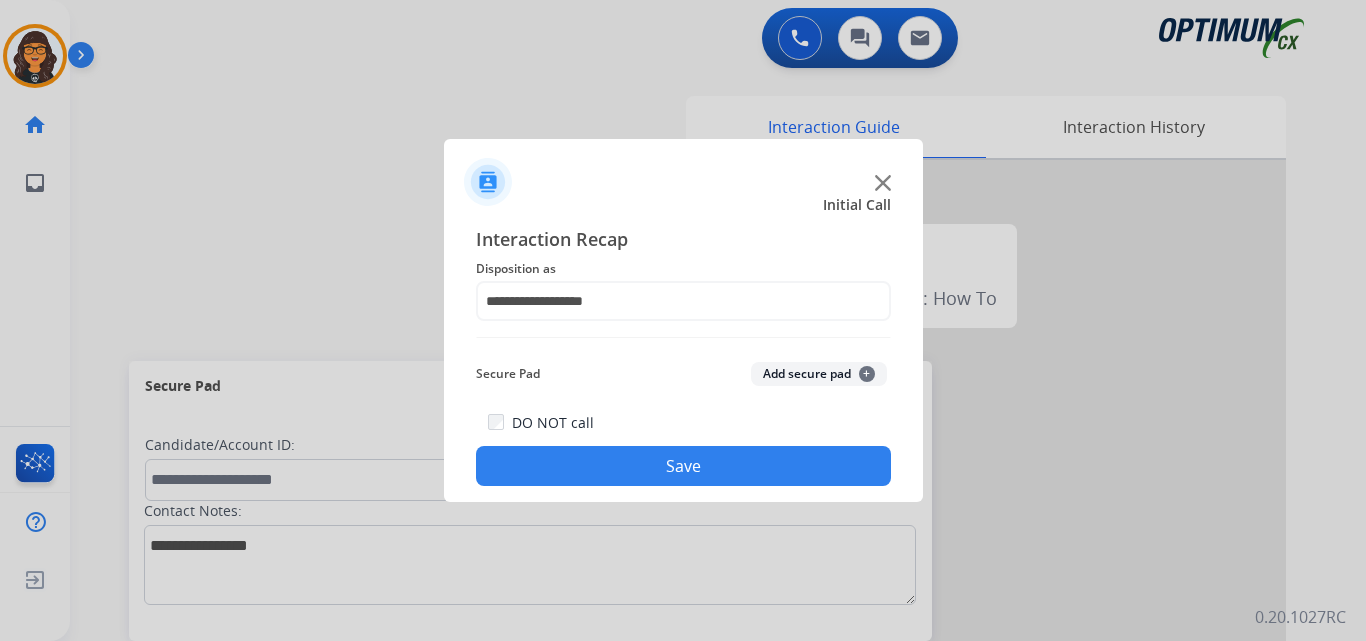 click on "Save" 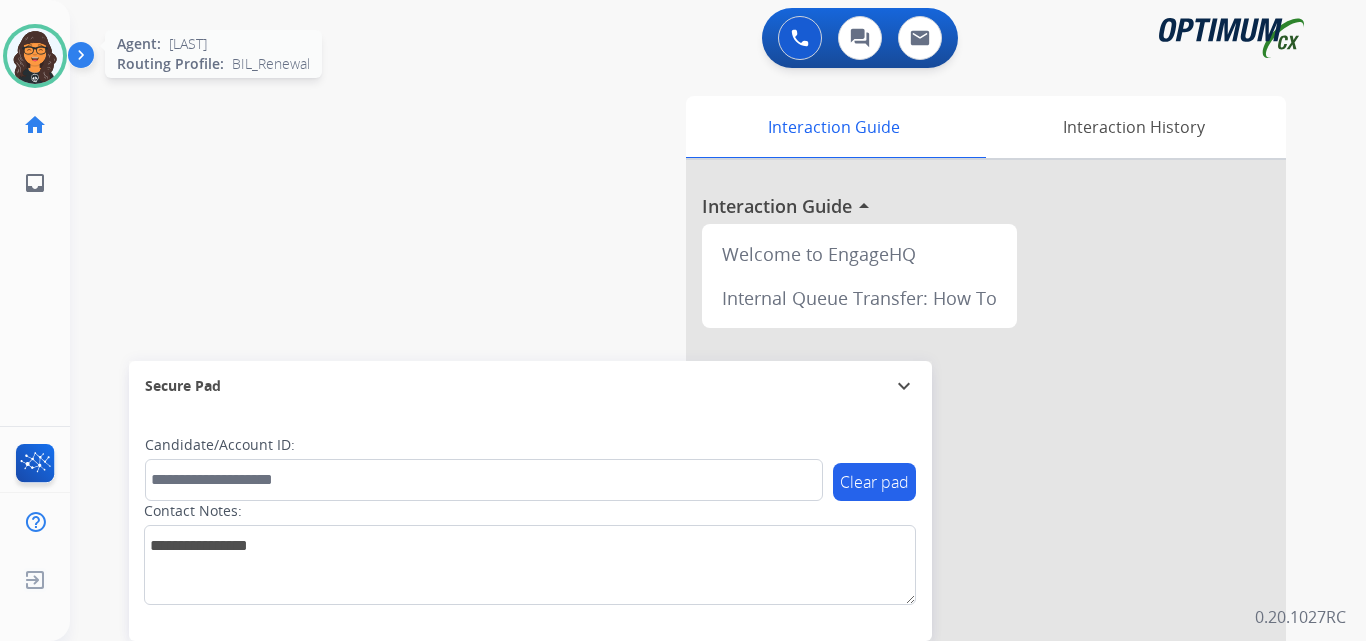 click at bounding box center (35, 56) 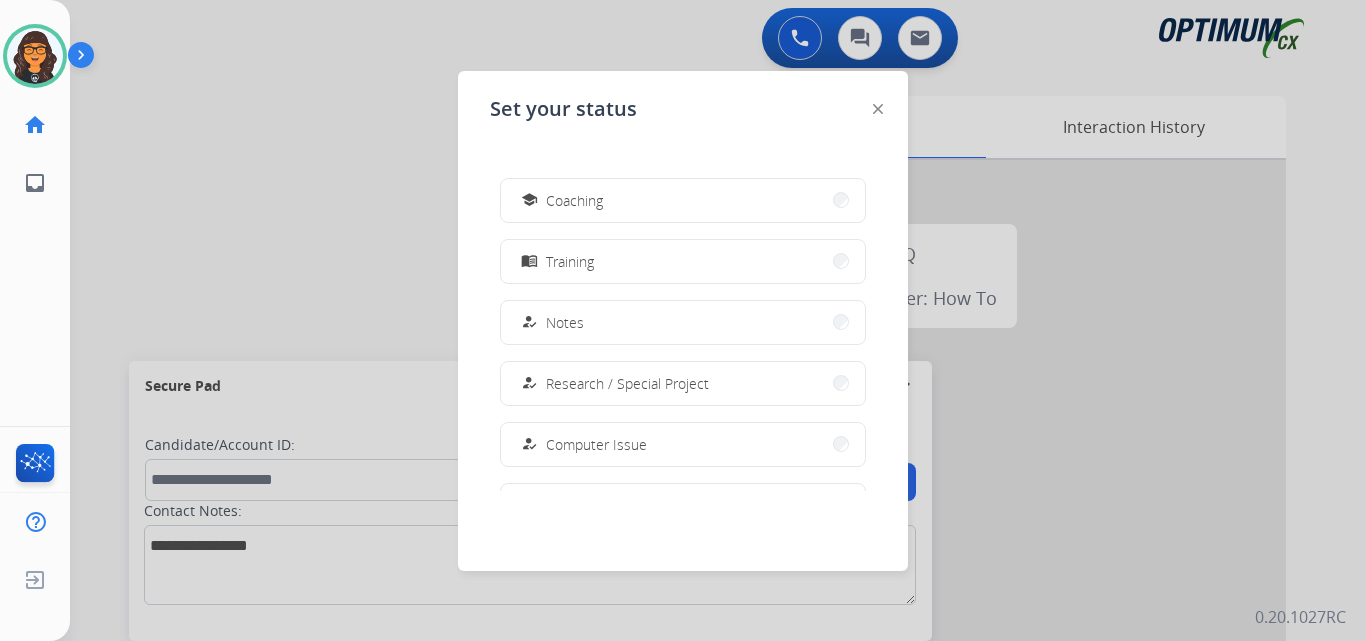 scroll, scrollTop: 499, scrollLeft: 0, axis: vertical 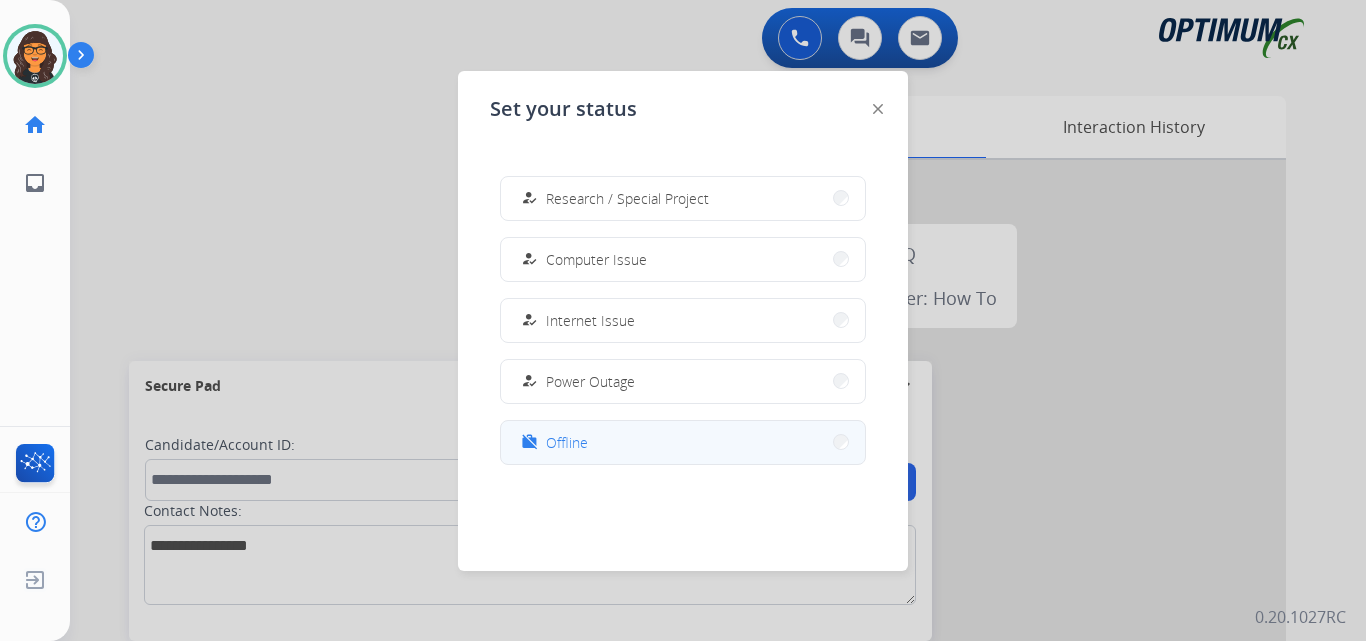 click on "Offline" at bounding box center [567, 442] 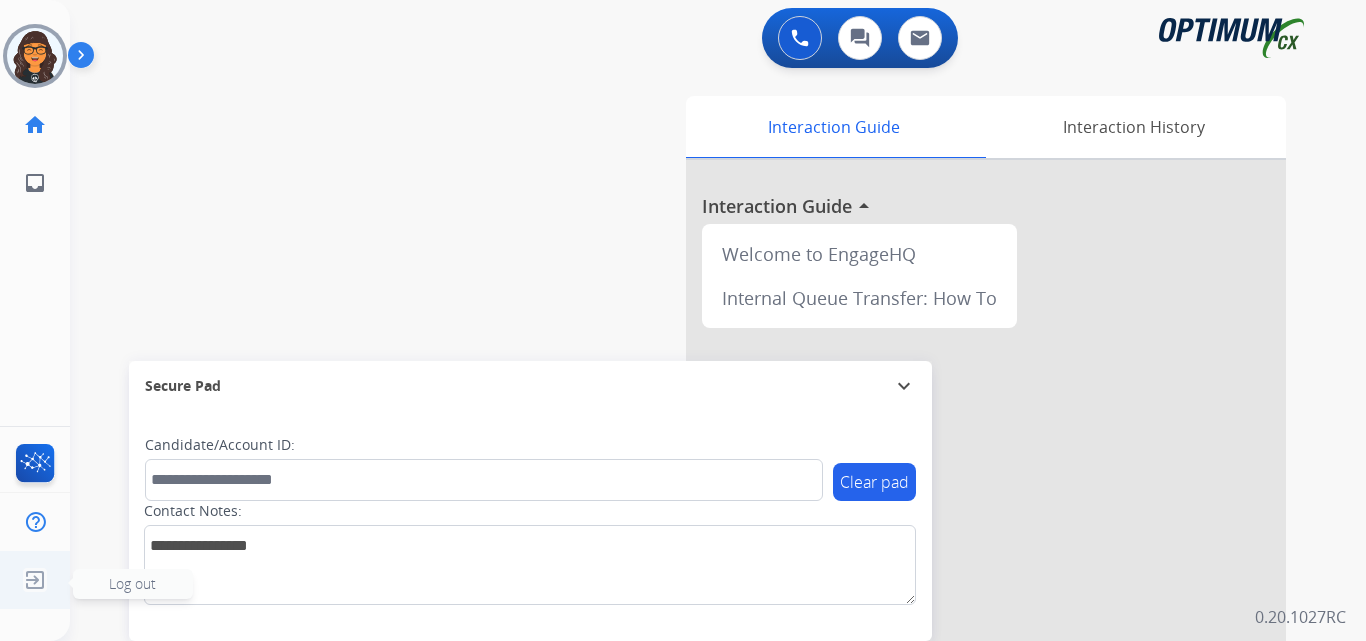 click 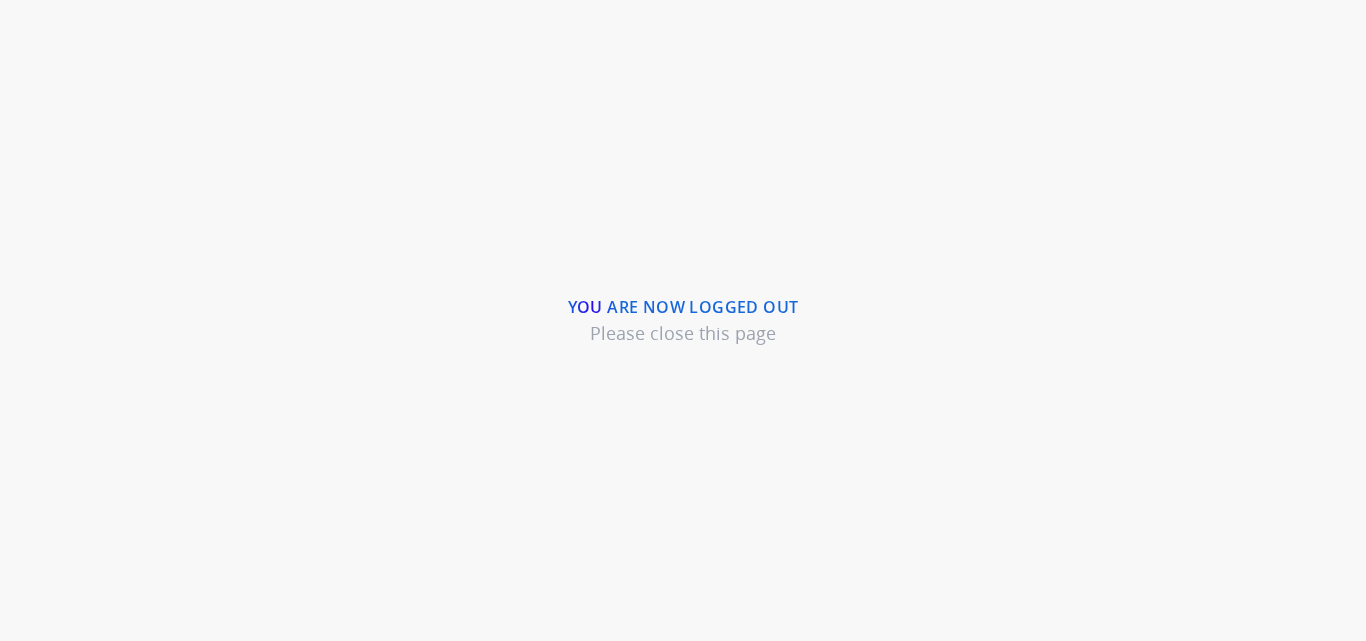scroll, scrollTop: 0, scrollLeft: 0, axis: both 